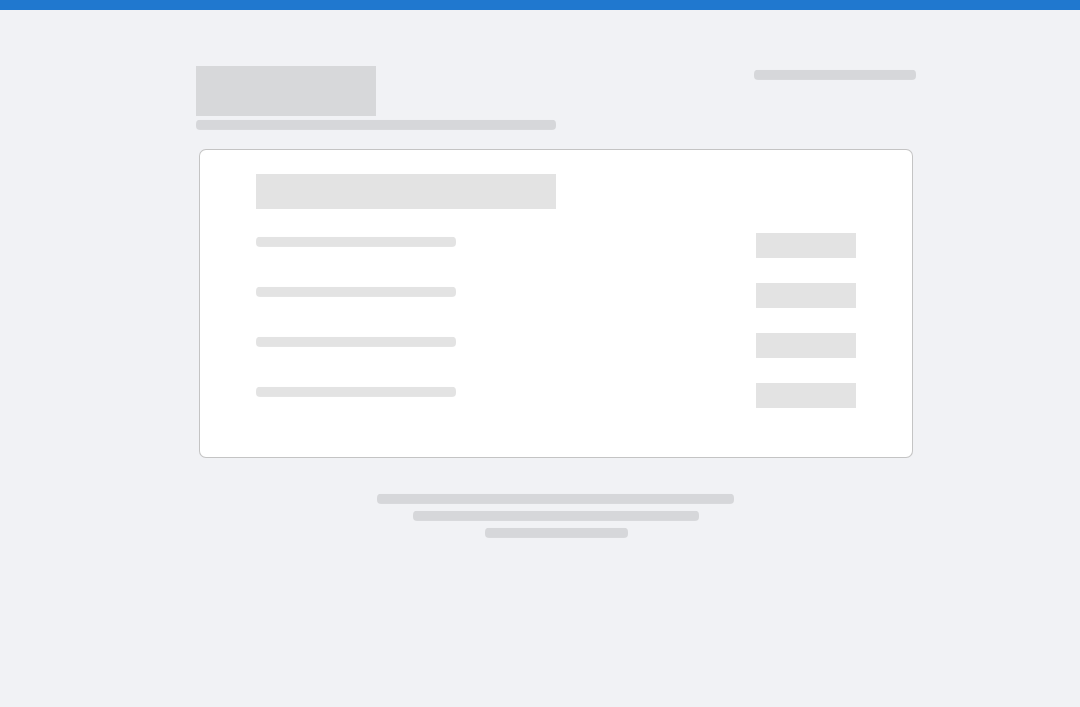scroll, scrollTop: 0, scrollLeft: 0, axis: both 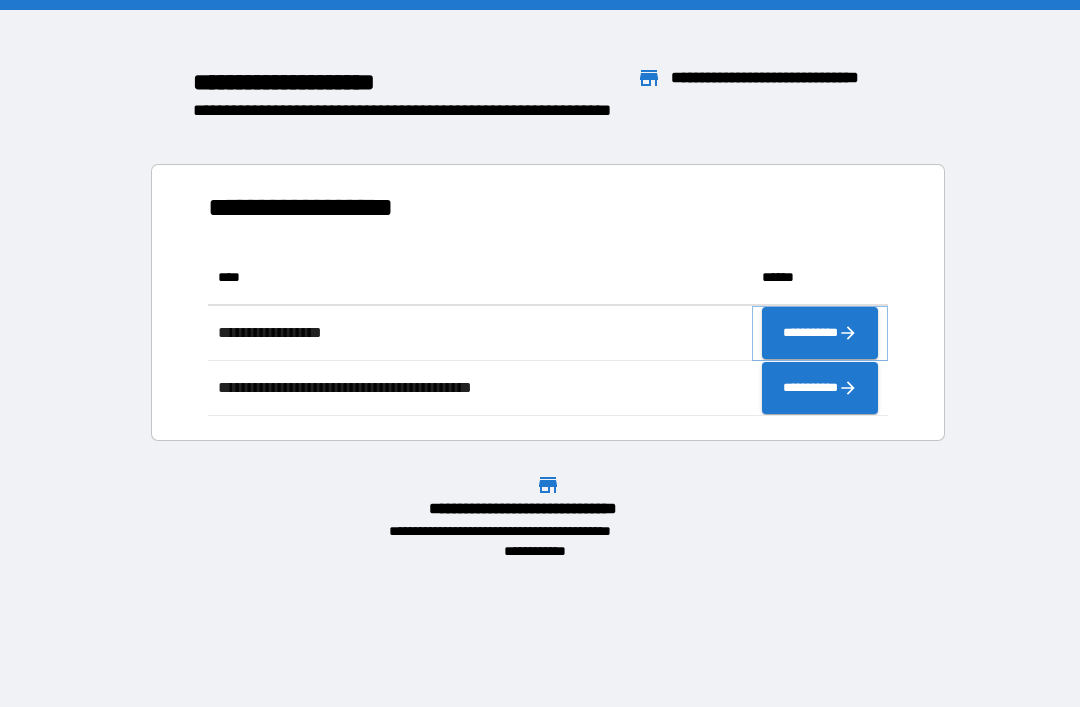click on "**********" at bounding box center (820, 333) 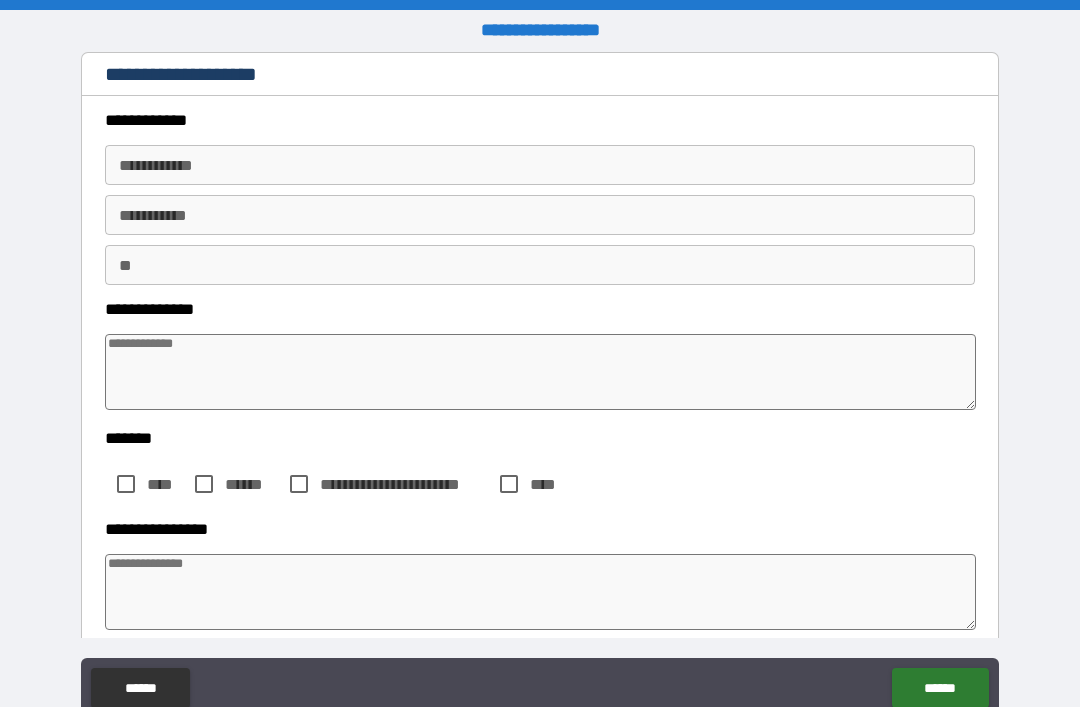 type on "*" 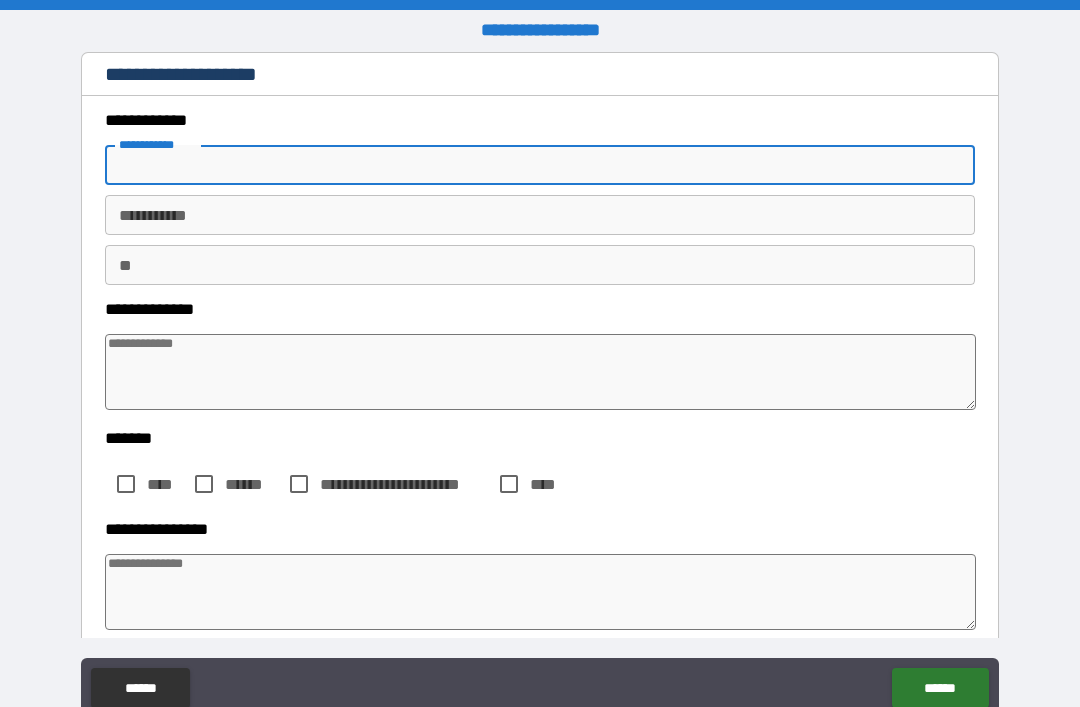 type on "*" 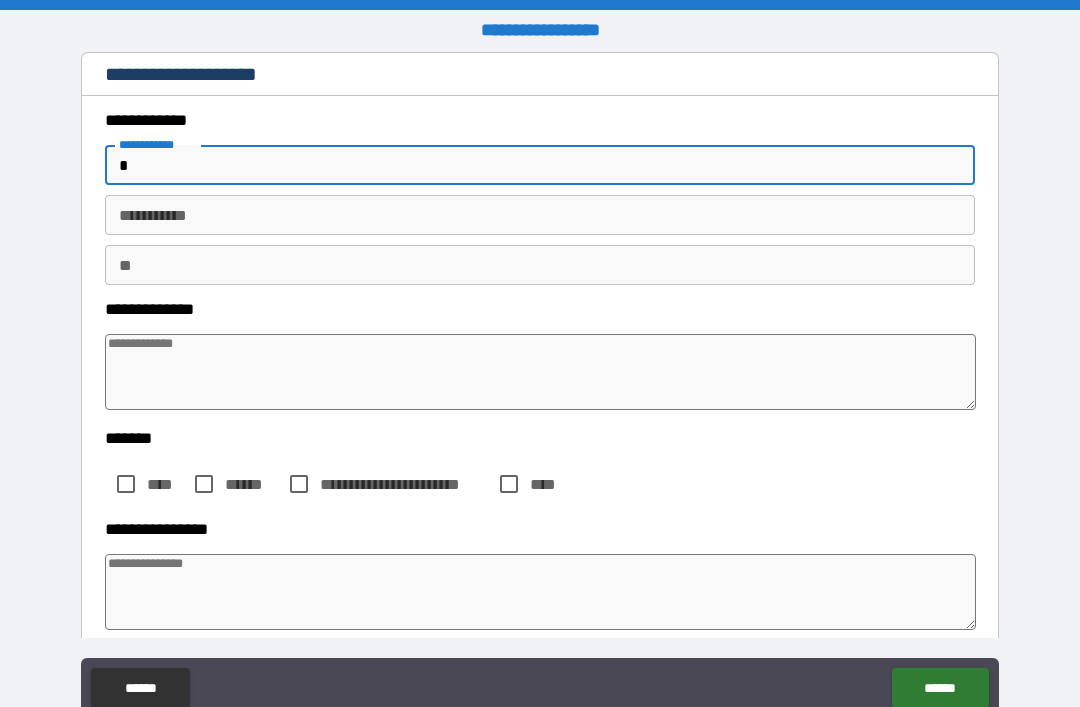 type on "*" 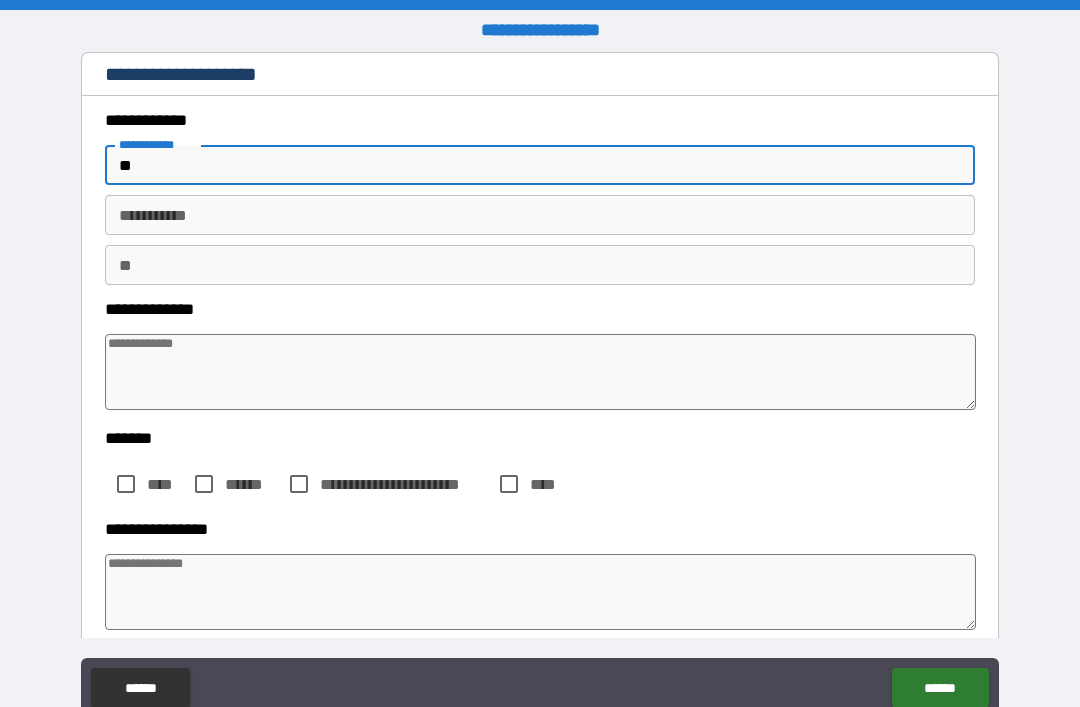 type on "*" 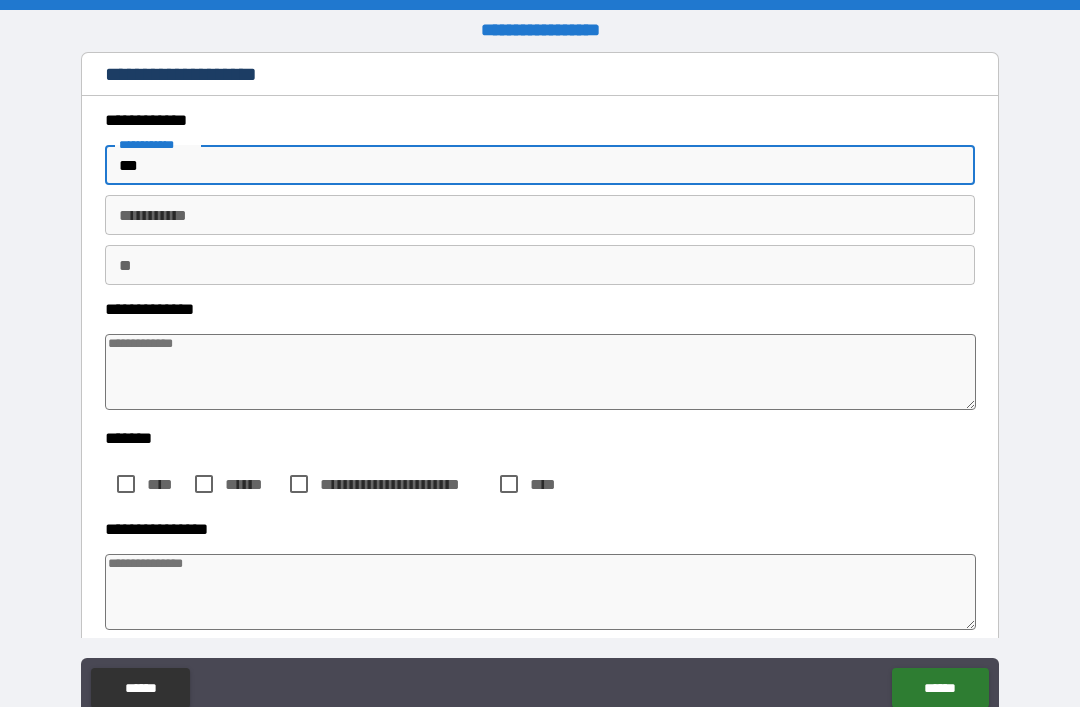 type on "*" 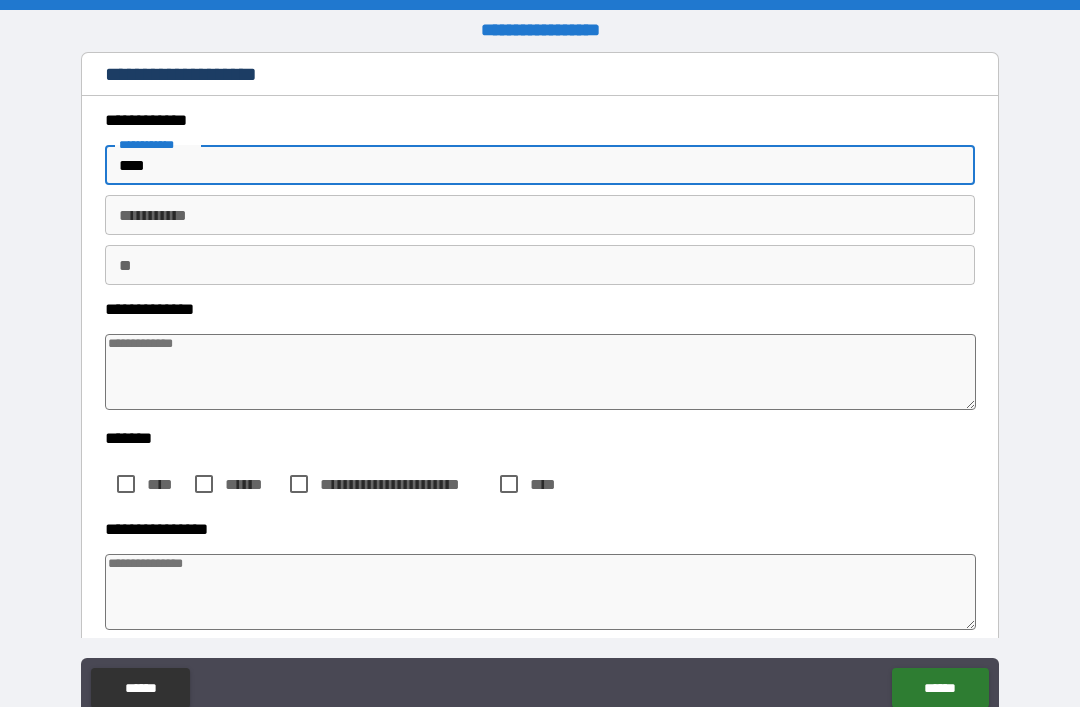 type on "*" 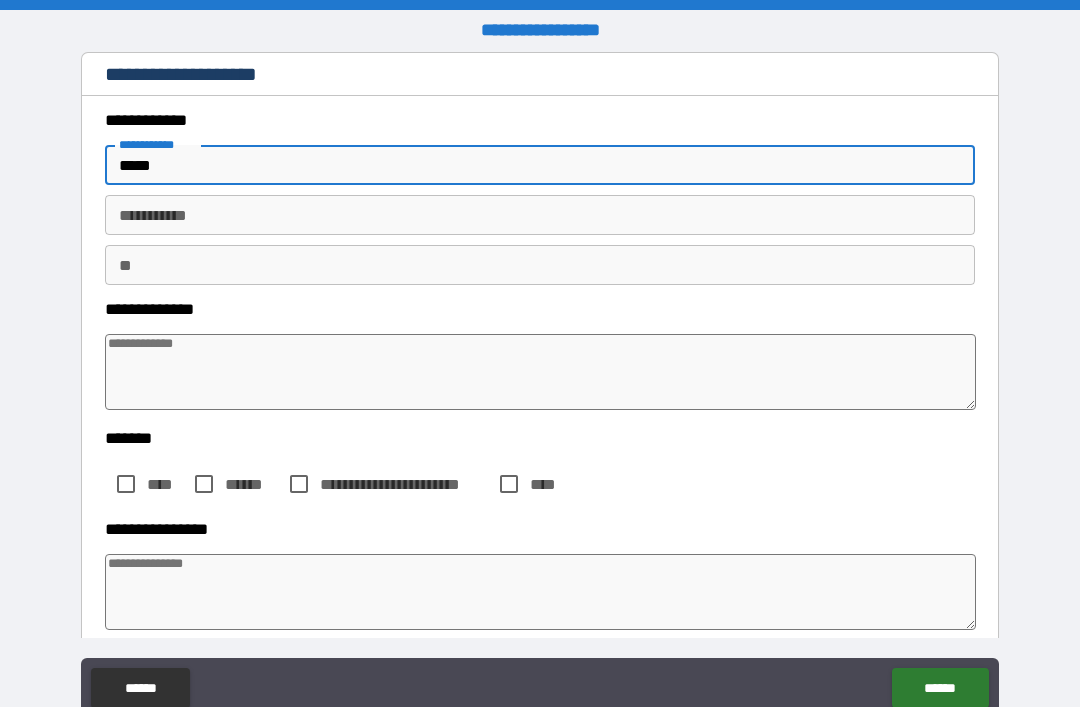 type on "*" 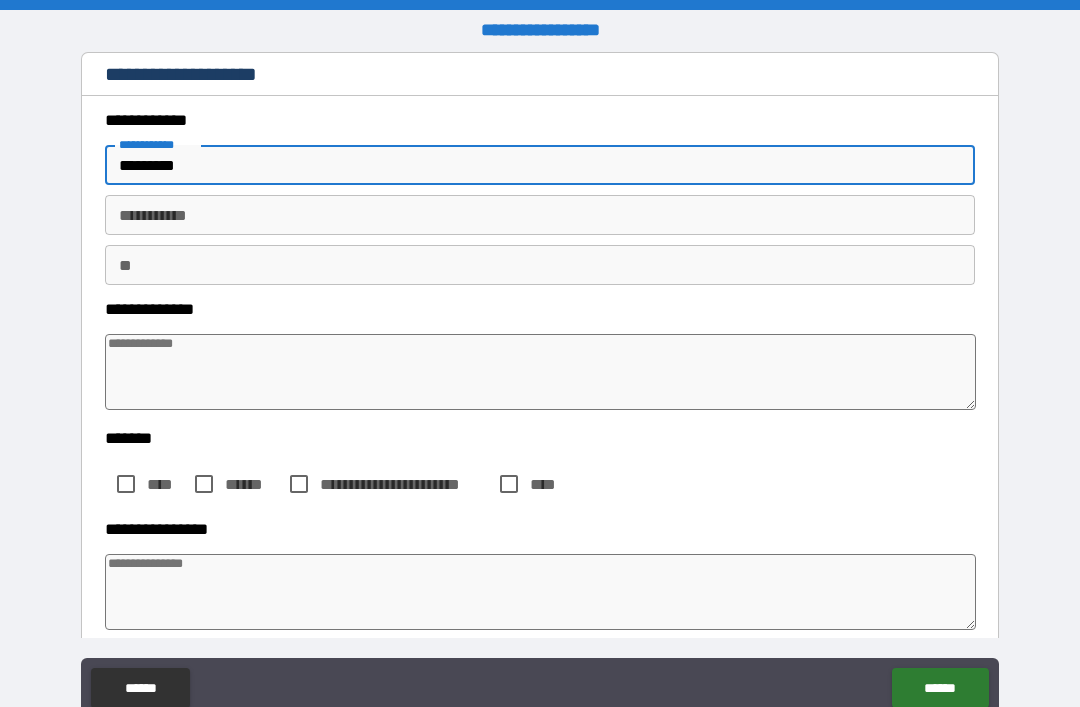 click on "*********   *" at bounding box center [540, 215] 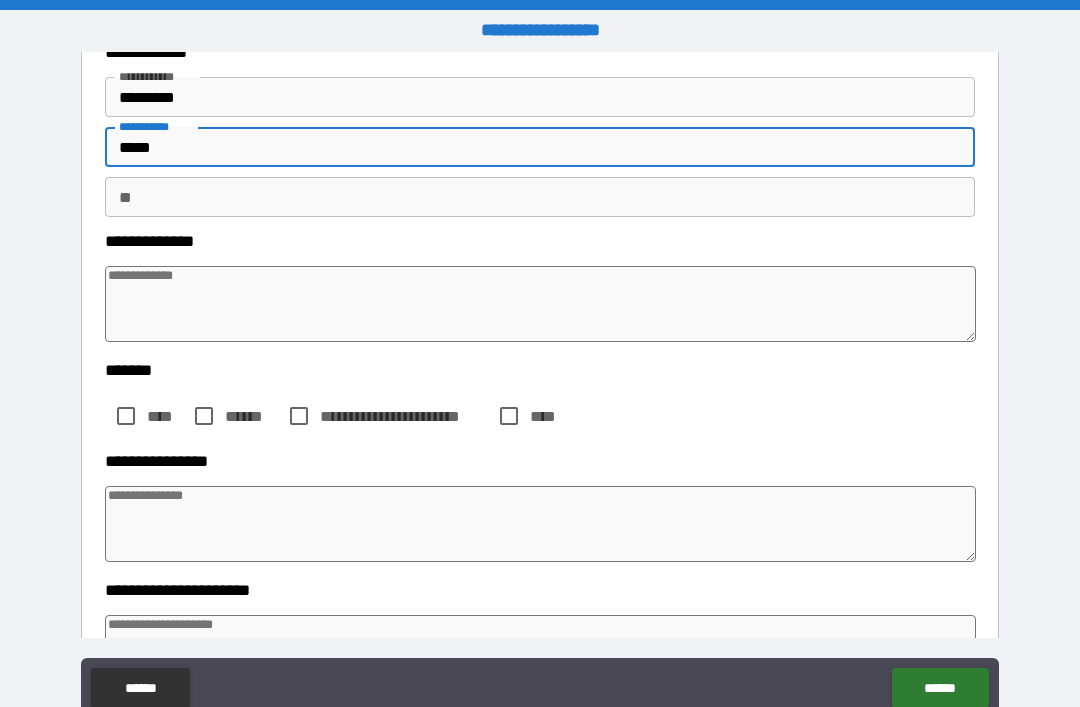 scroll, scrollTop: 75, scrollLeft: 0, axis: vertical 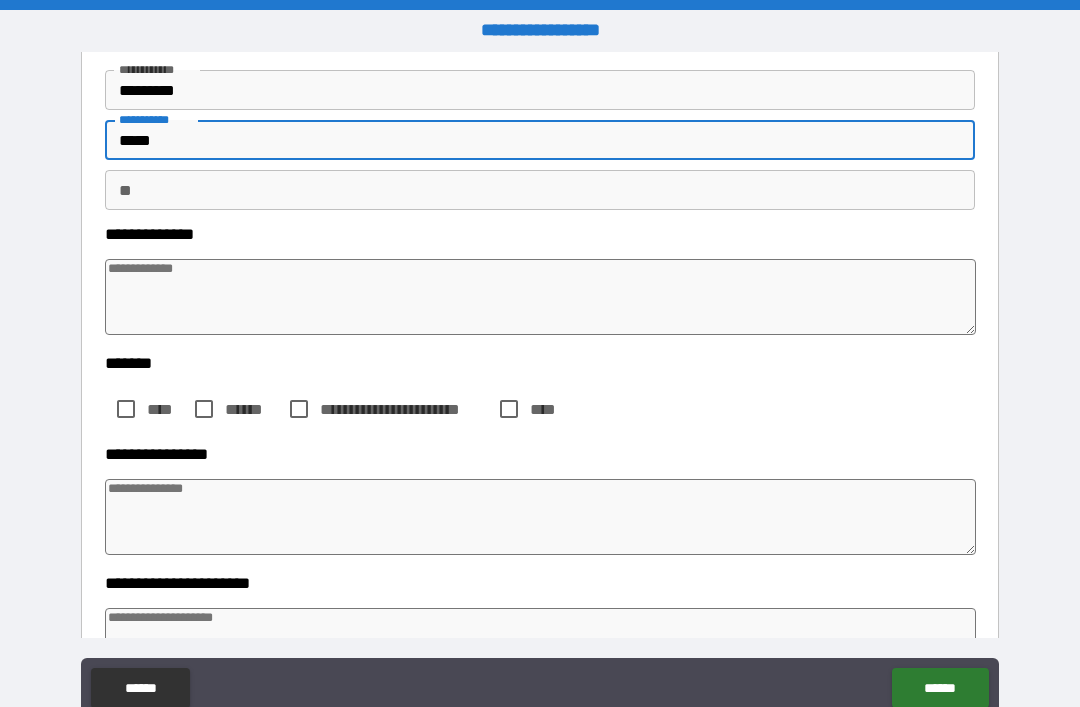 click on "**" at bounding box center [540, 190] 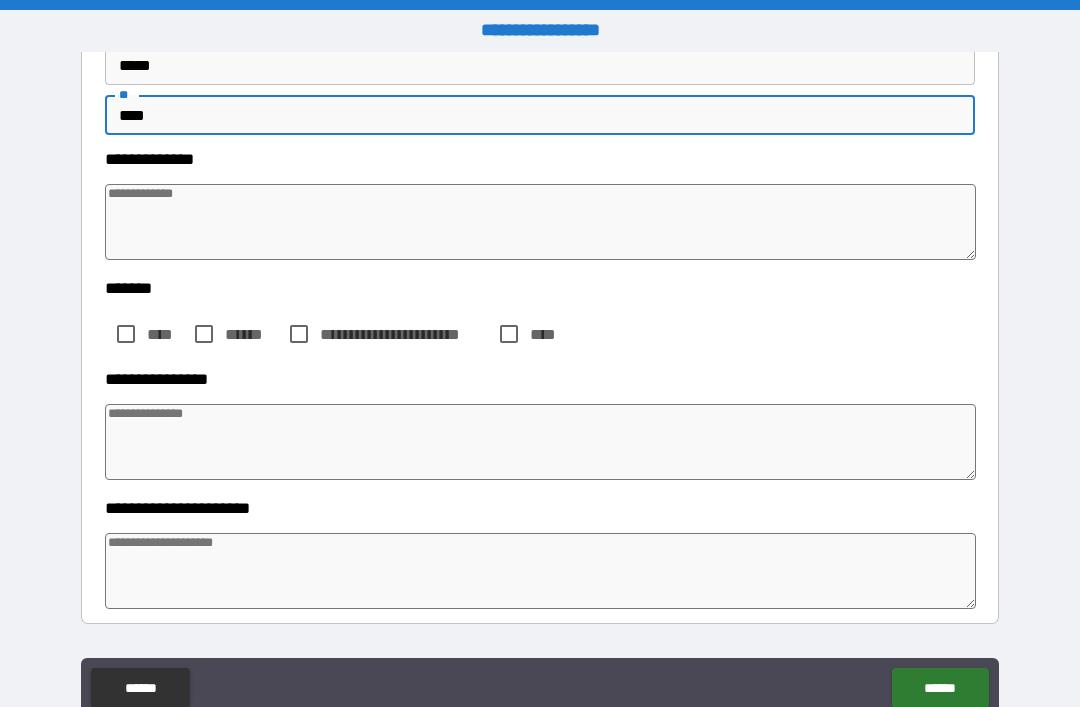 scroll, scrollTop: 154, scrollLeft: 0, axis: vertical 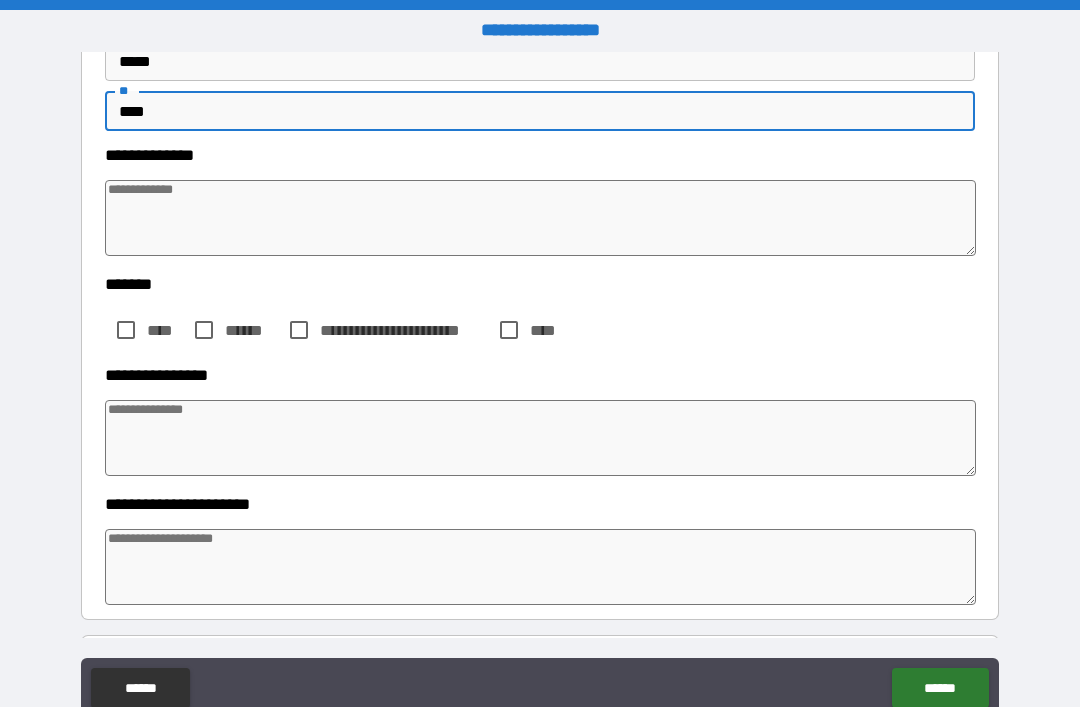 click at bounding box center [540, 218] 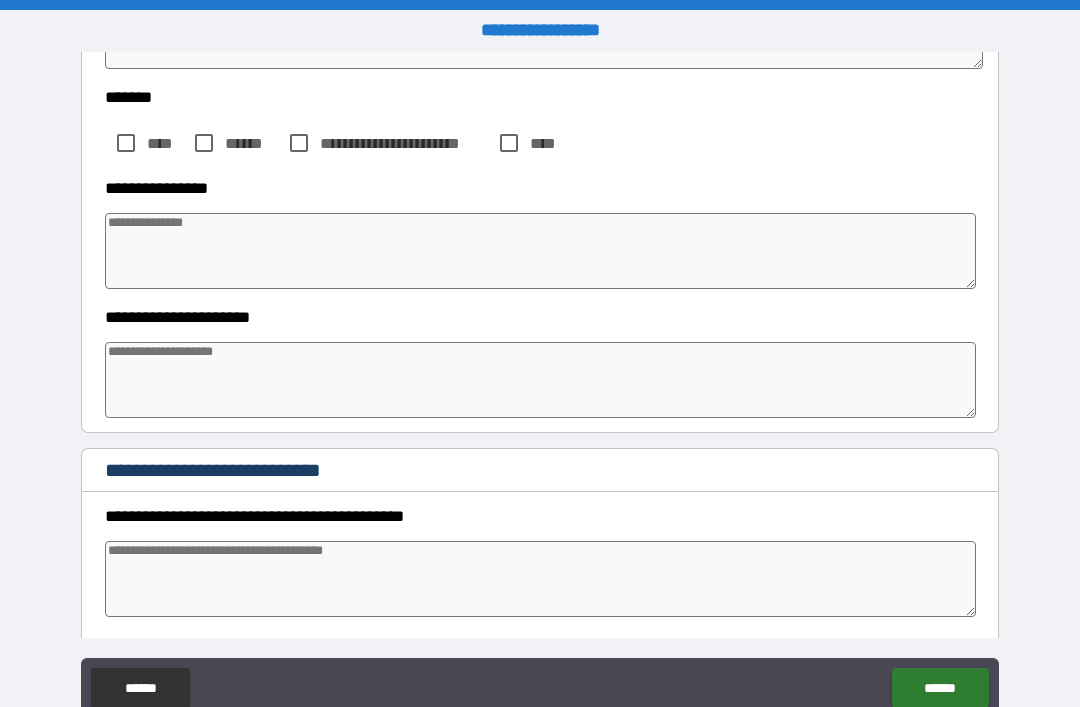 scroll, scrollTop: 347, scrollLeft: 0, axis: vertical 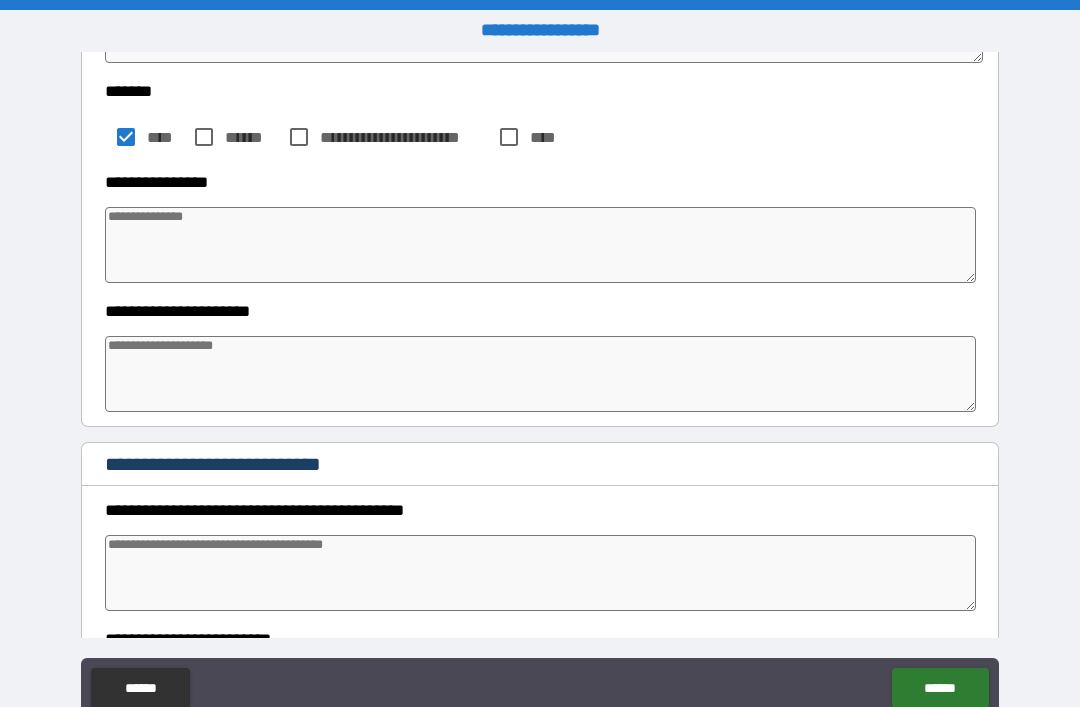 click at bounding box center [540, 245] 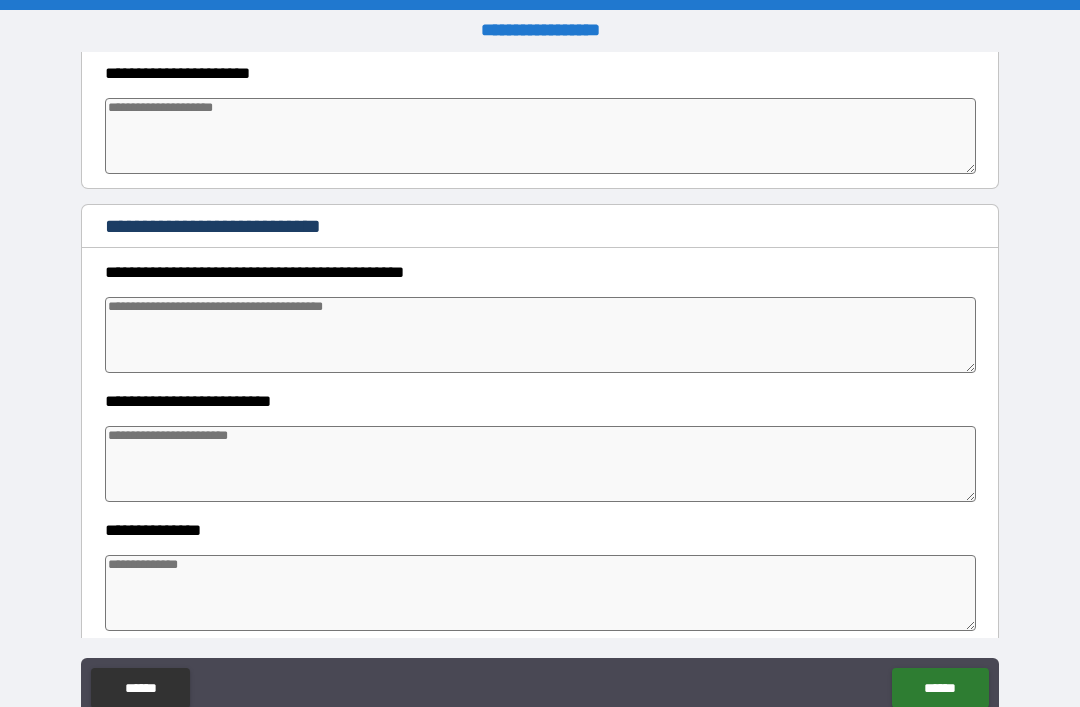 scroll, scrollTop: 554, scrollLeft: 0, axis: vertical 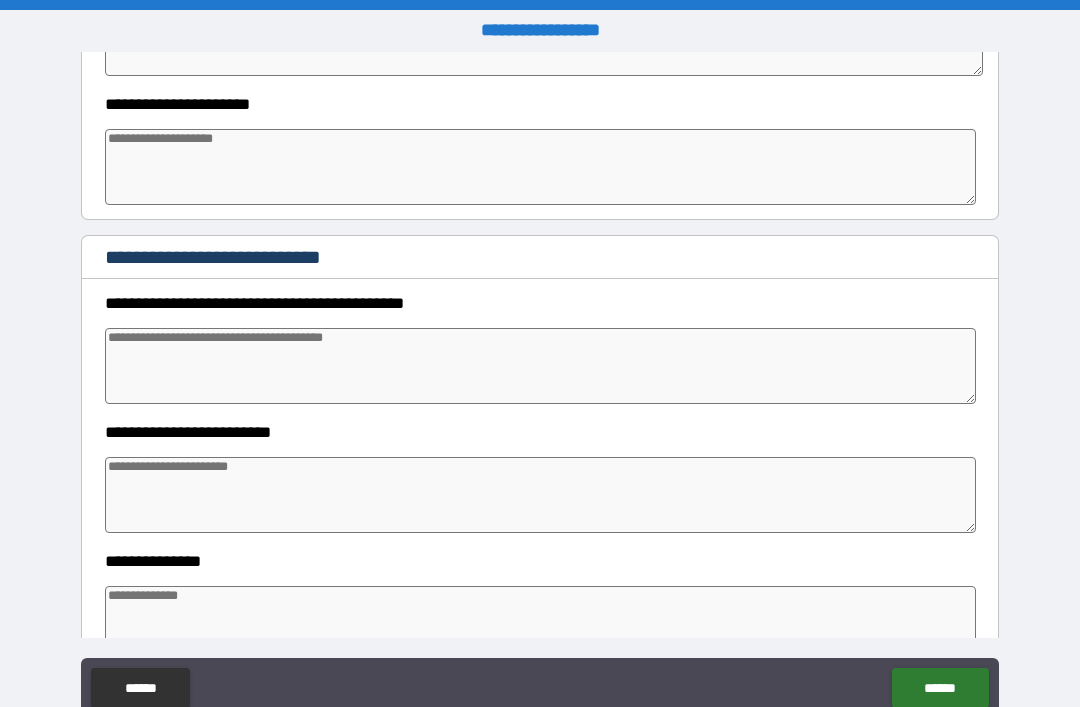 click at bounding box center [540, 167] 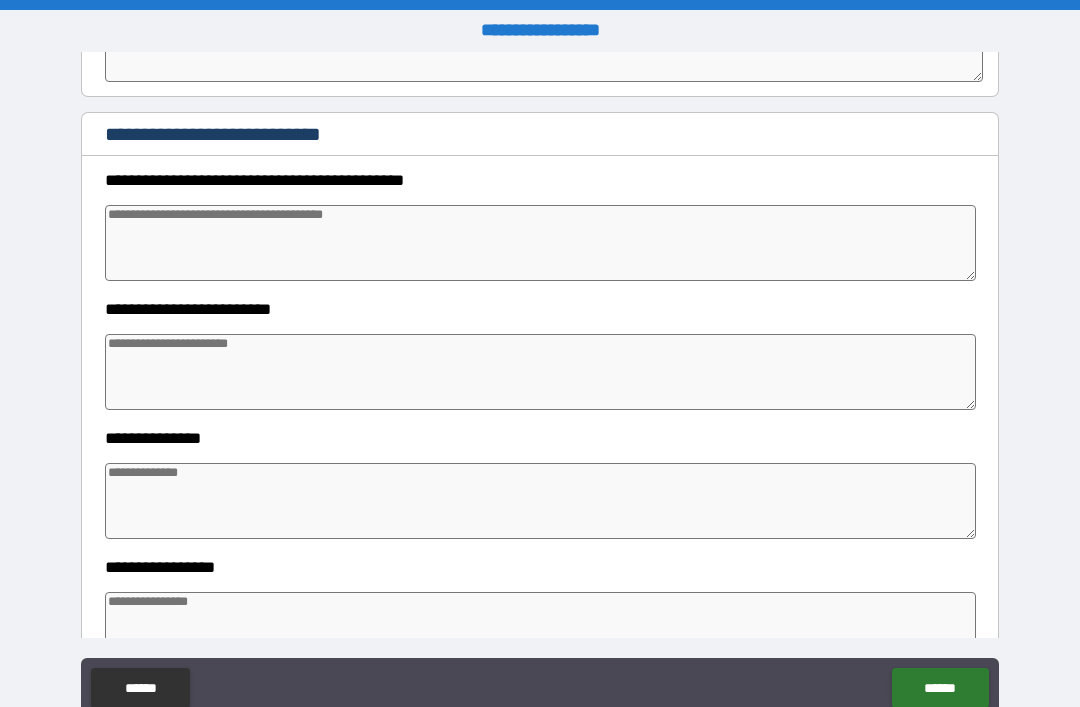 scroll, scrollTop: 679, scrollLeft: 0, axis: vertical 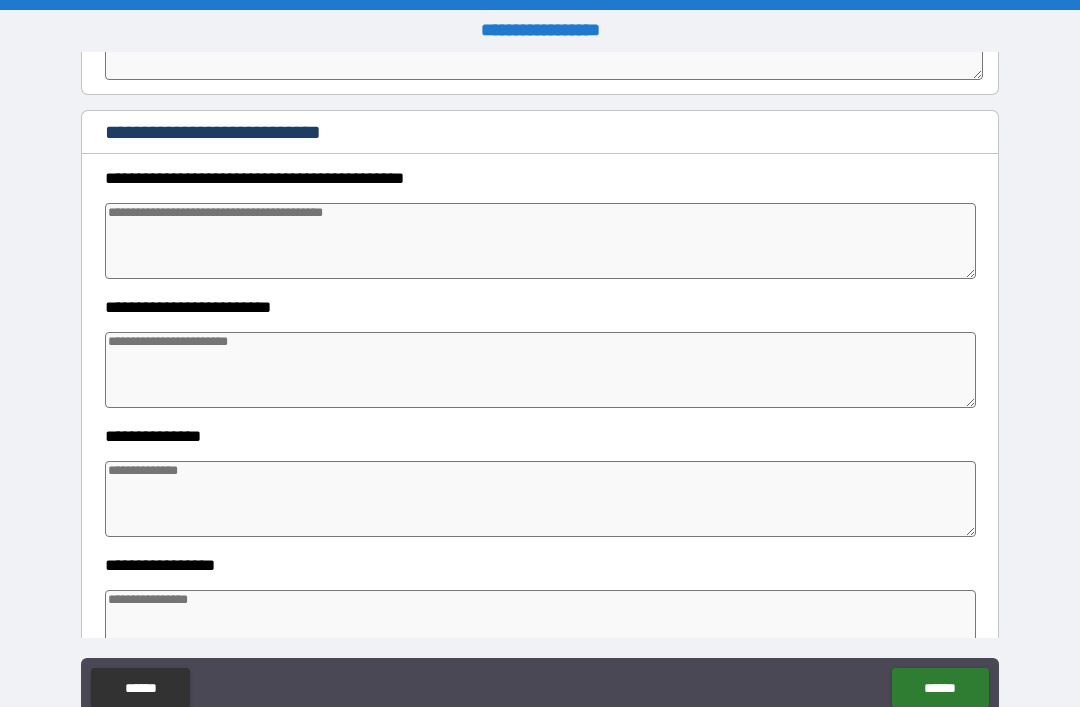click at bounding box center [540, 241] 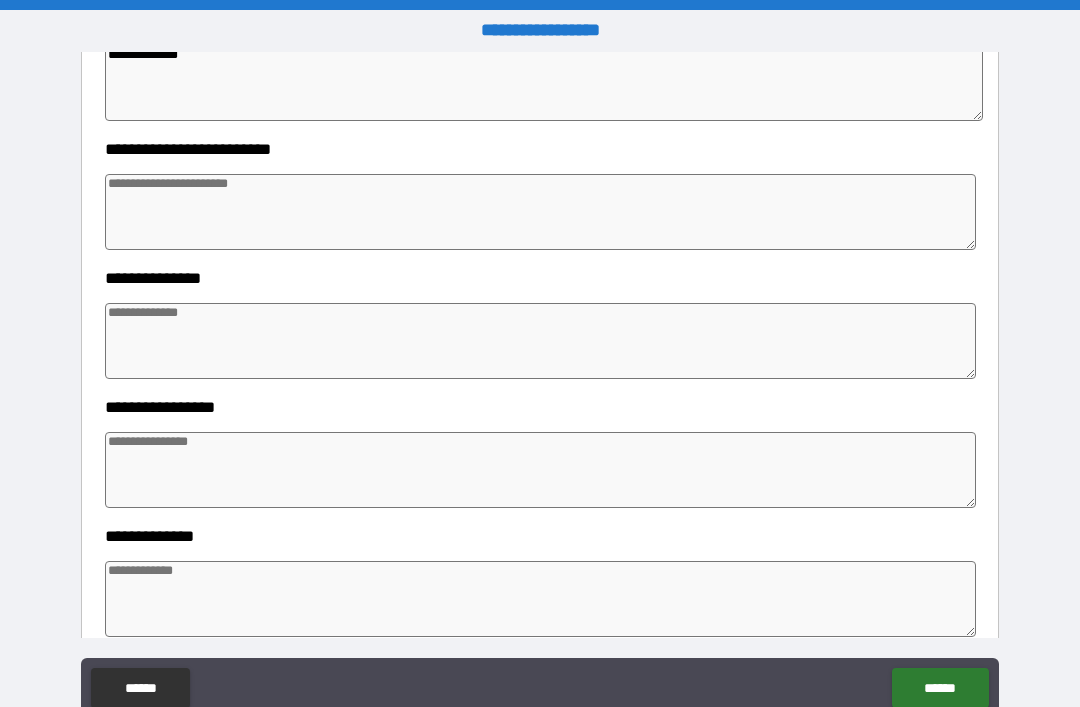 scroll, scrollTop: 846, scrollLeft: 0, axis: vertical 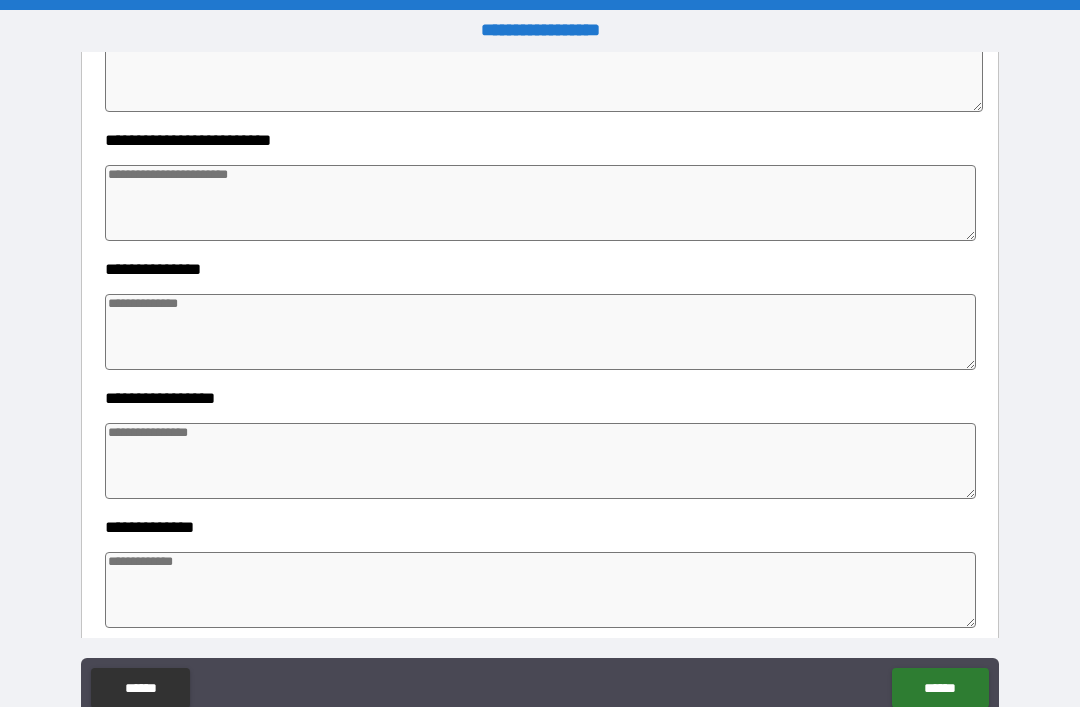 click at bounding box center (540, 203) 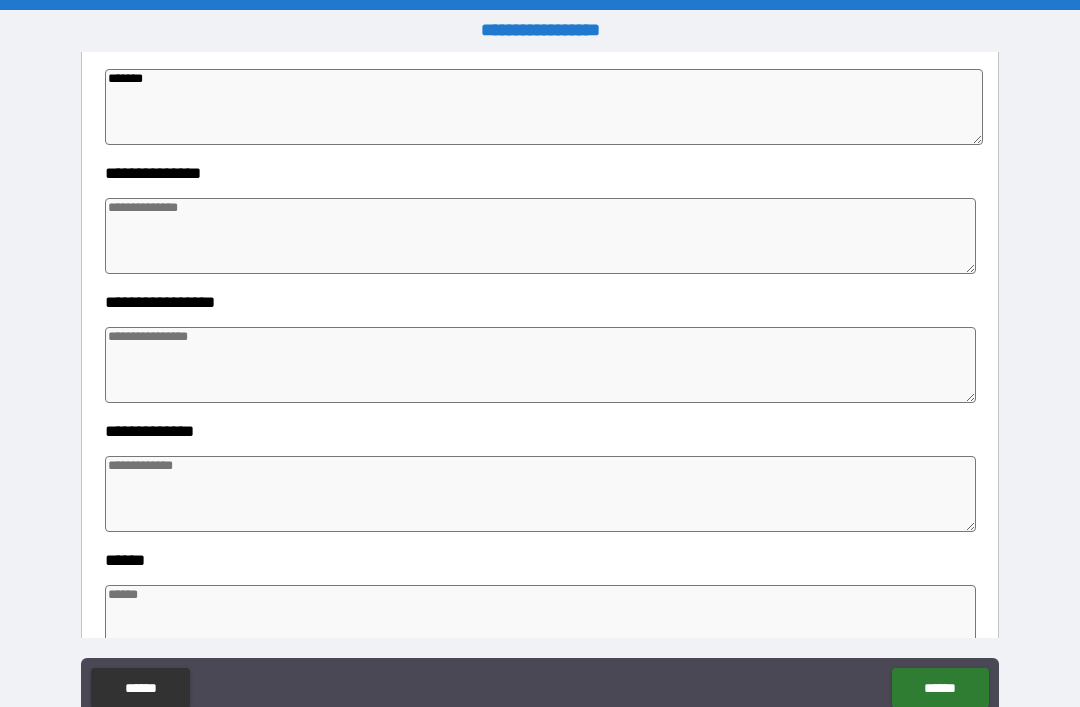 scroll, scrollTop: 943, scrollLeft: 0, axis: vertical 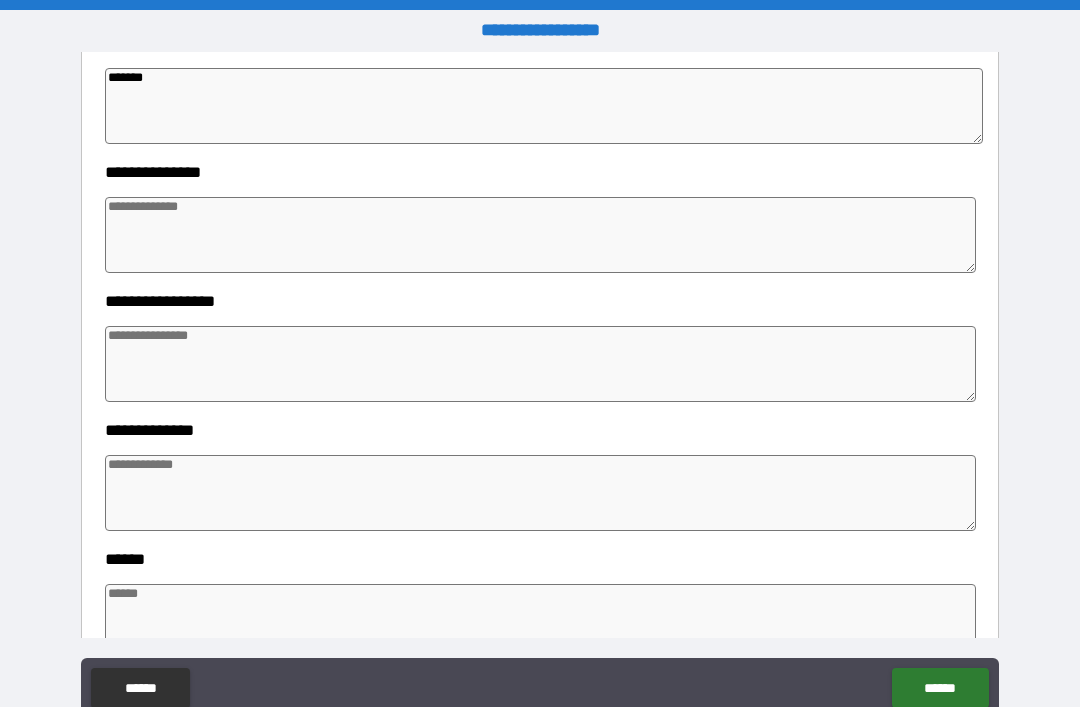 click at bounding box center [540, 235] 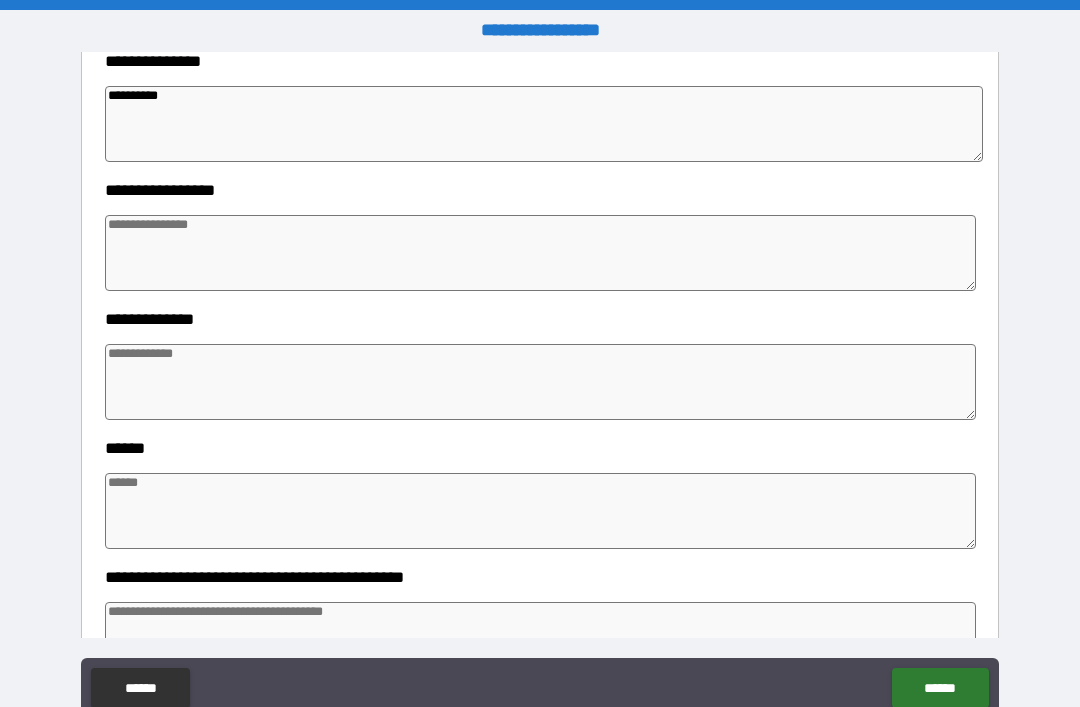 scroll, scrollTop: 1065, scrollLeft: 0, axis: vertical 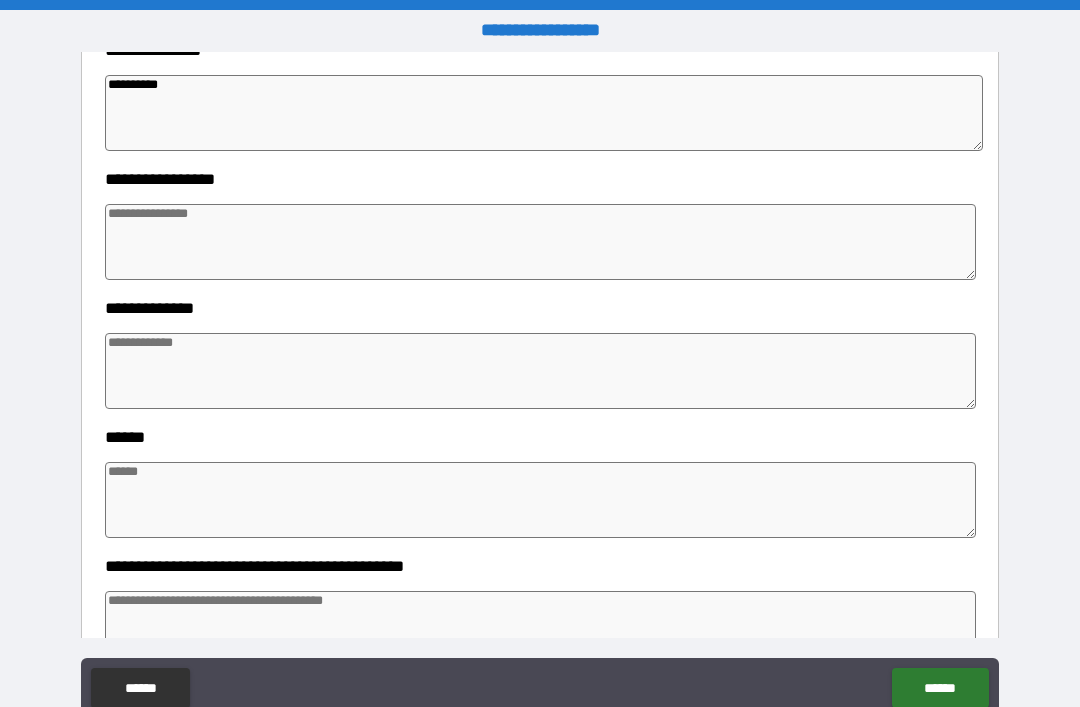 click at bounding box center (540, 242) 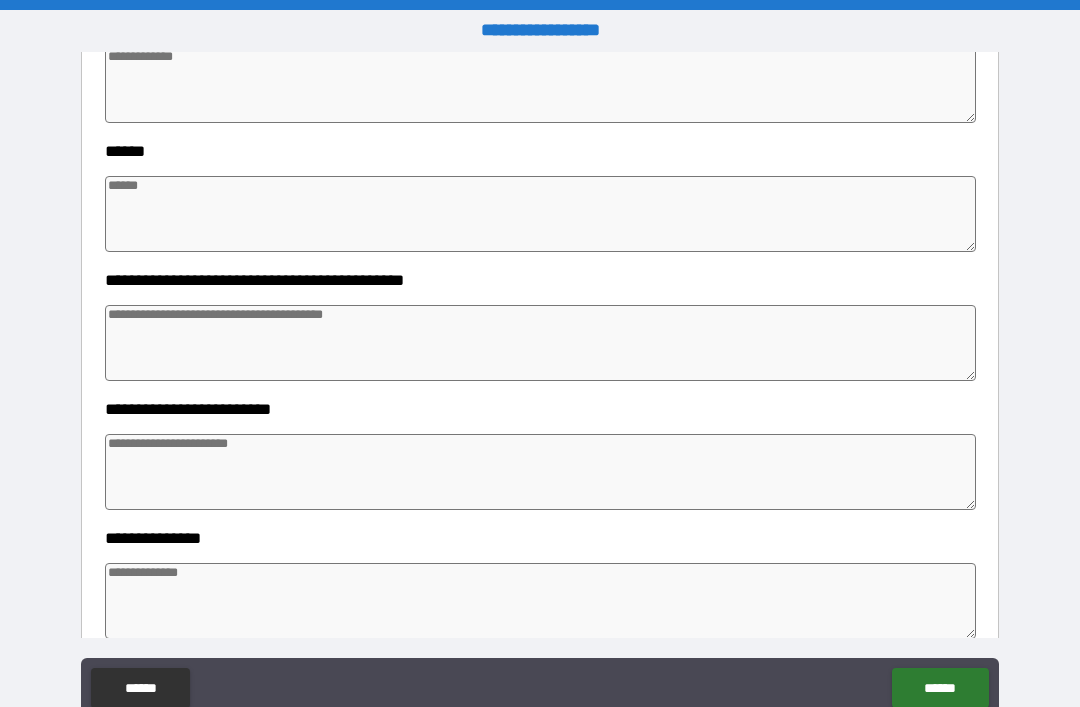 scroll, scrollTop: 1431, scrollLeft: 0, axis: vertical 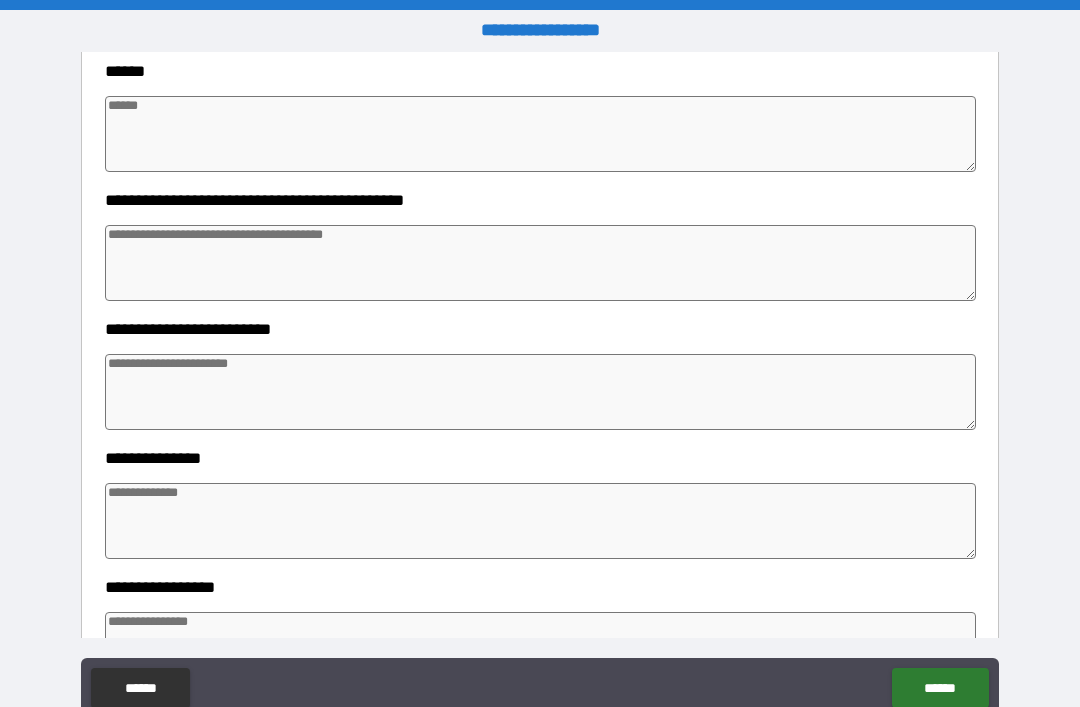 click at bounding box center [540, 134] 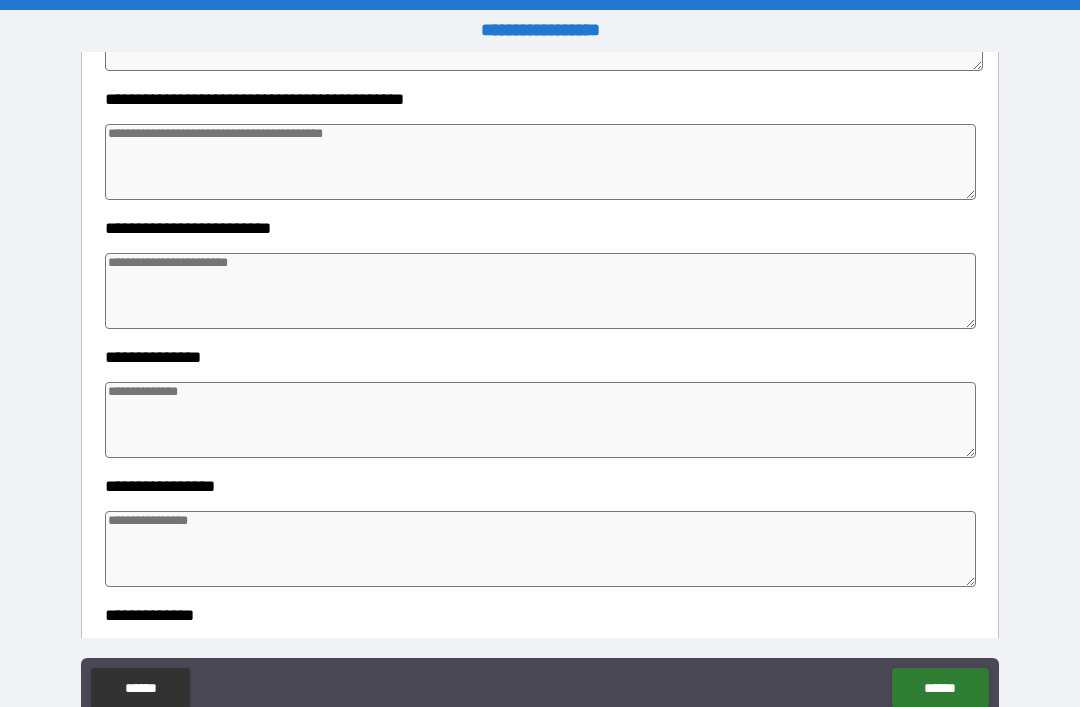 scroll, scrollTop: 1536, scrollLeft: 0, axis: vertical 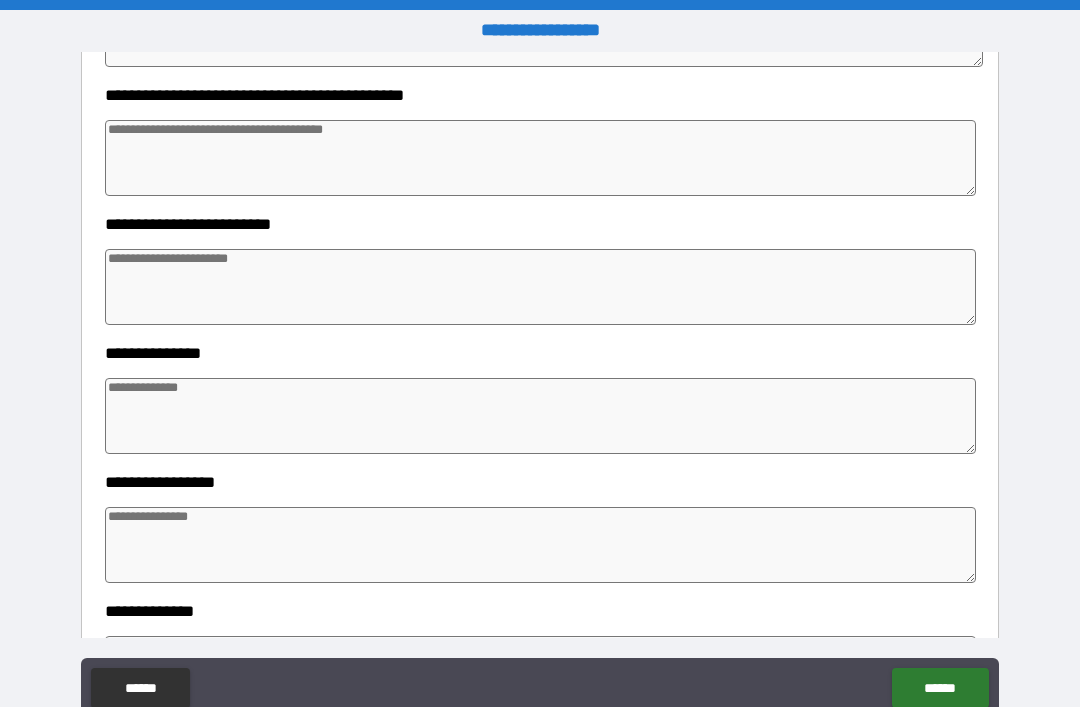 click at bounding box center (540, 158) 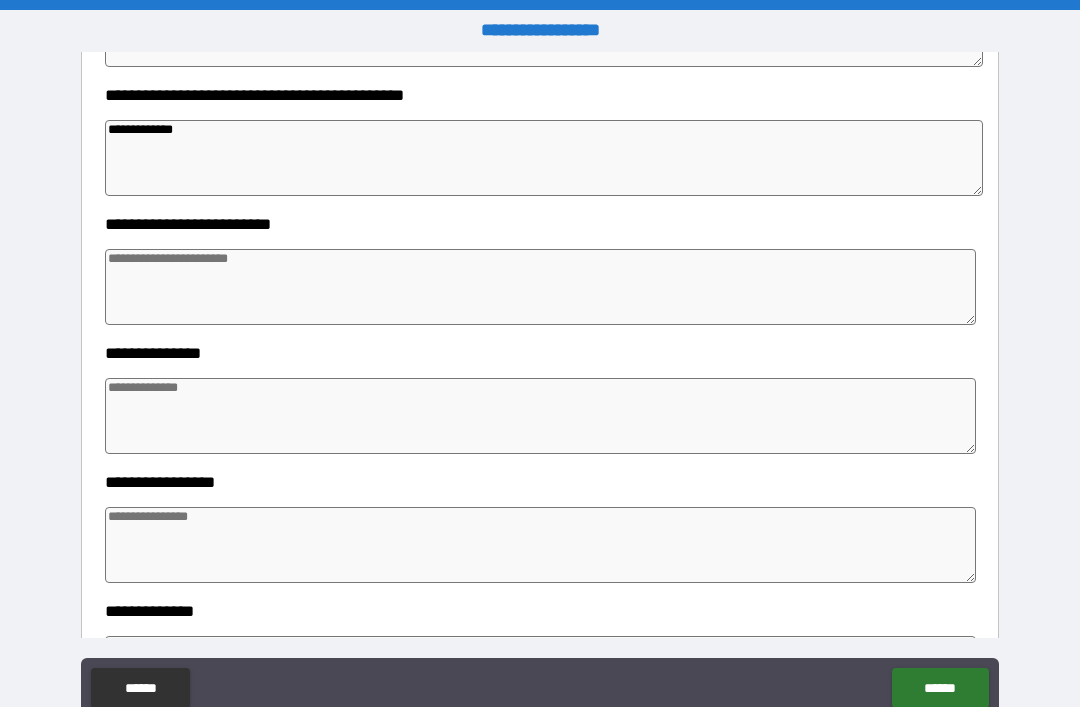 click at bounding box center (540, 287) 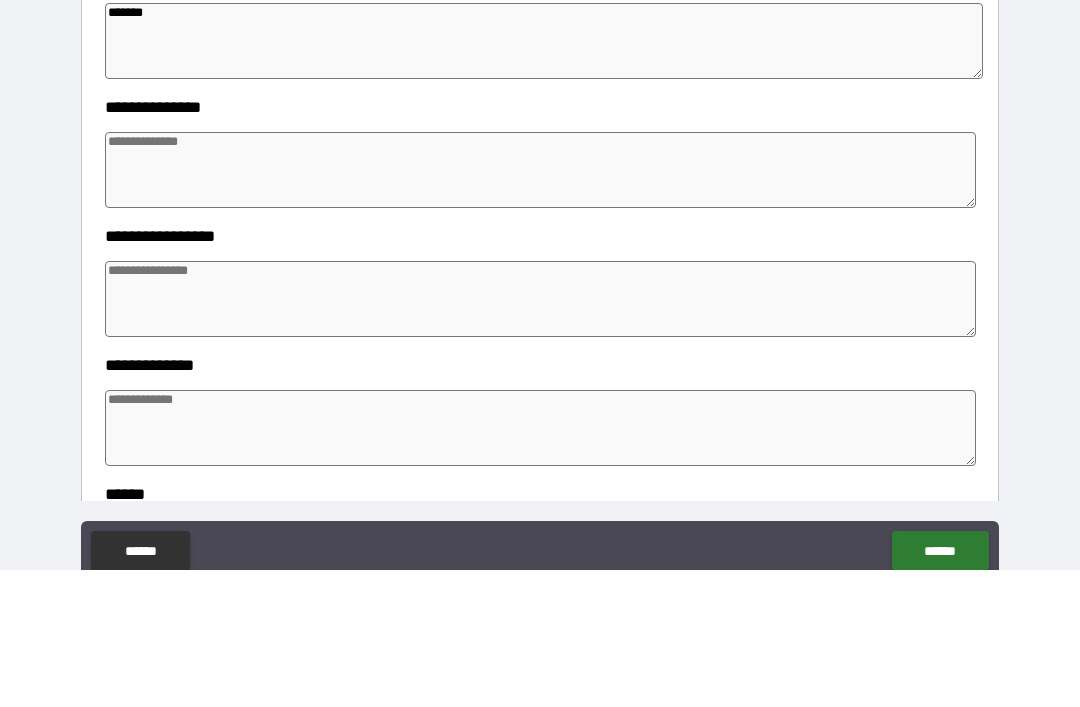 scroll, scrollTop: 1647, scrollLeft: 0, axis: vertical 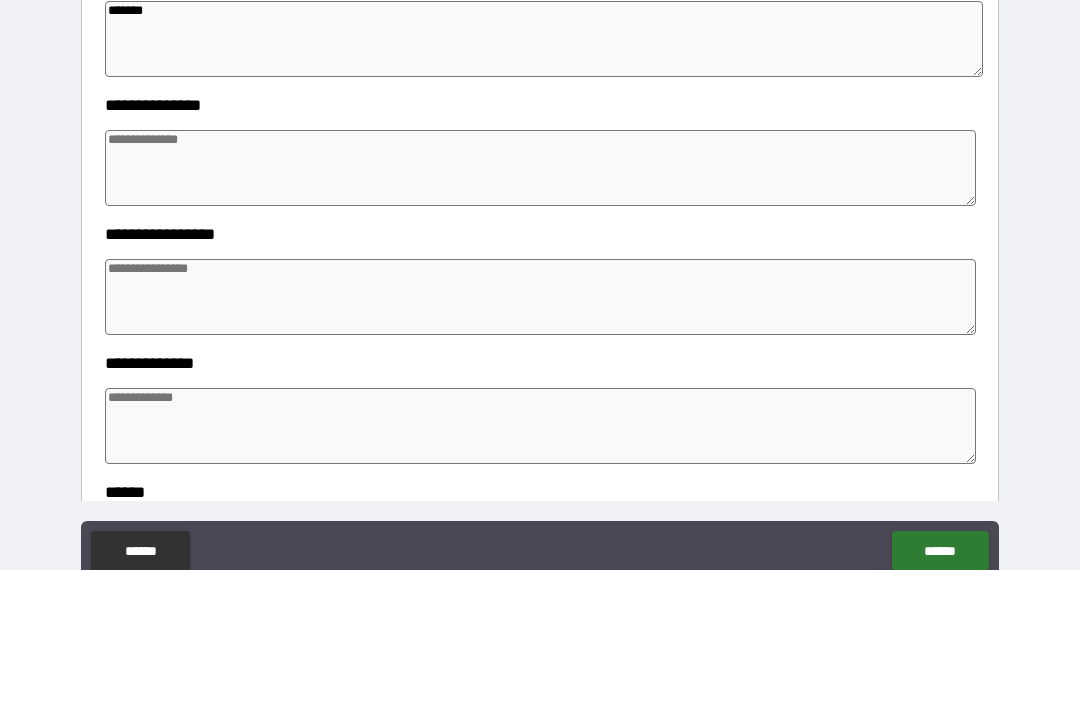 click at bounding box center [540, 305] 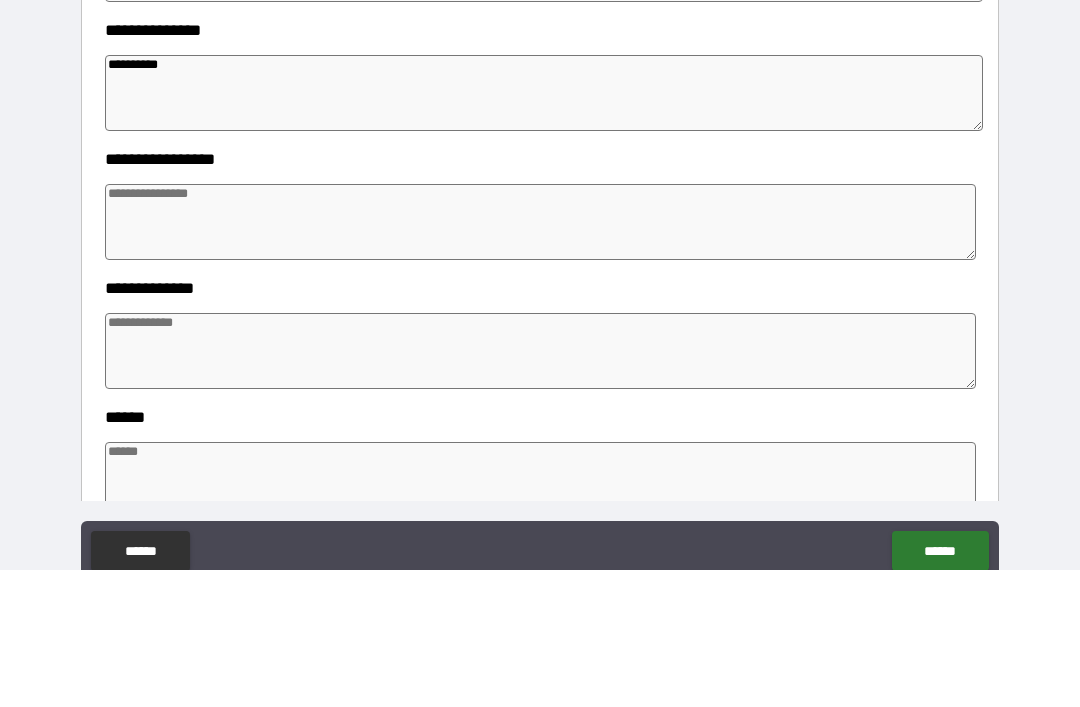 scroll, scrollTop: 1735, scrollLeft: 0, axis: vertical 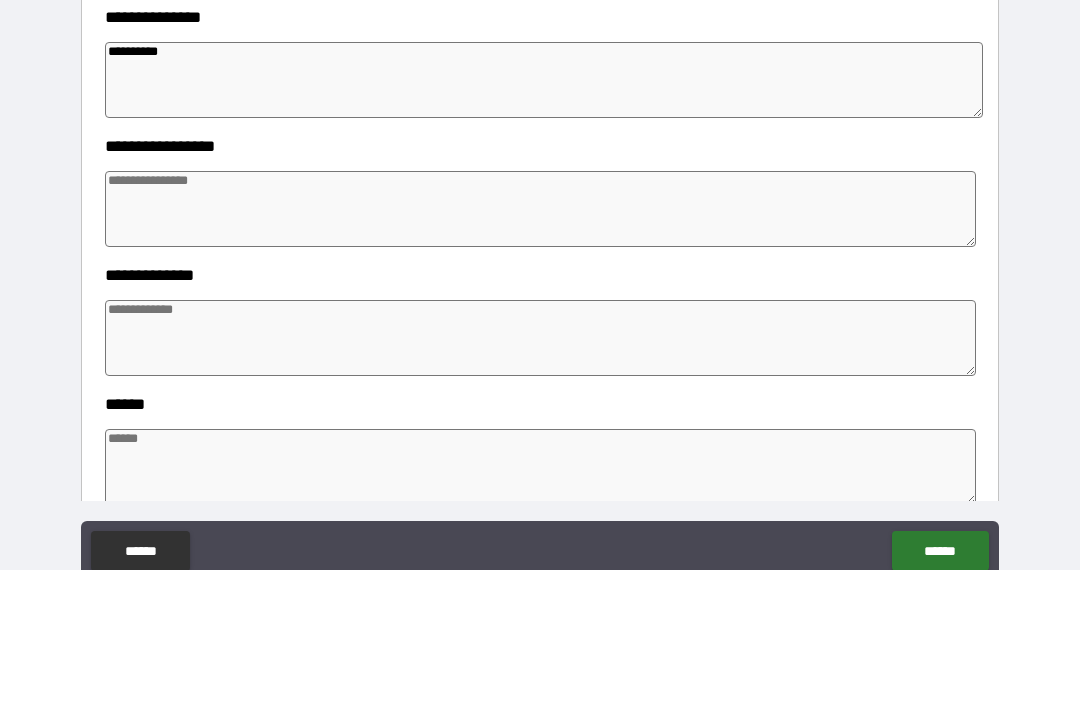 click at bounding box center (540, 346) 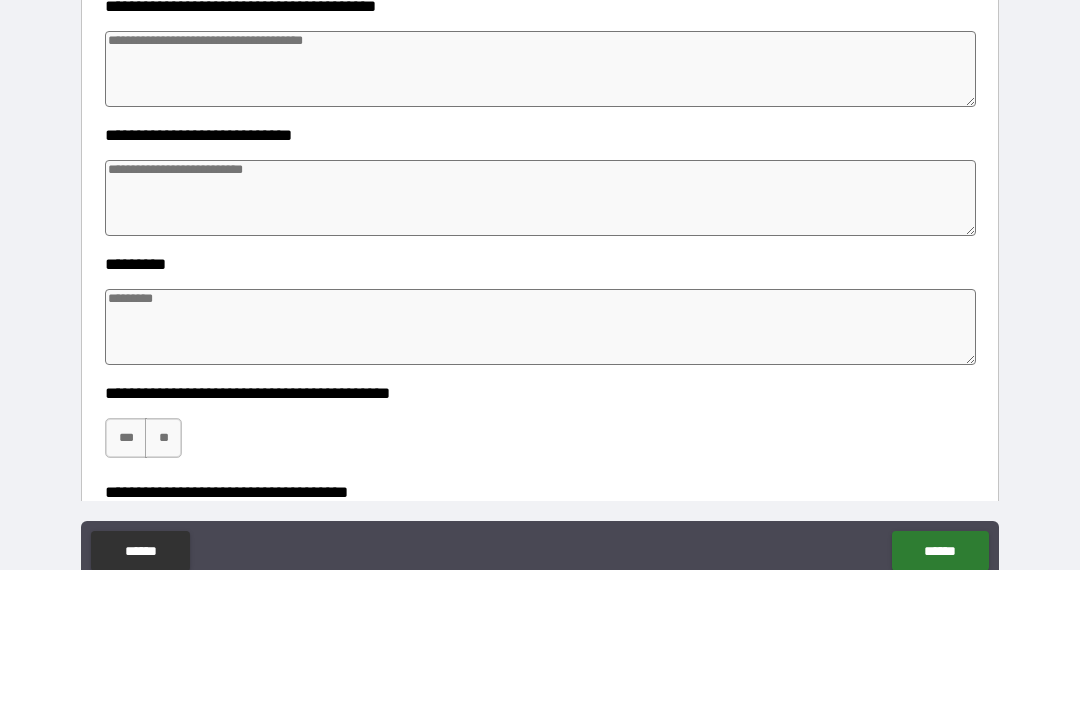 scroll, scrollTop: 2471, scrollLeft: 0, axis: vertical 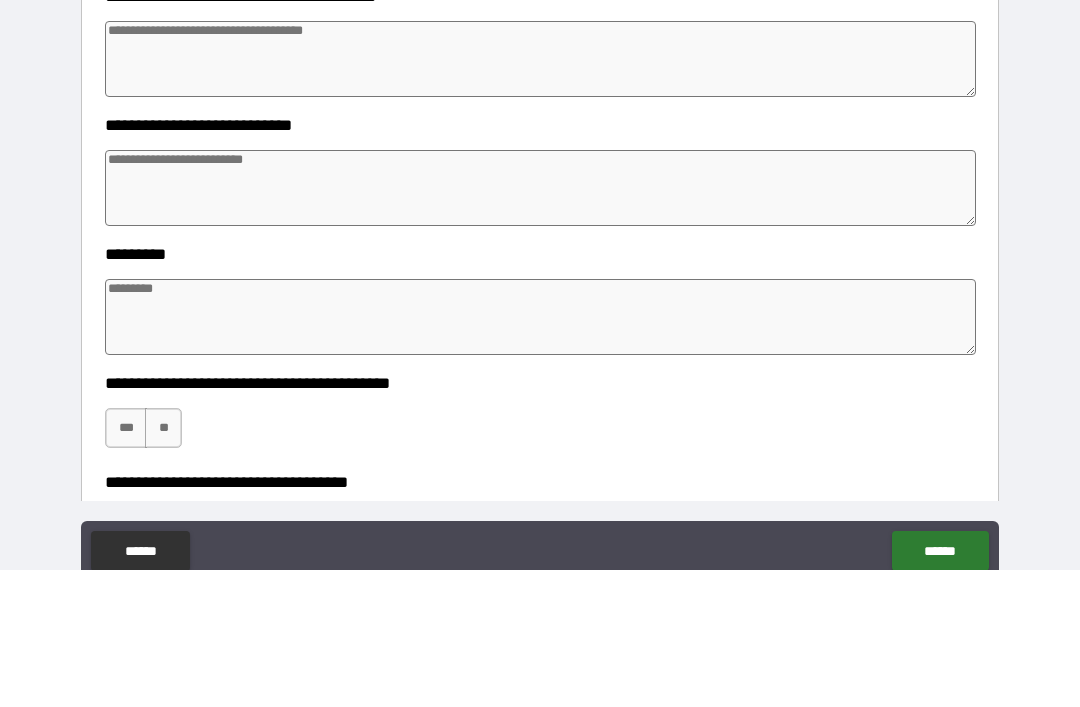 click at bounding box center (540, 325) 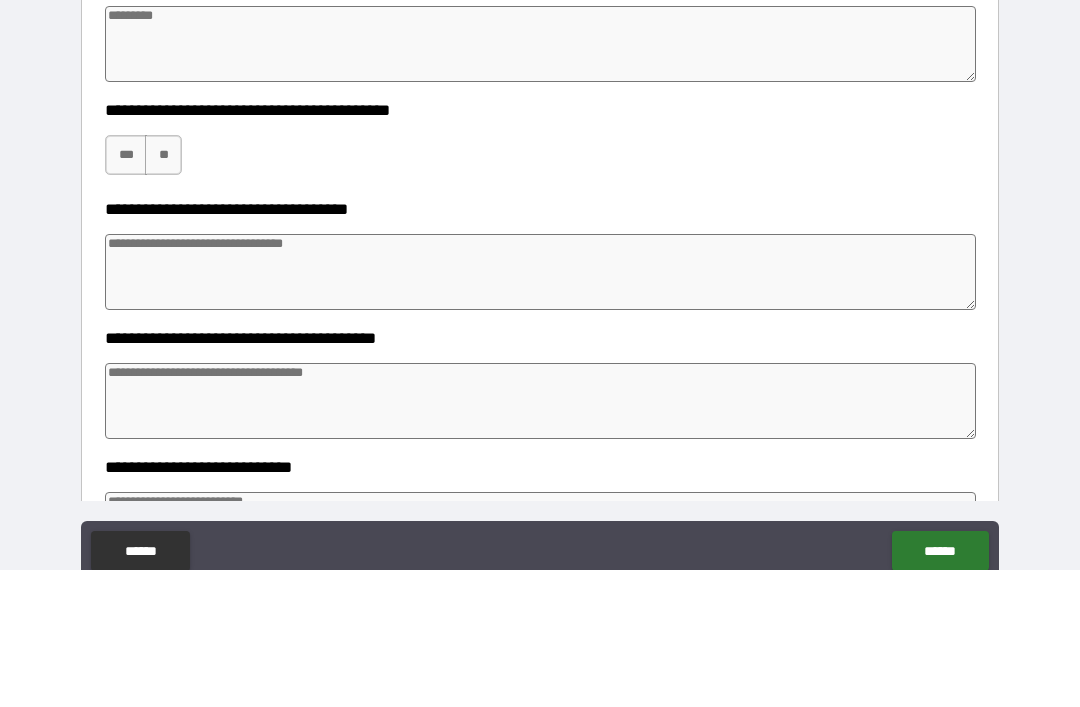 scroll, scrollTop: 2745, scrollLeft: 0, axis: vertical 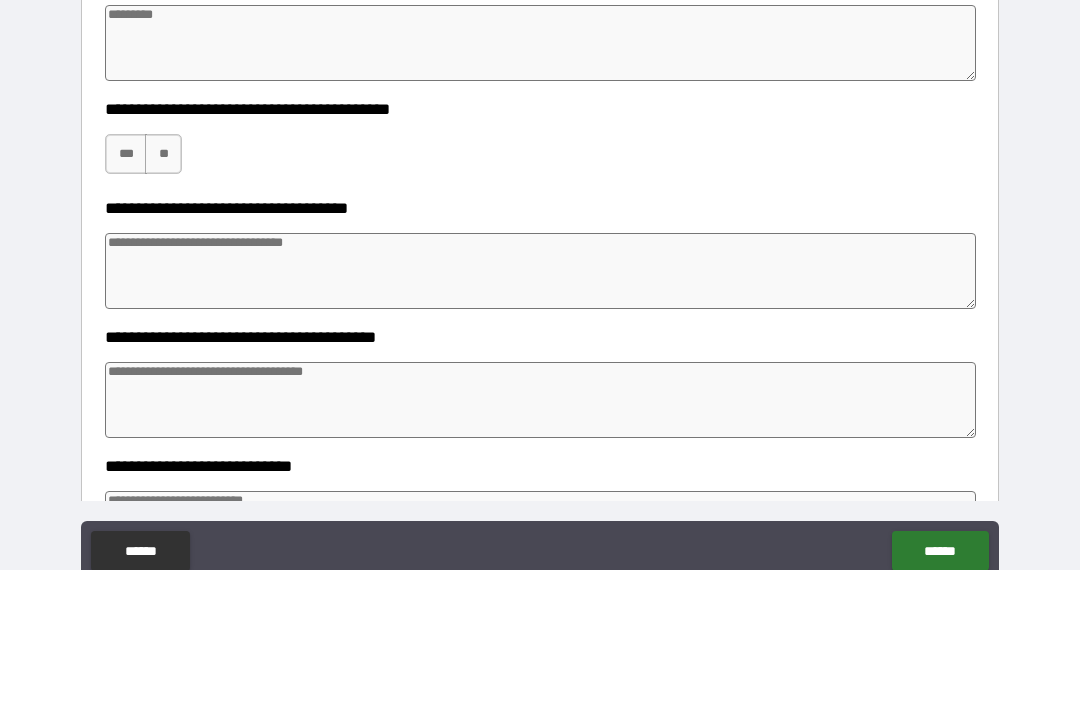 click on "**" at bounding box center [163, 291] 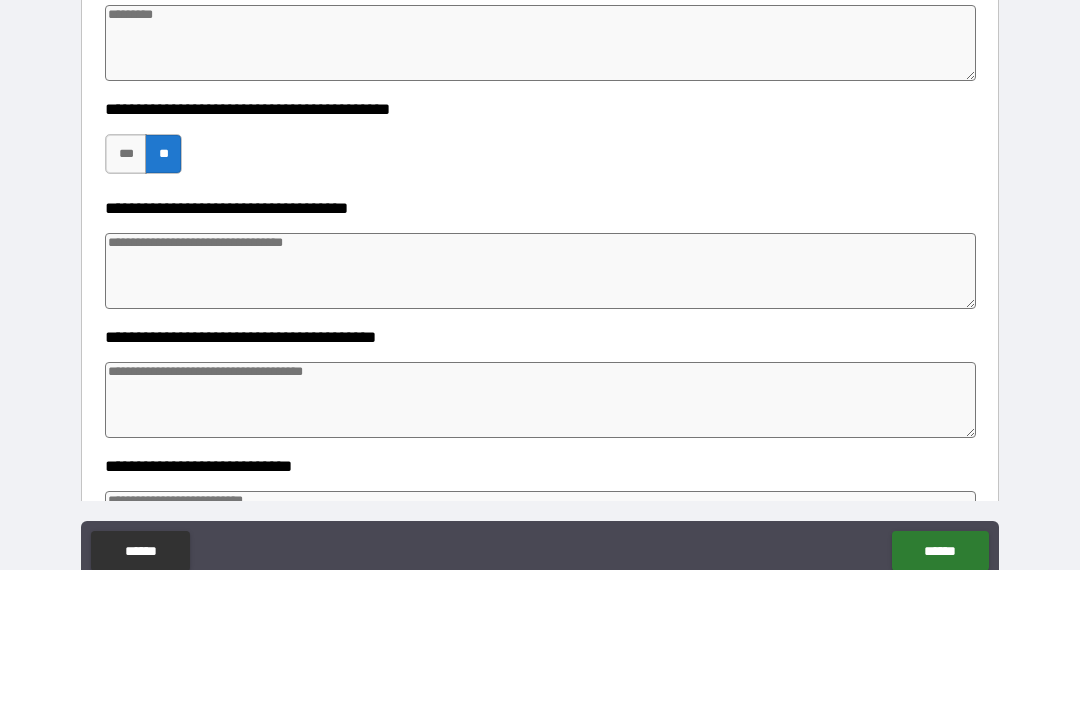 scroll, scrollTop: 64, scrollLeft: 0, axis: vertical 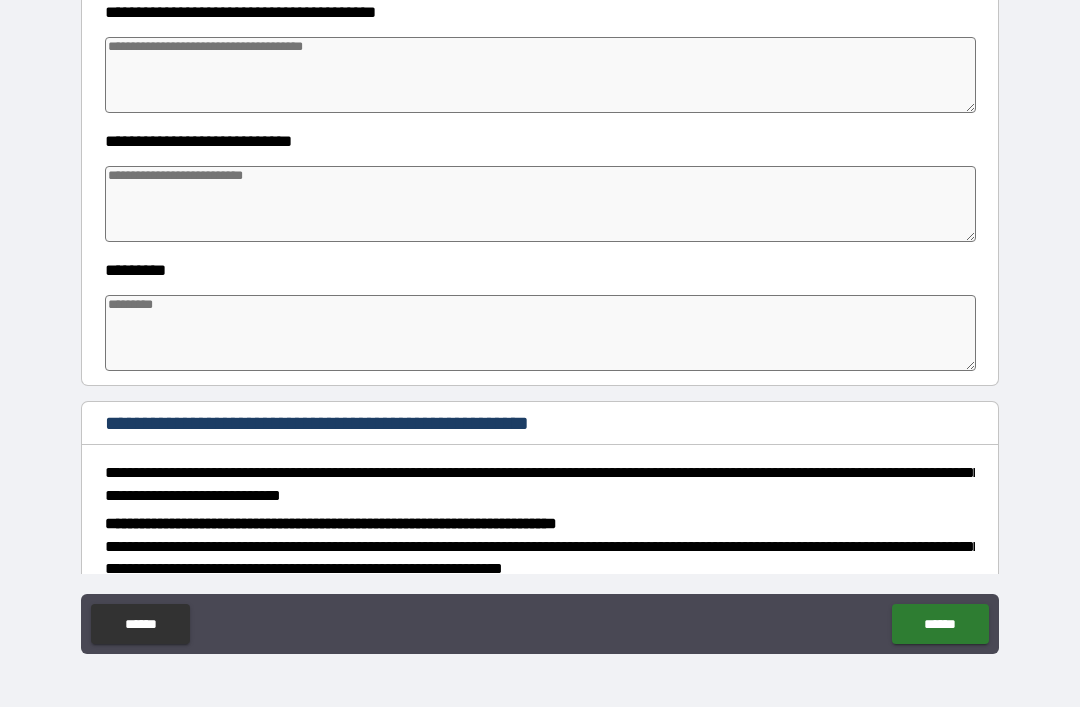click on "******" at bounding box center (940, 624) 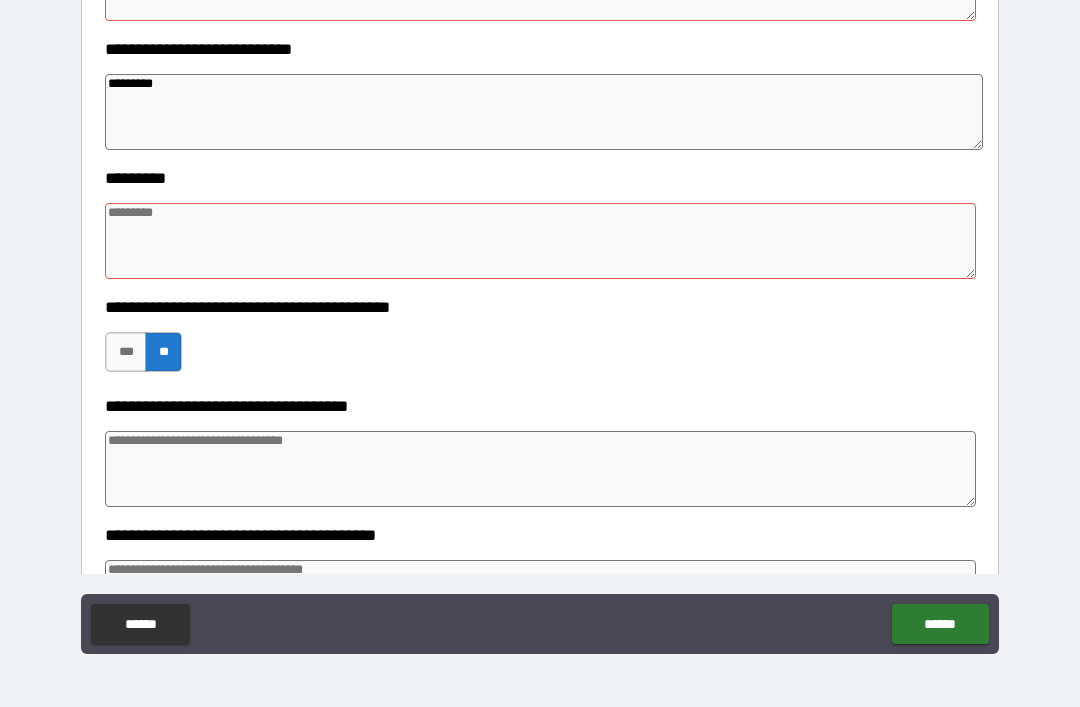 scroll, scrollTop: 2618, scrollLeft: 0, axis: vertical 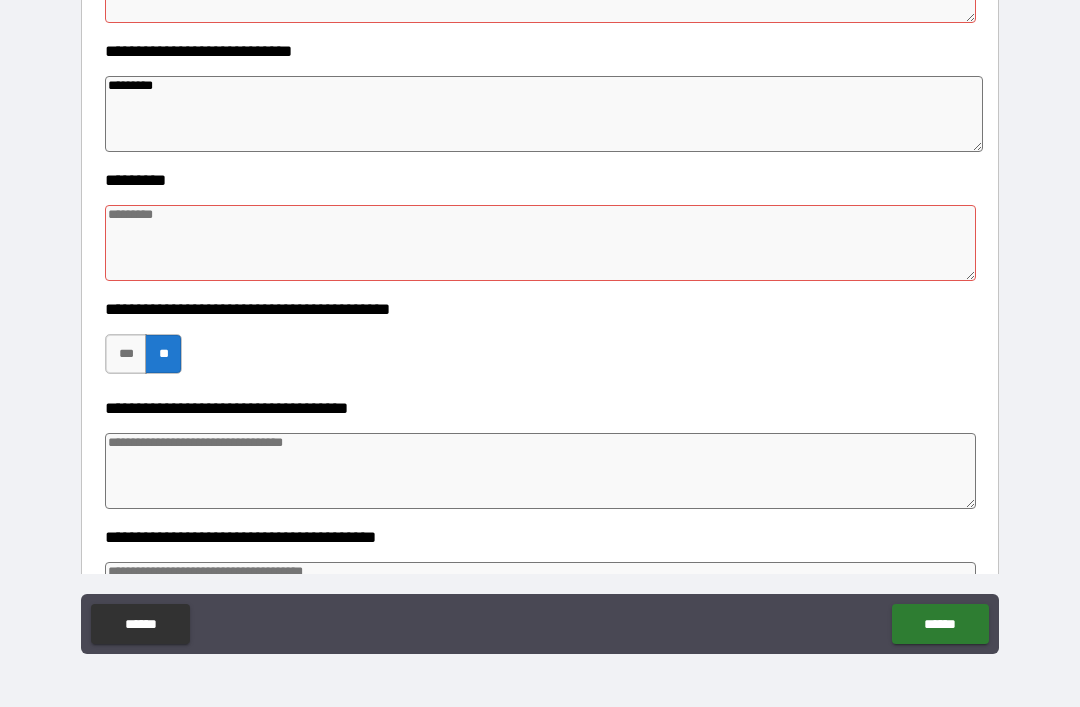 click at bounding box center (540, 243) 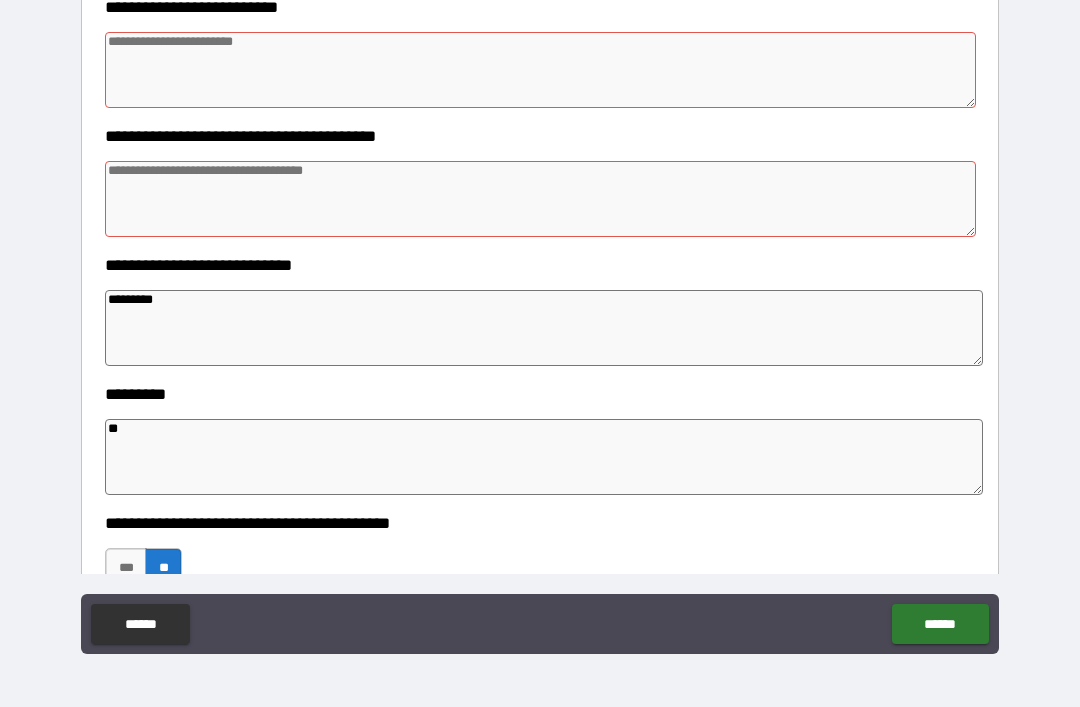 scroll, scrollTop: 2401, scrollLeft: 0, axis: vertical 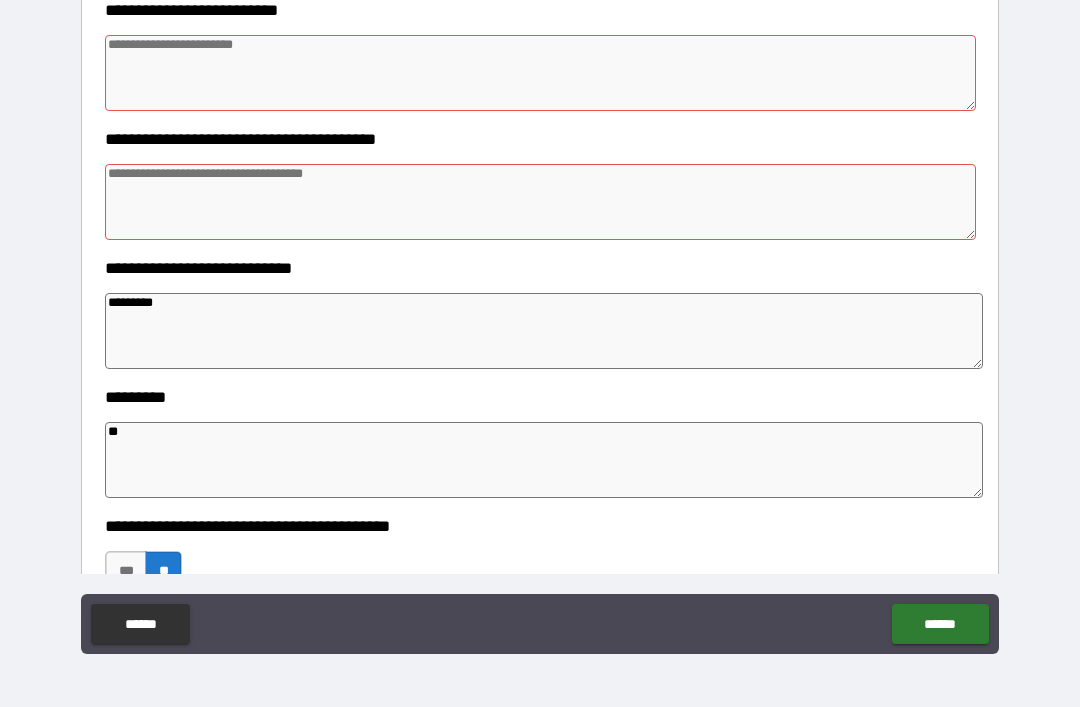 click at bounding box center (540, 202) 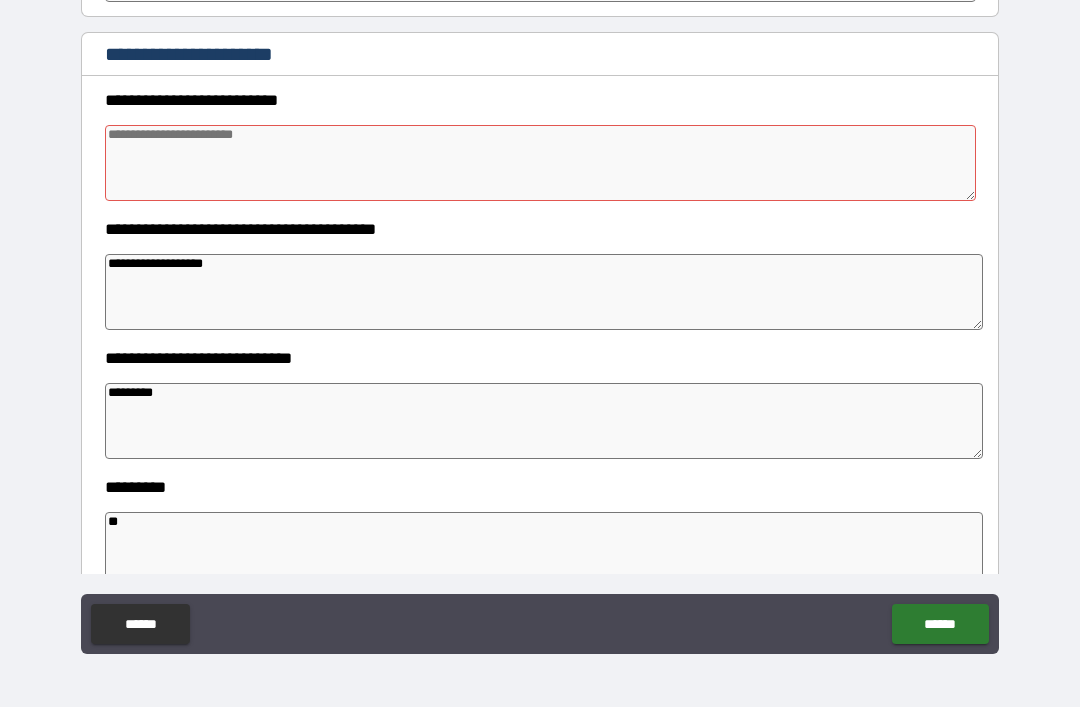 scroll, scrollTop: 2310, scrollLeft: 0, axis: vertical 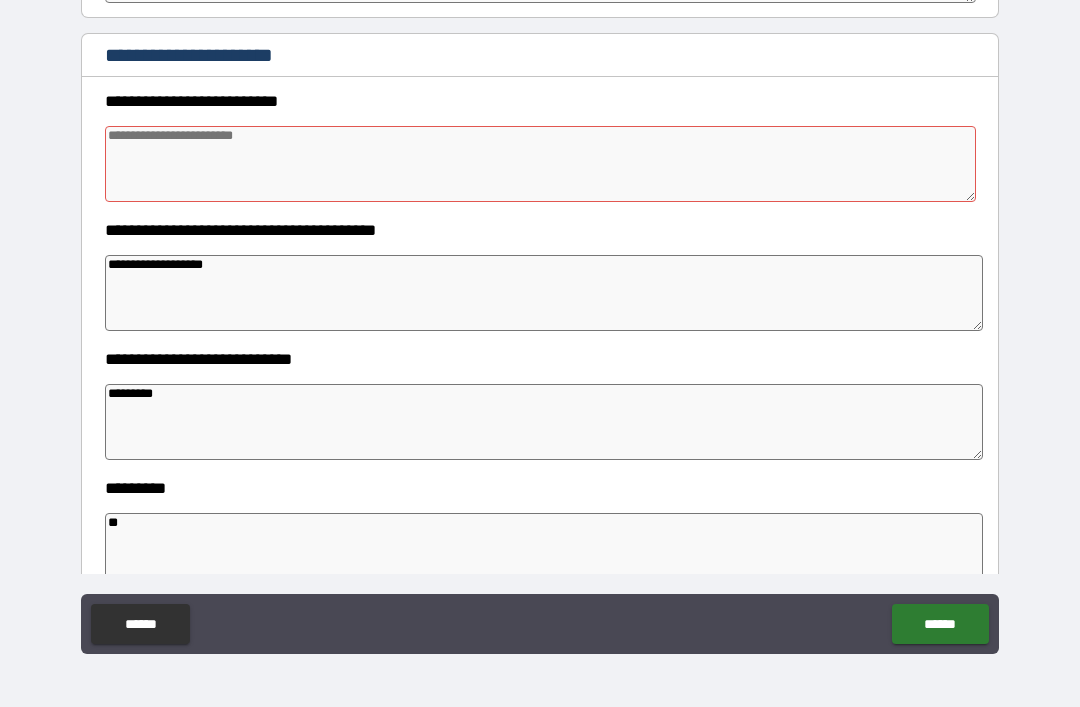click at bounding box center [540, 164] 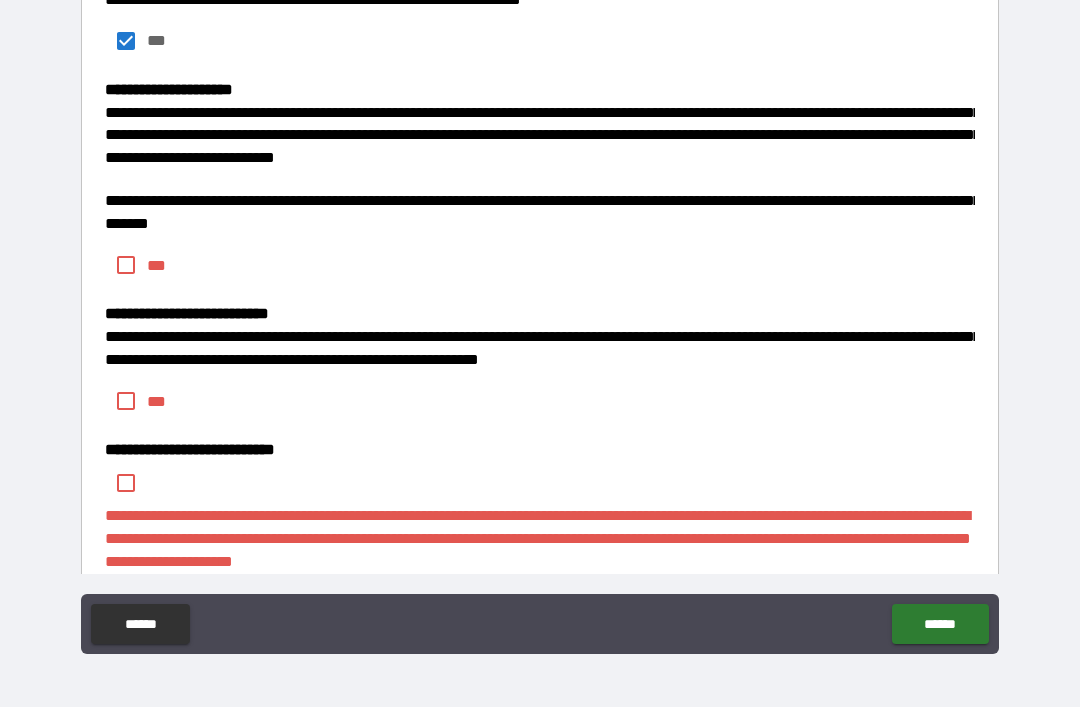 scroll, scrollTop: 3939, scrollLeft: 0, axis: vertical 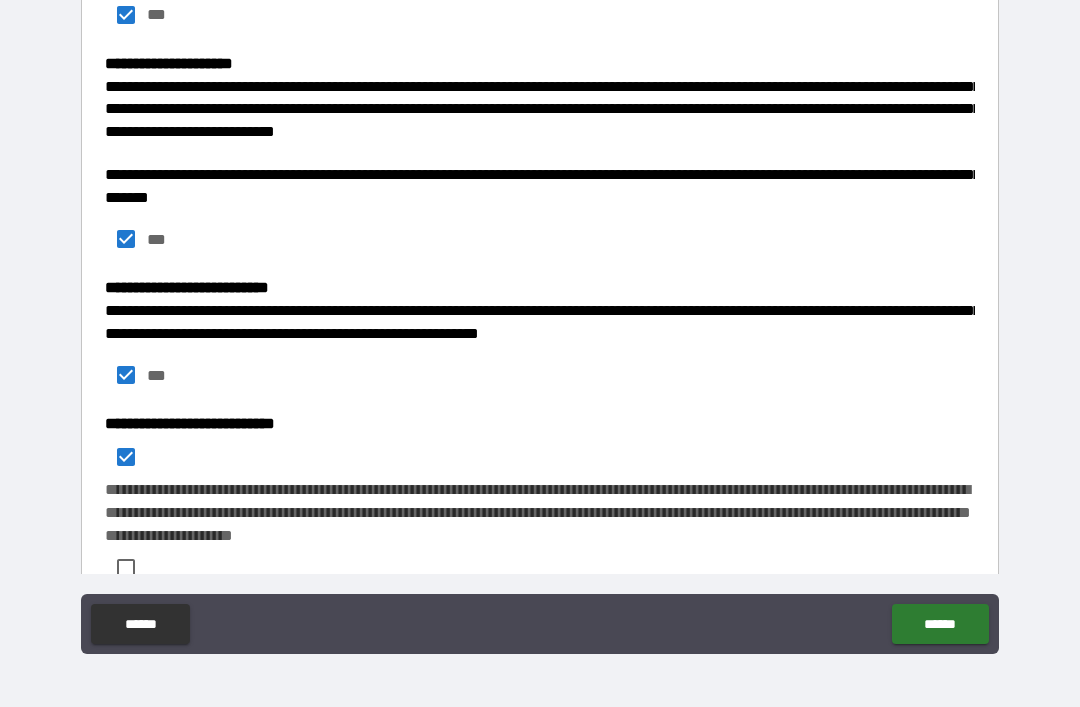 click on "**********" at bounding box center [540, 512] 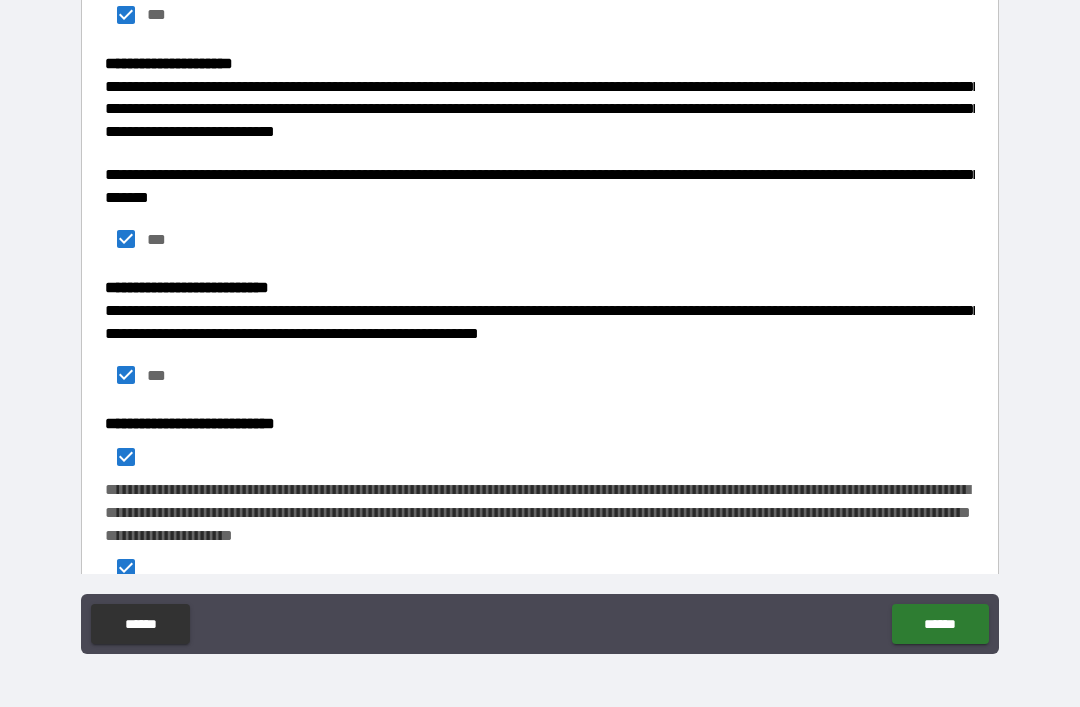 click on "******" at bounding box center (940, 624) 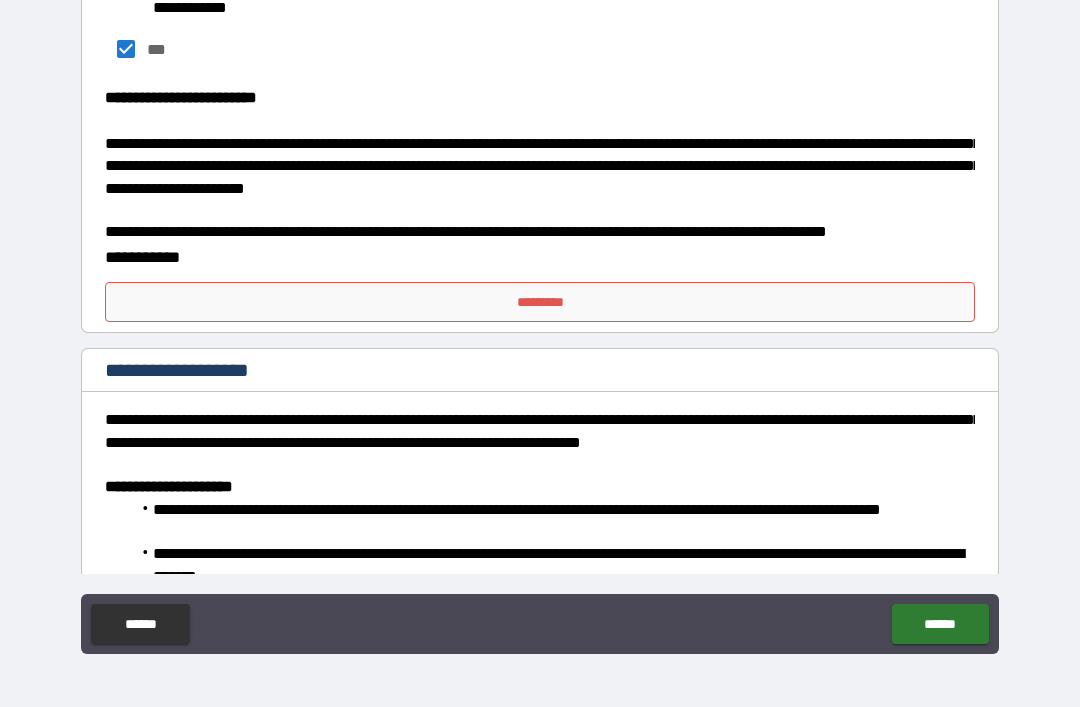 scroll, scrollTop: 4929, scrollLeft: 0, axis: vertical 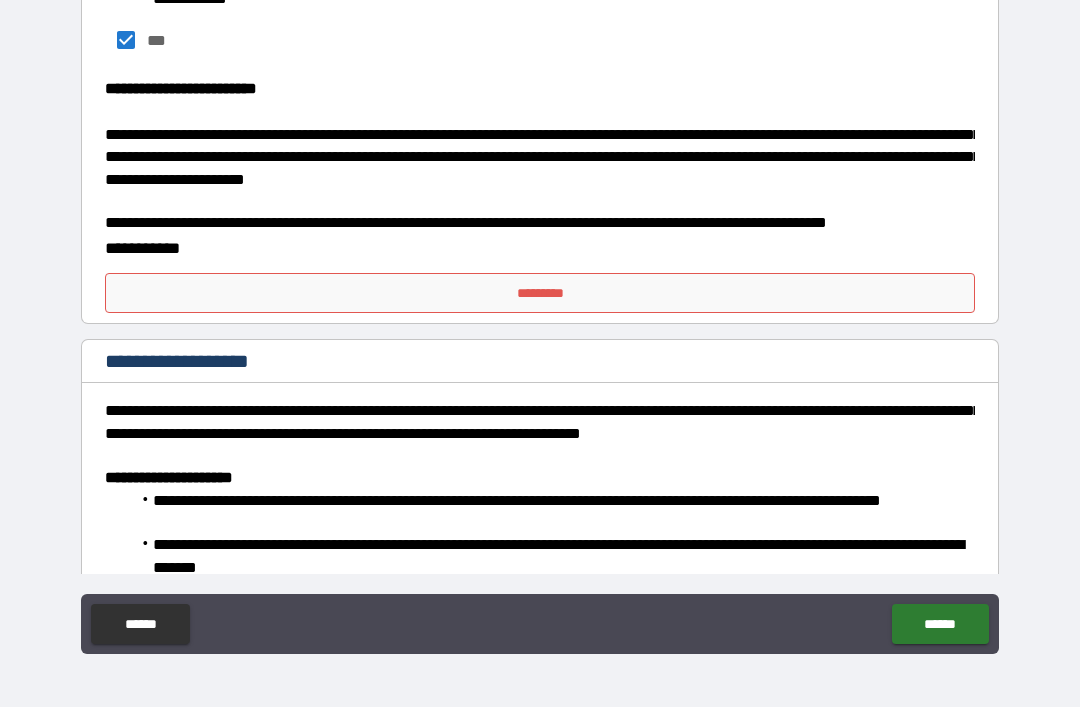 click on "*********" at bounding box center [540, 293] 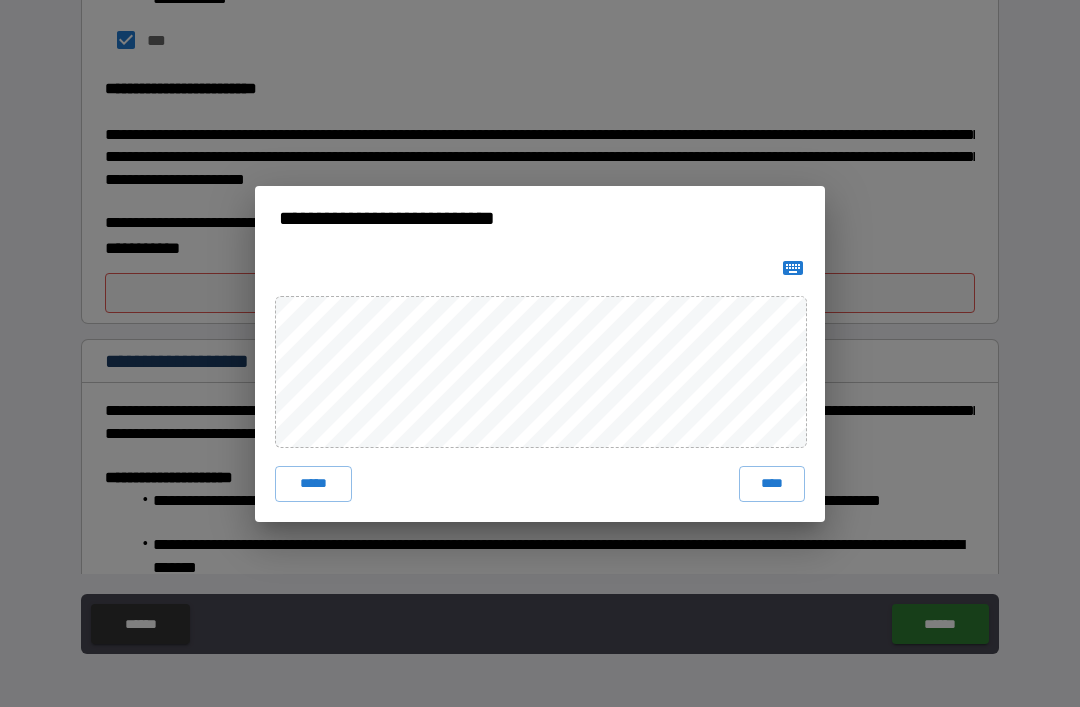 click on "****" at bounding box center (772, 484) 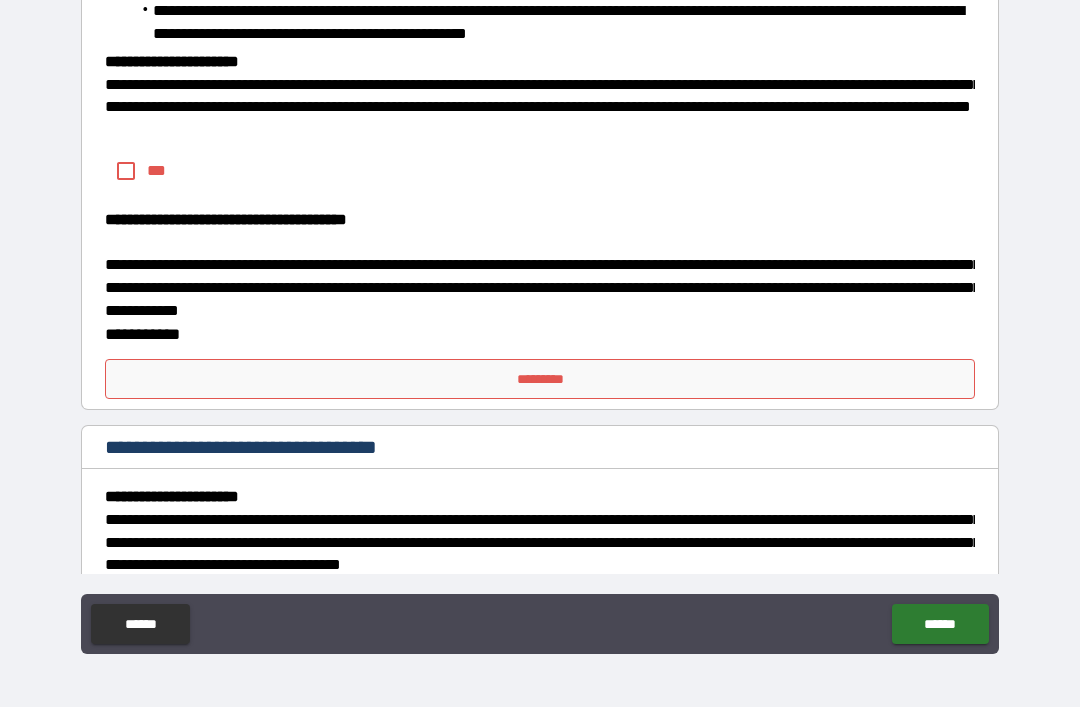 scroll, scrollTop: 6232, scrollLeft: 0, axis: vertical 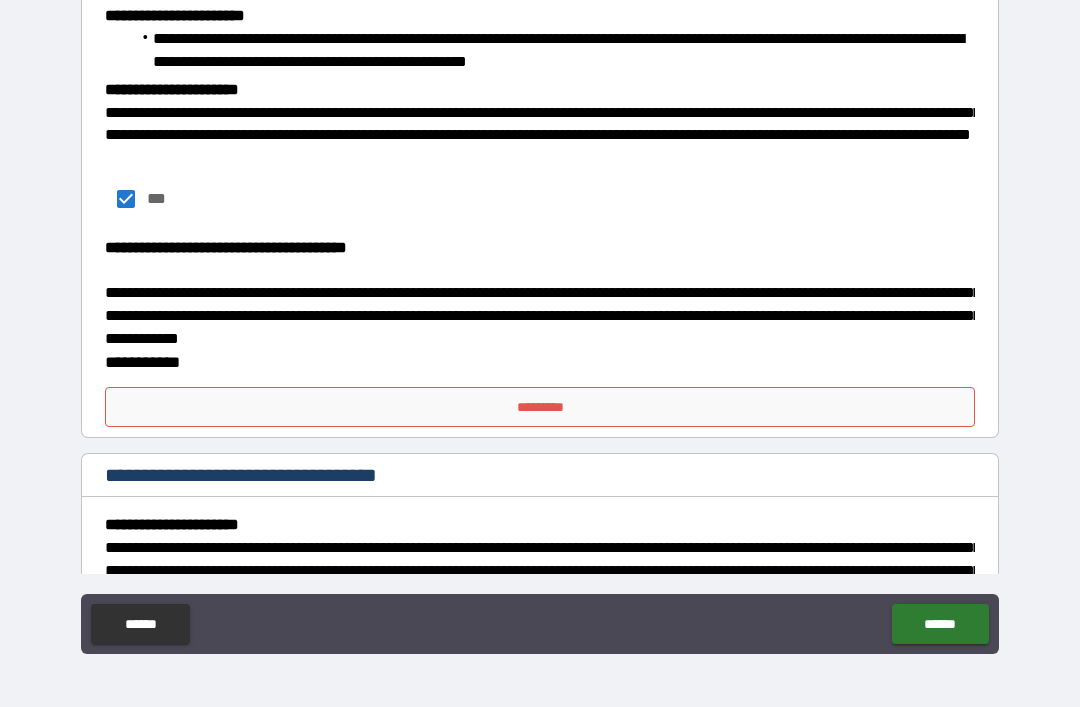 click on "*********" at bounding box center (540, 407) 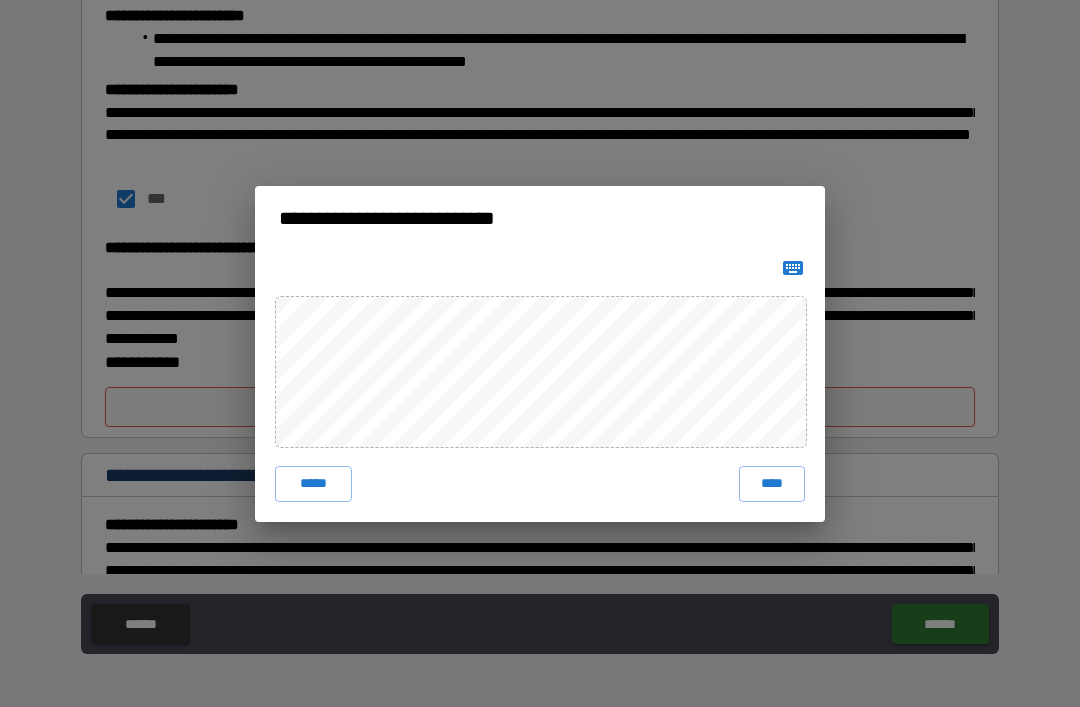 click on "****" at bounding box center (772, 484) 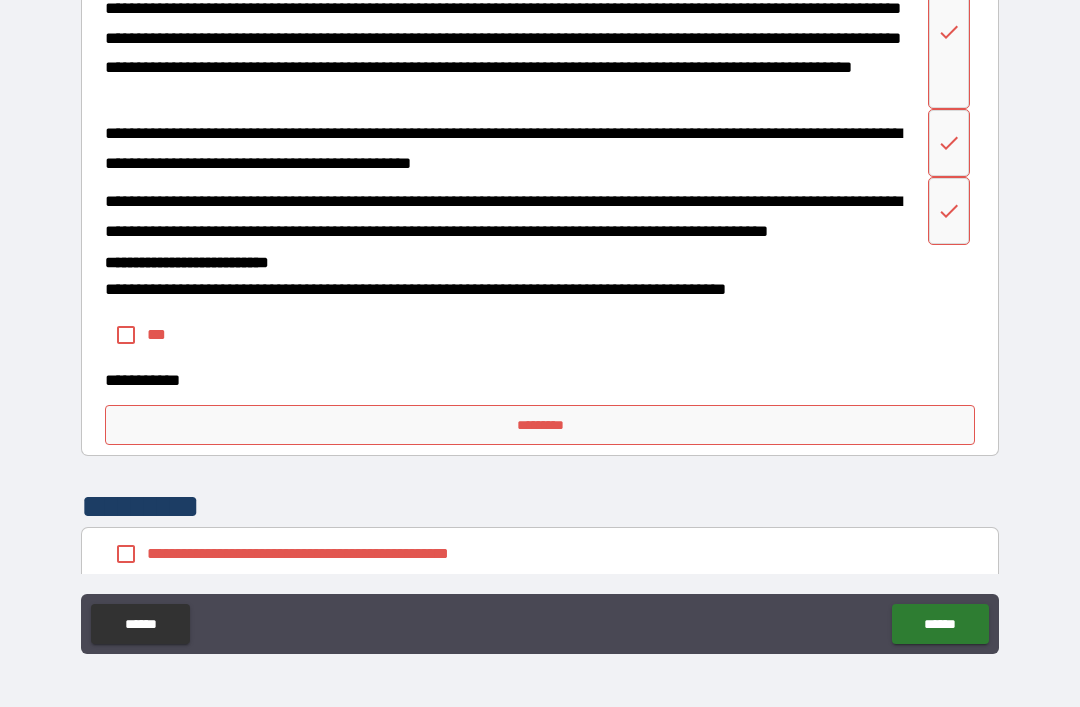 scroll, scrollTop: 7708, scrollLeft: 0, axis: vertical 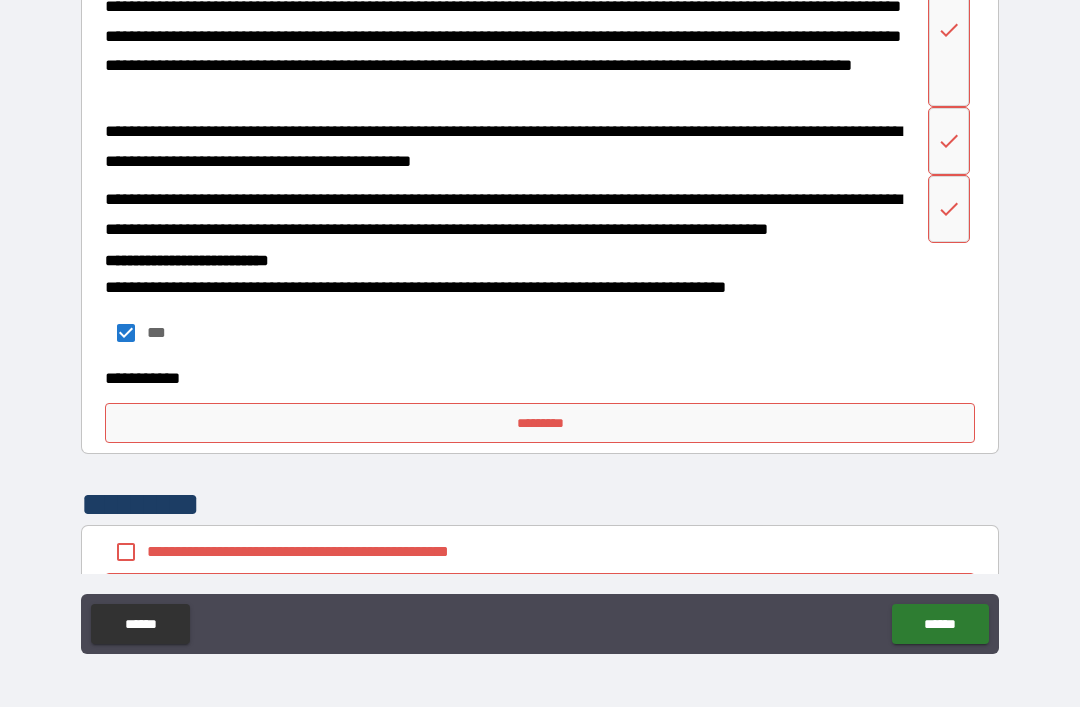 click on "*********" at bounding box center [540, 423] 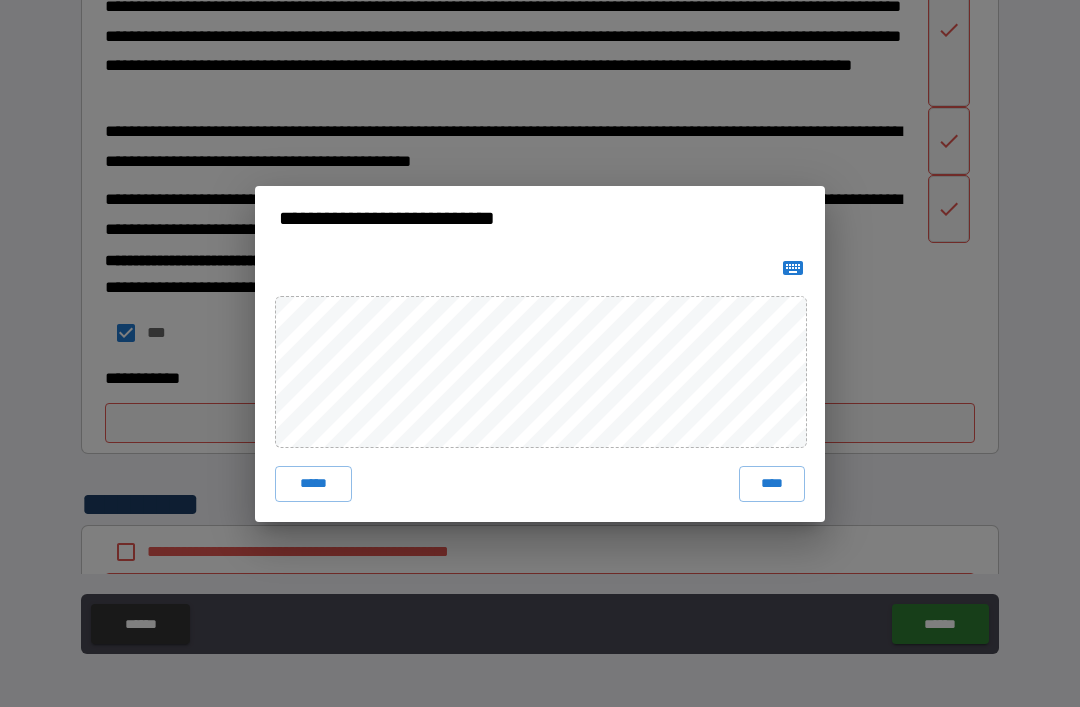 click on "****" at bounding box center [772, 484] 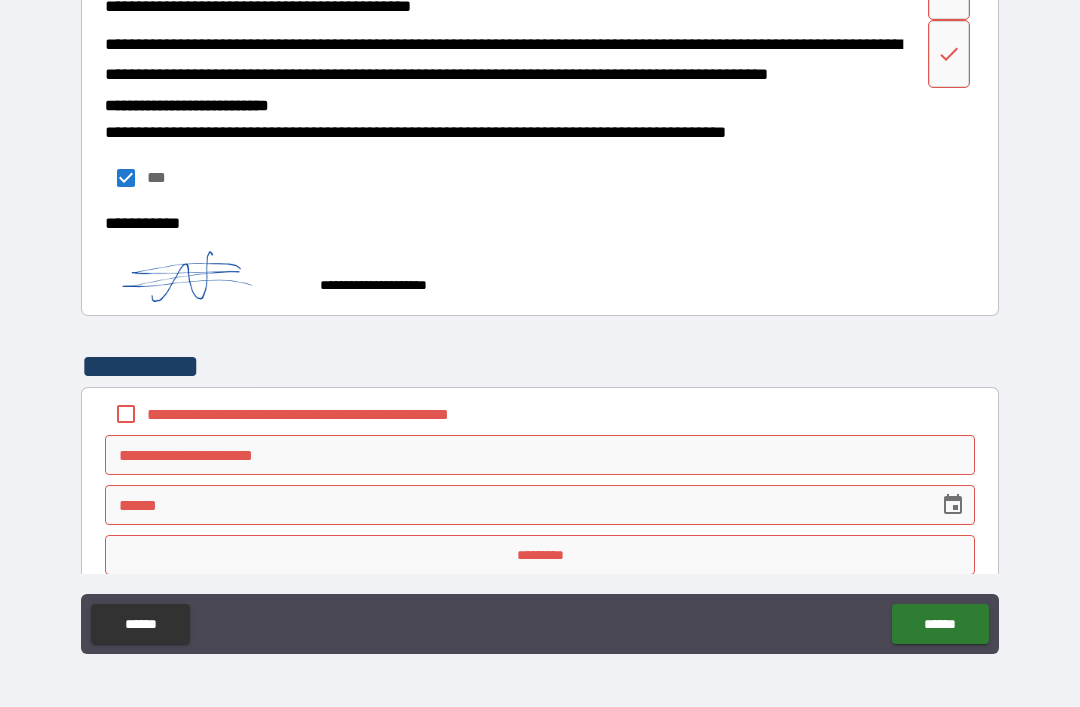 scroll, scrollTop: 7863, scrollLeft: 0, axis: vertical 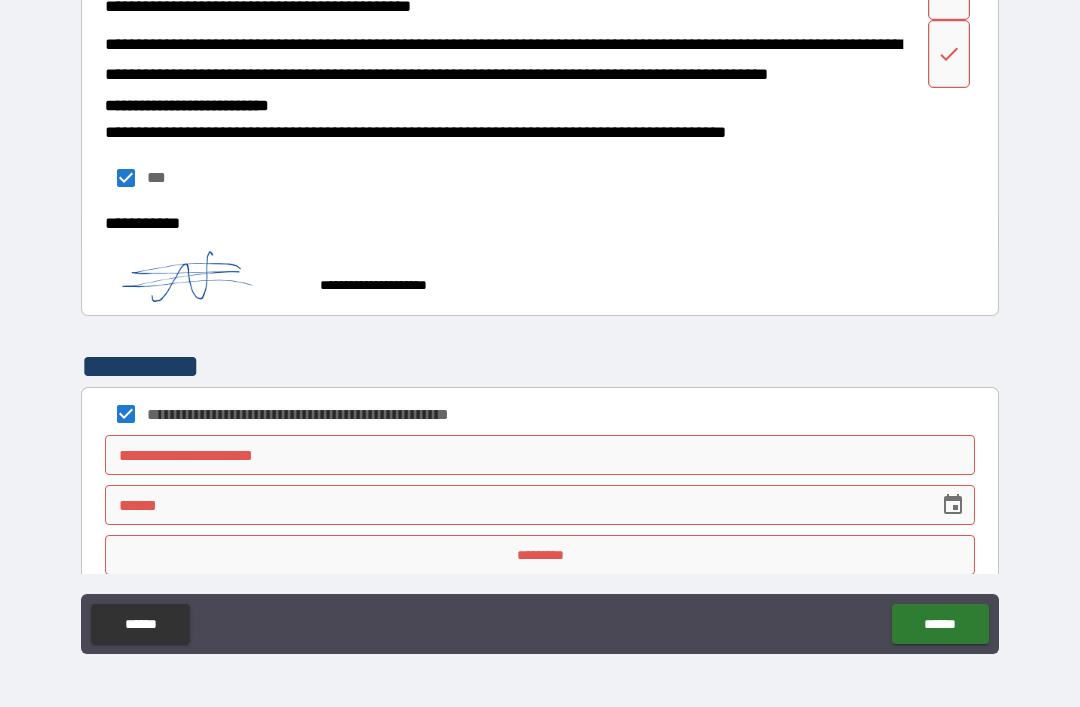 click on "*********" at bounding box center (540, 555) 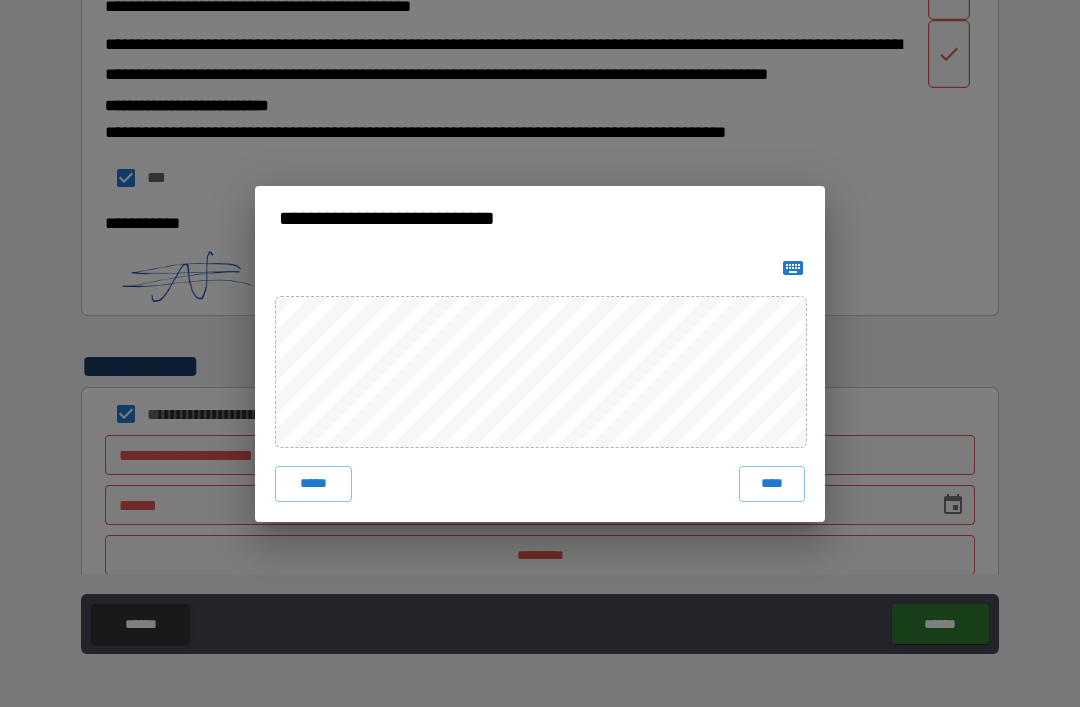 click on "****" at bounding box center (772, 484) 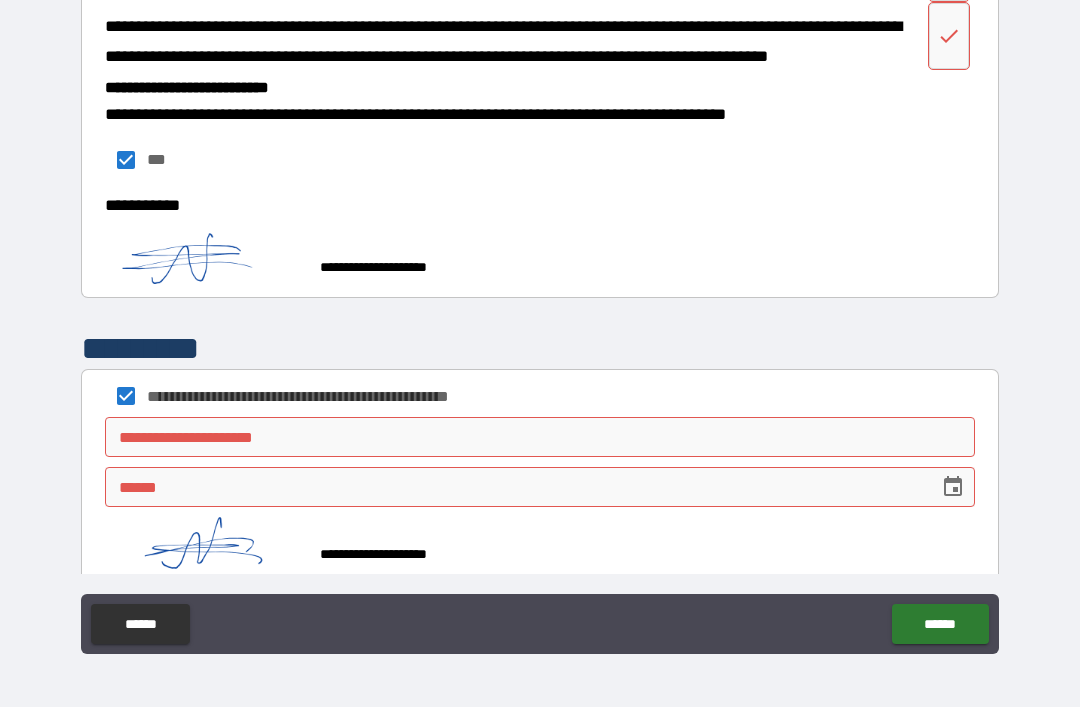 scroll, scrollTop: 7881, scrollLeft: 0, axis: vertical 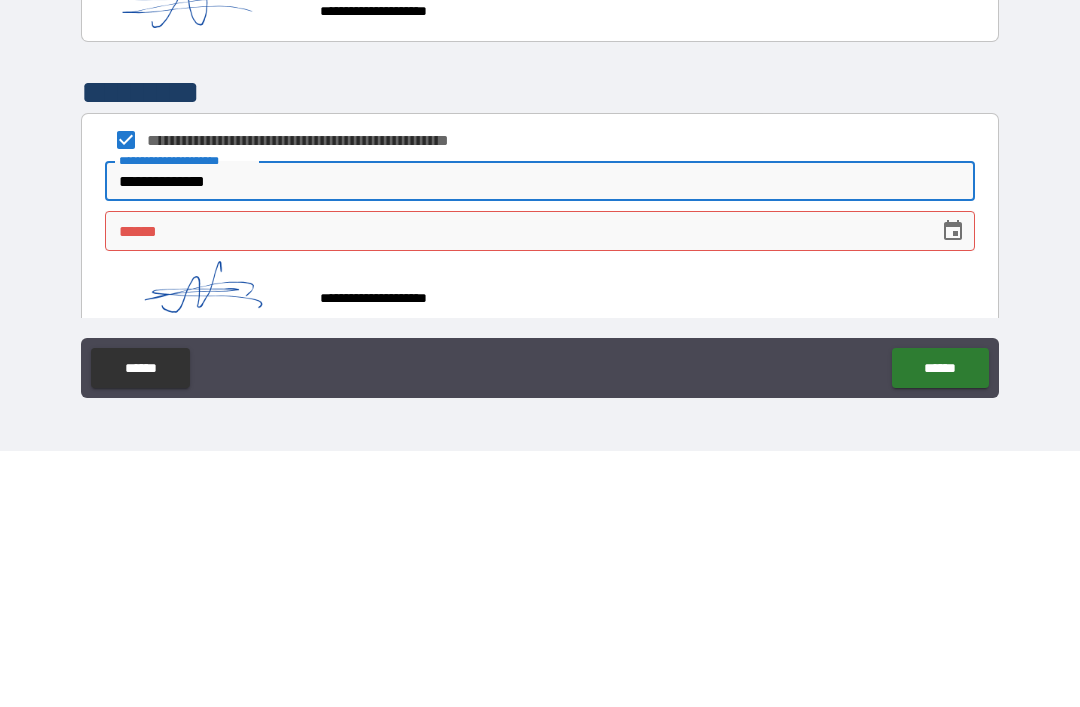 click on "****   *" at bounding box center (515, 487) 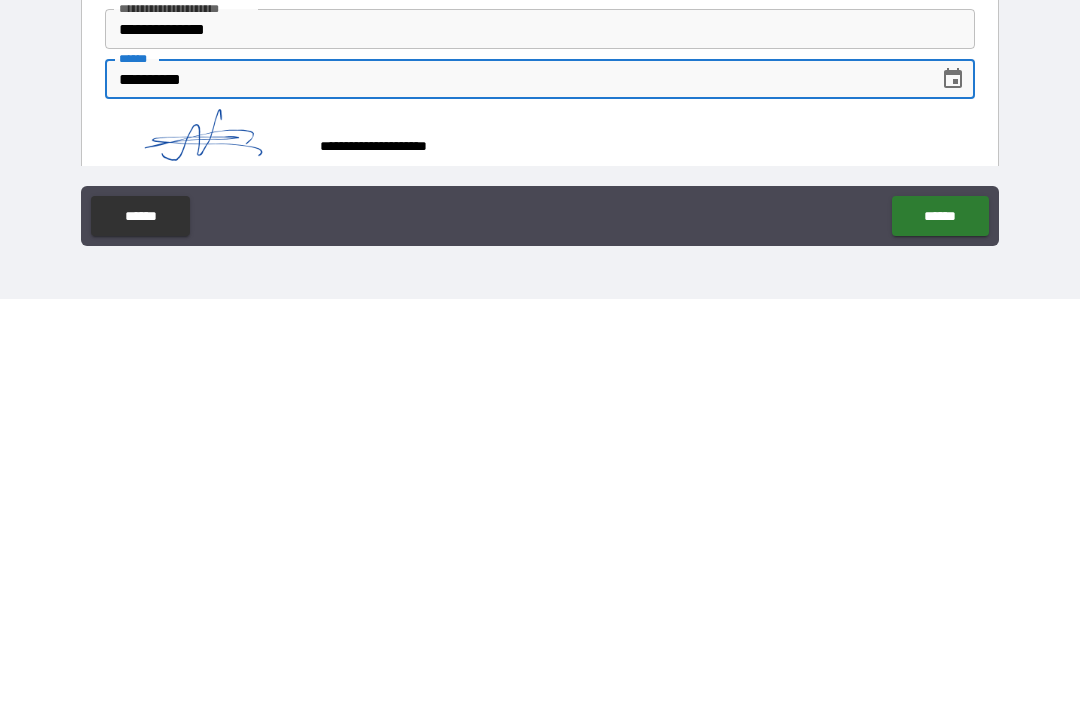 click on "******" at bounding box center (940, 624) 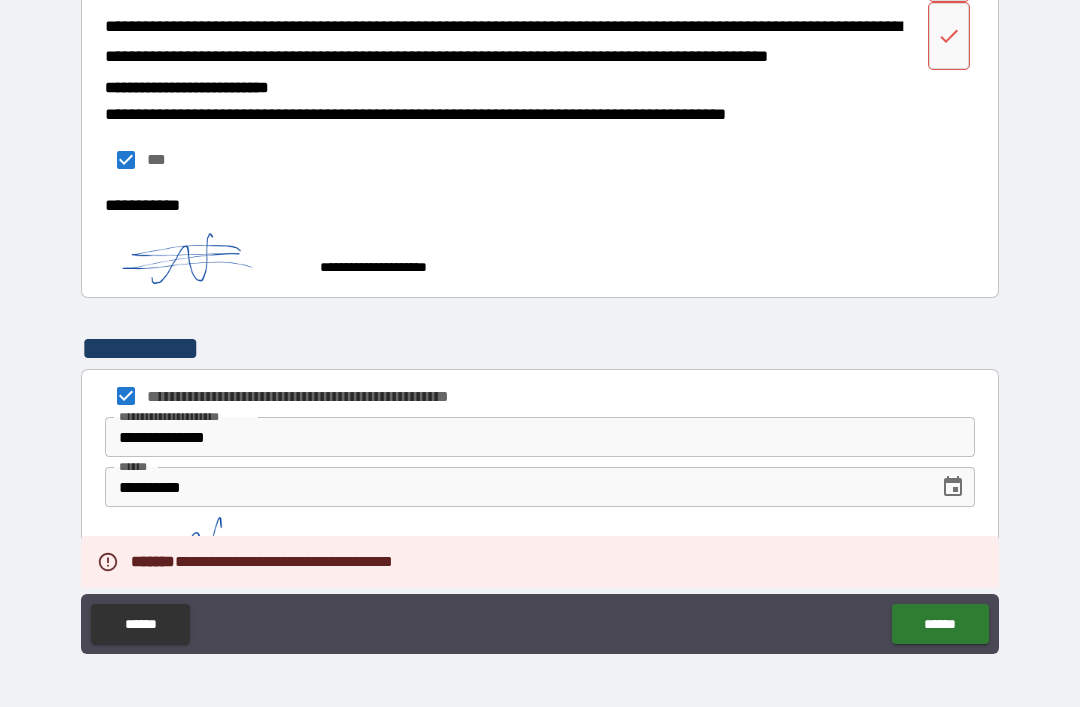 click on "******" at bounding box center [940, 624] 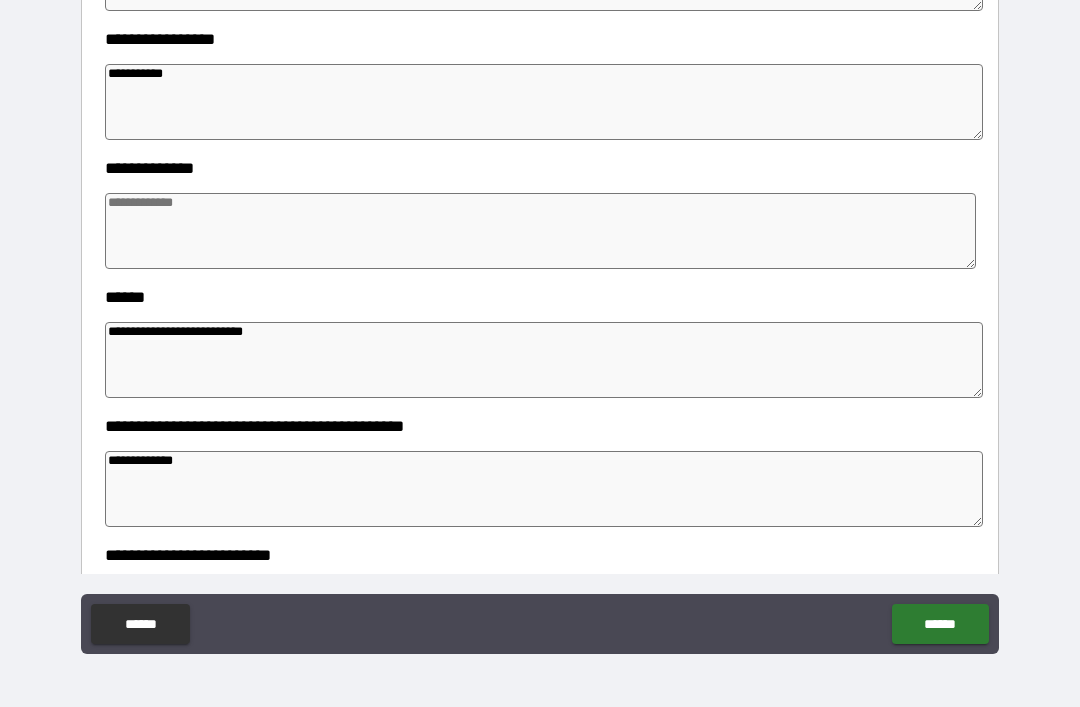 scroll, scrollTop: 1142, scrollLeft: 0, axis: vertical 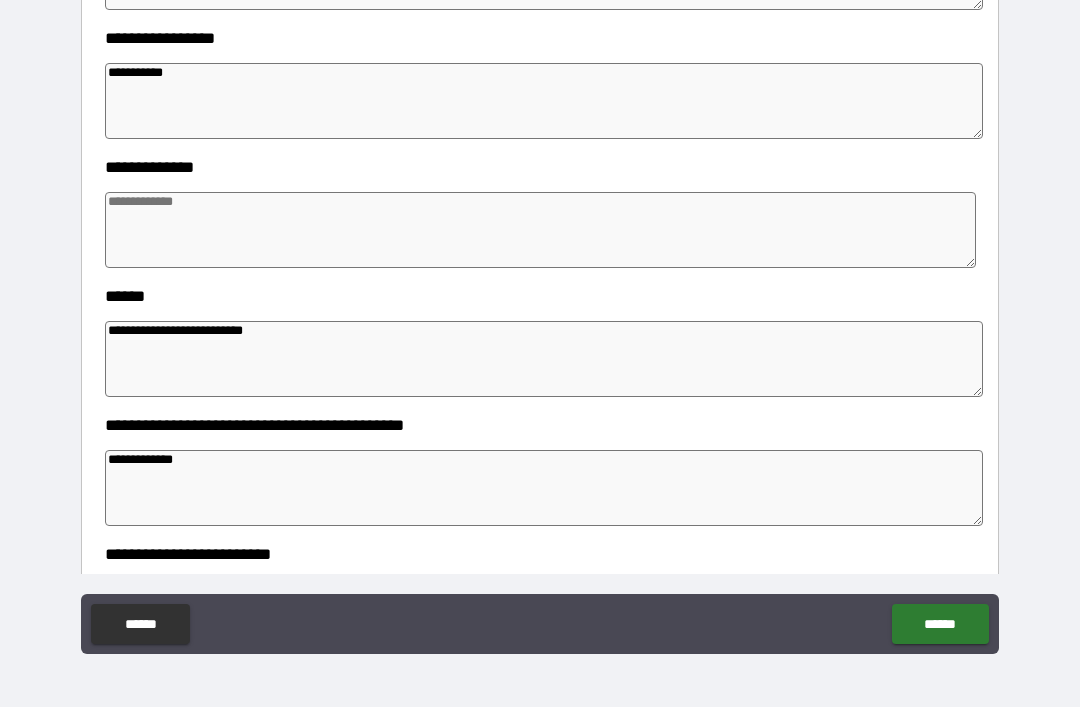click at bounding box center (540, 230) 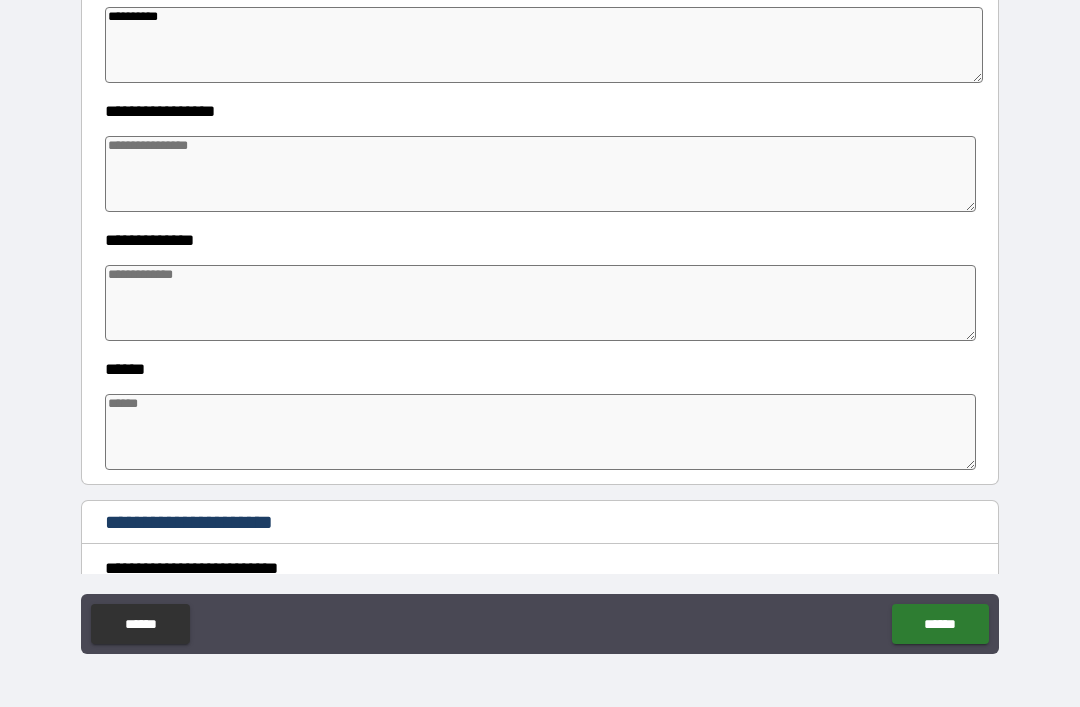 scroll, scrollTop: 1852, scrollLeft: 0, axis: vertical 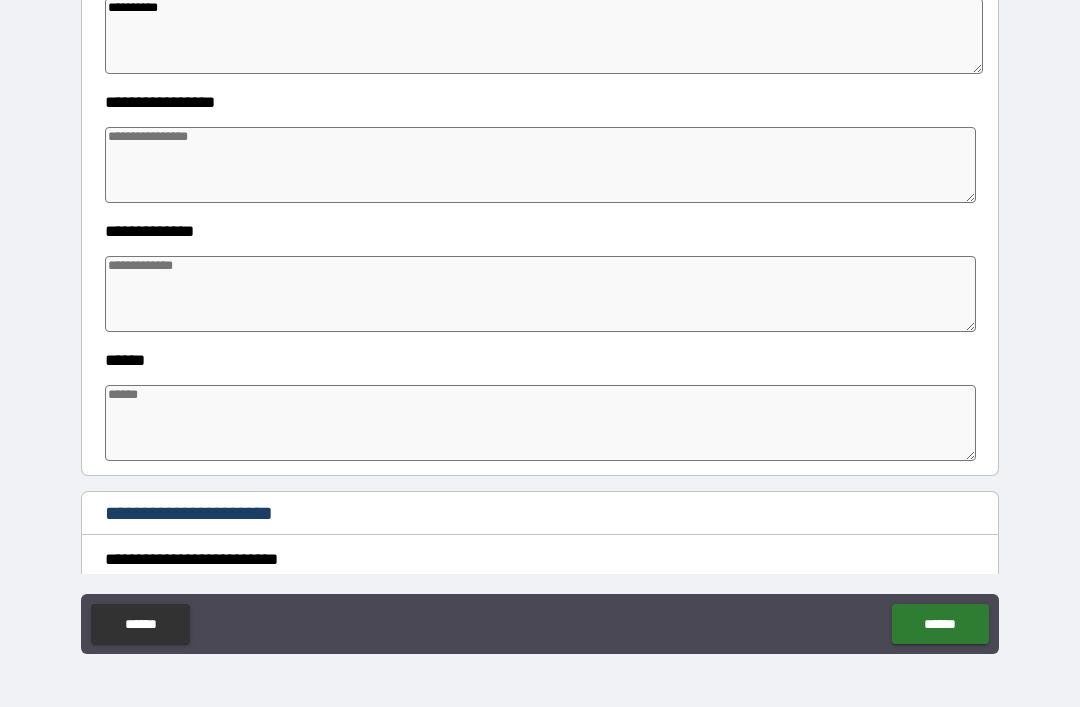click at bounding box center (540, 165) 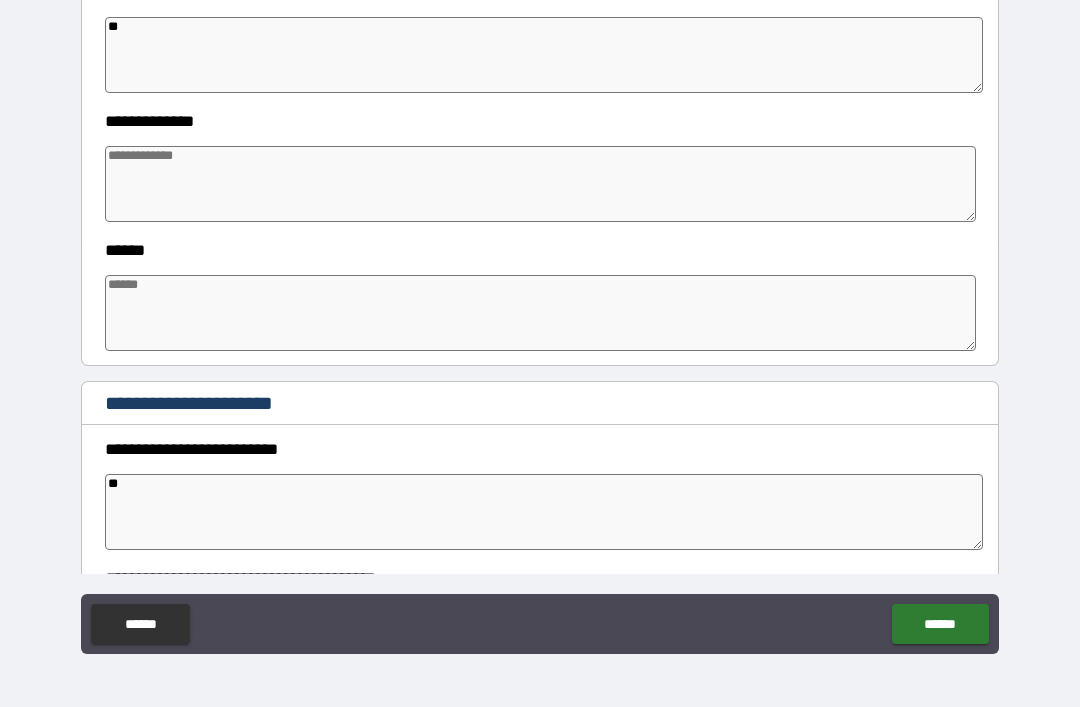 scroll, scrollTop: 1971, scrollLeft: 0, axis: vertical 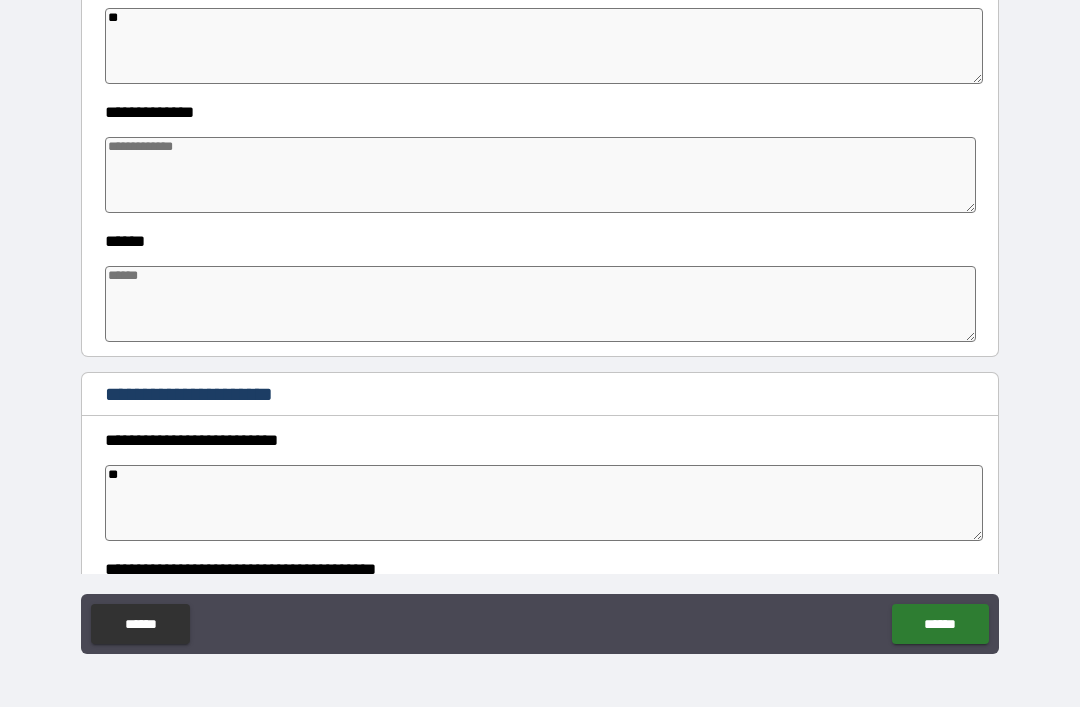 click at bounding box center [540, 175] 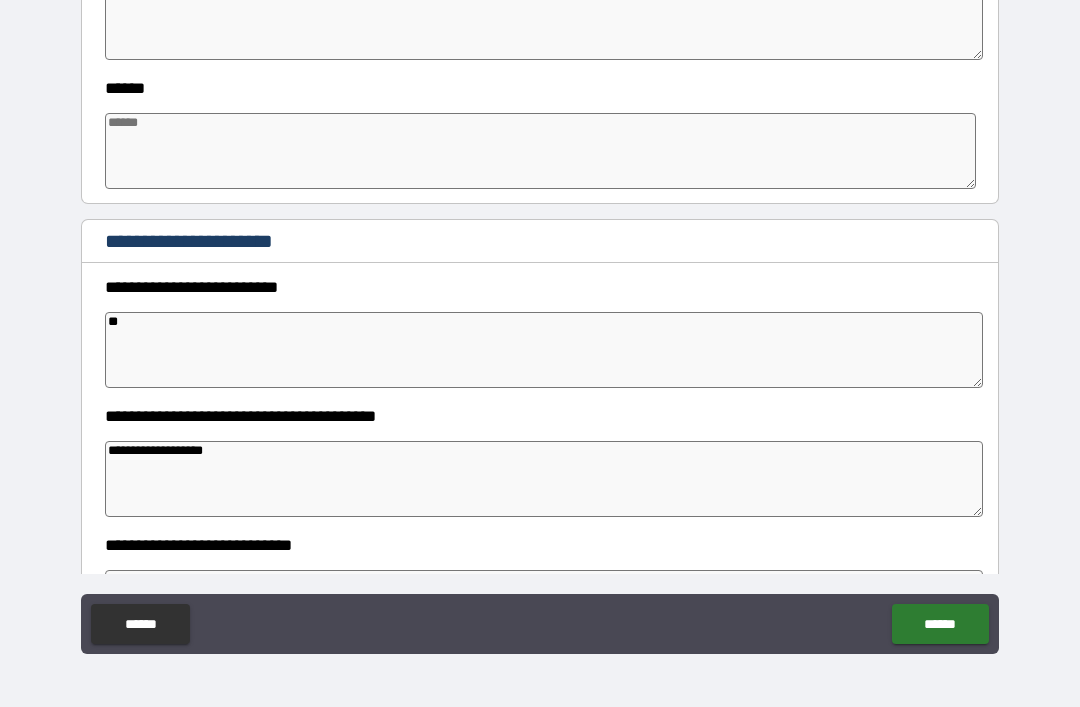 scroll, scrollTop: 2158, scrollLeft: 0, axis: vertical 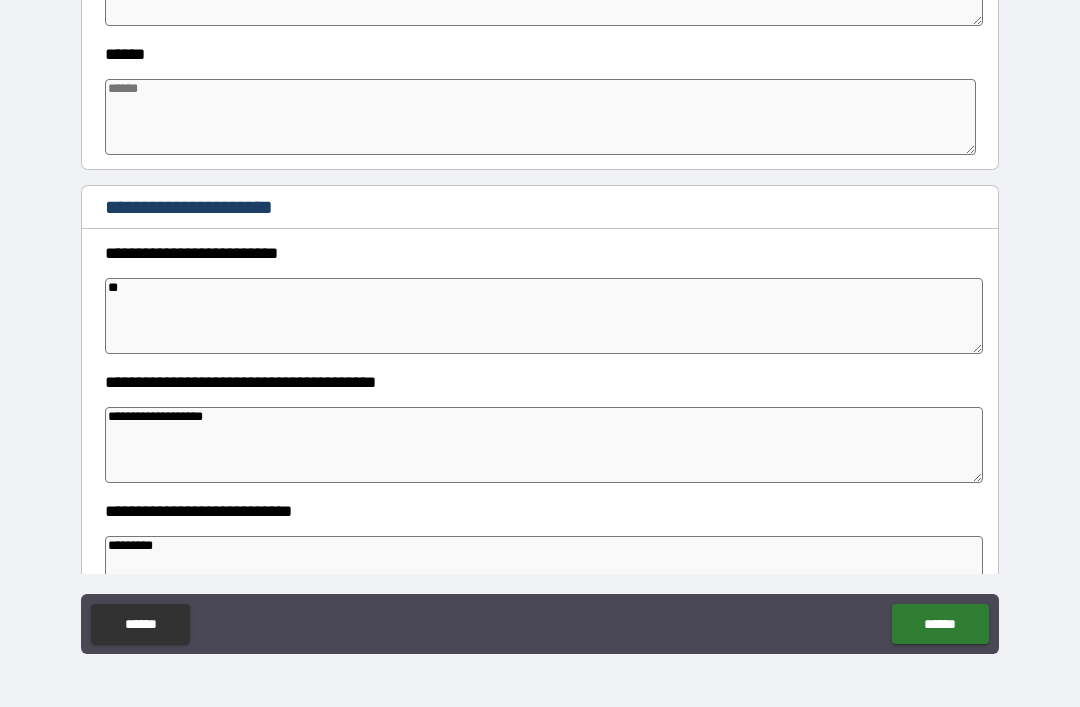 click at bounding box center [540, 117] 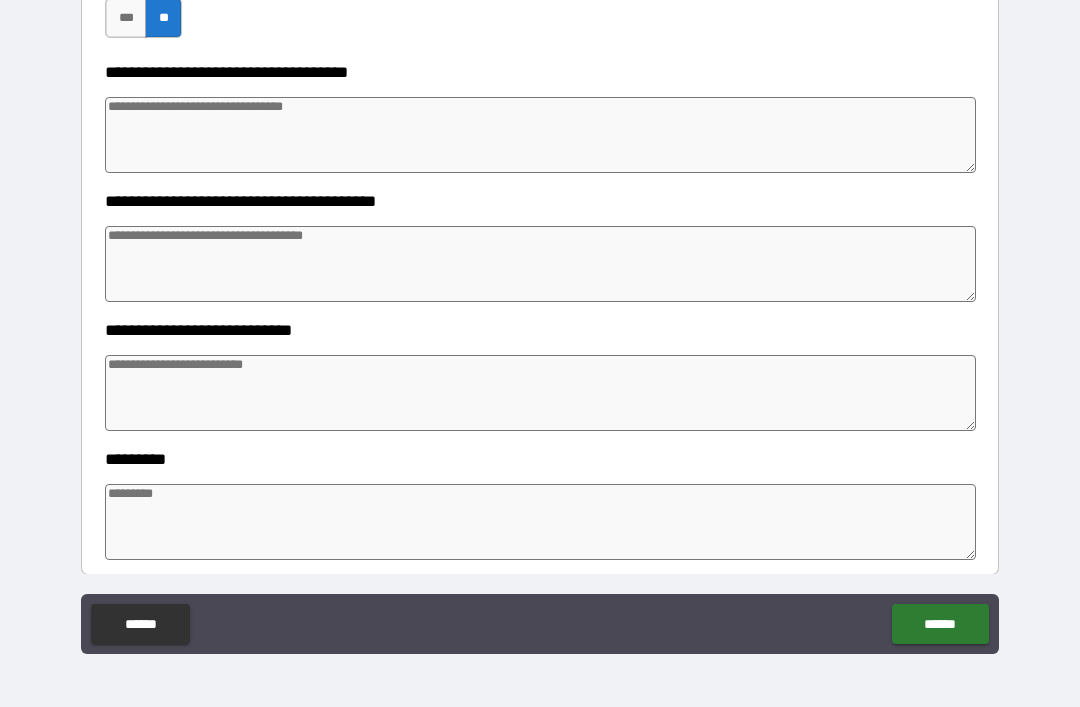 scroll, scrollTop: 2955, scrollLeft: 0, axis: vertical 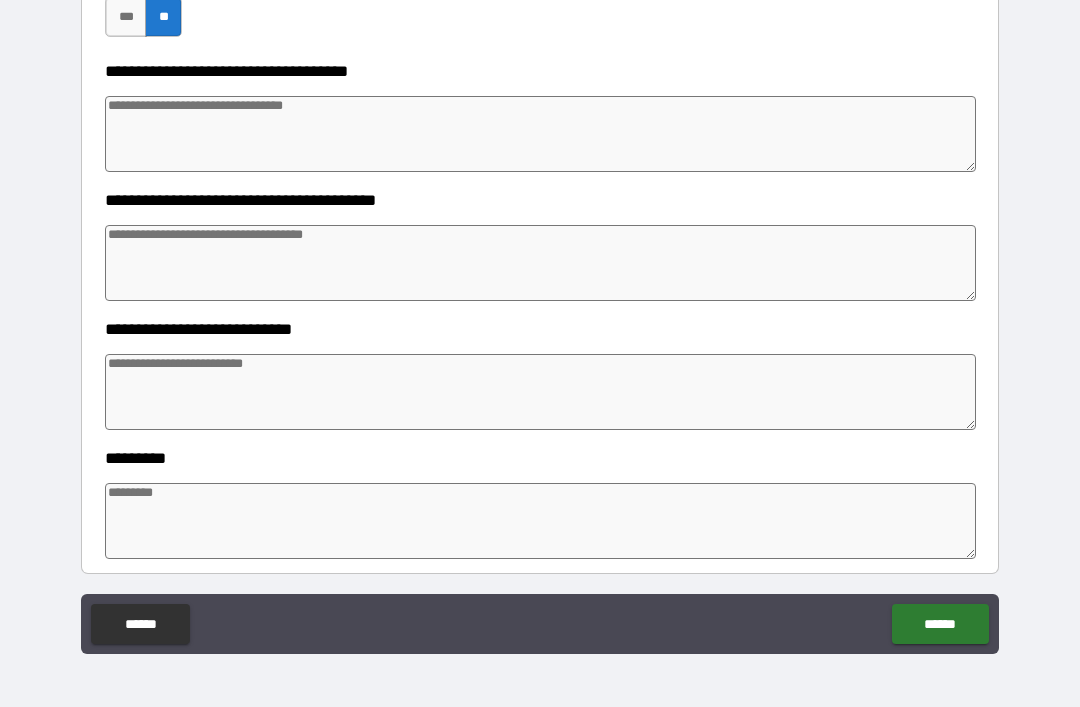 click at bounding box center [540, 134] 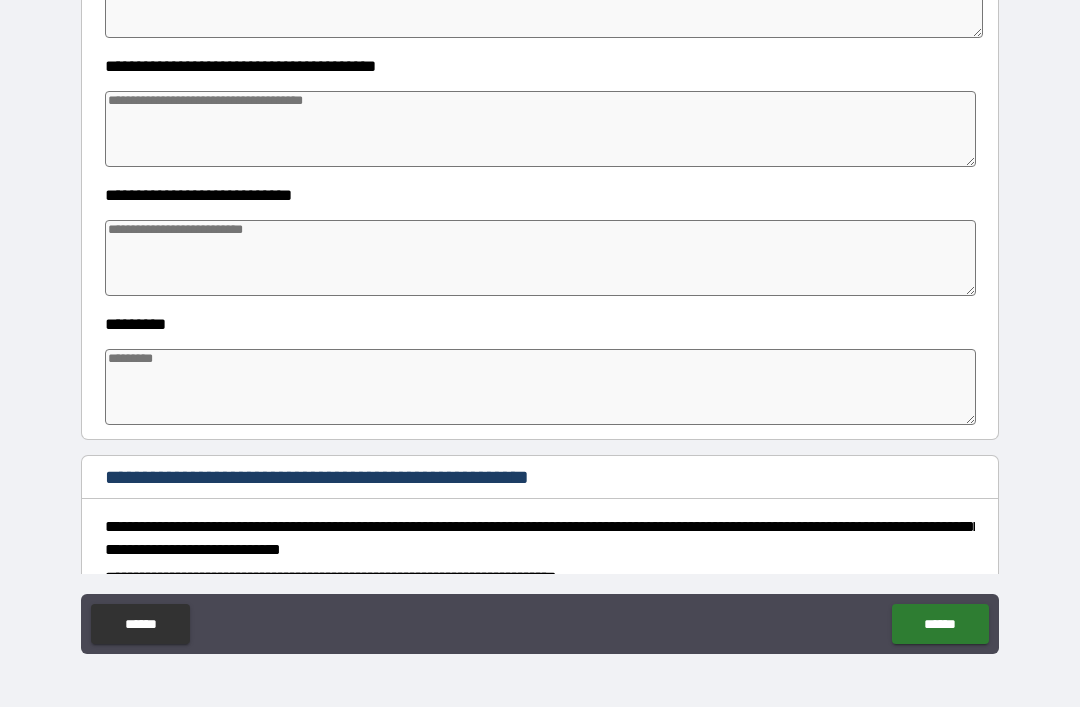 scroll, scrollTop: 3091, scrollLeft: 0, axis: vertical 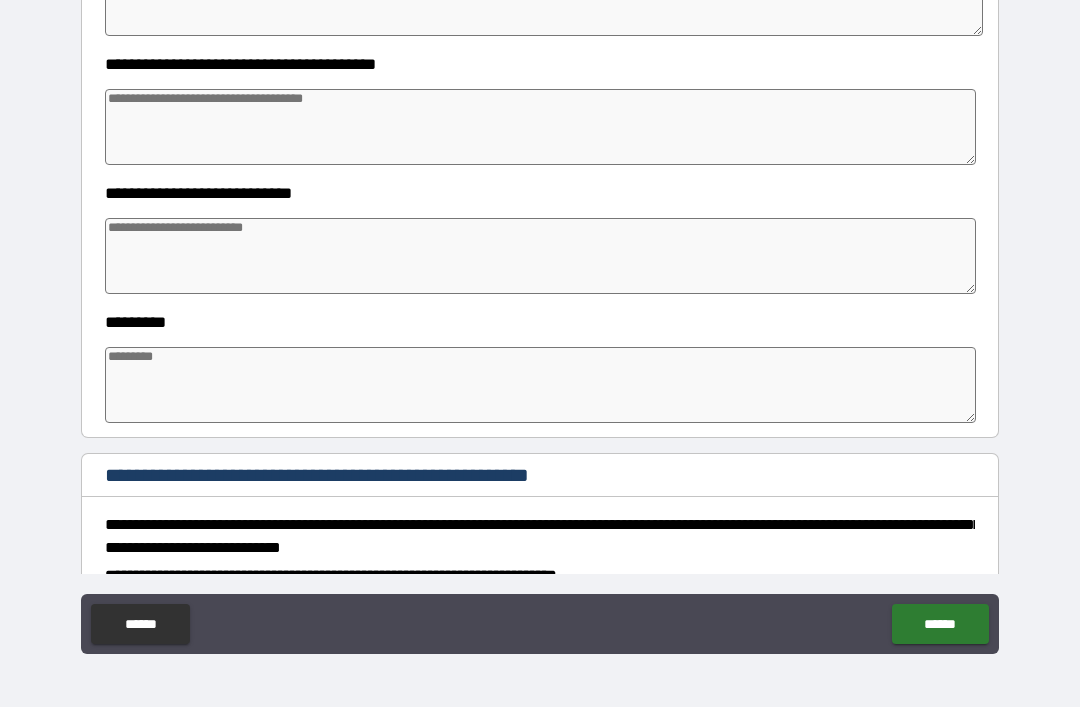 click at bounding box center [540, 127] 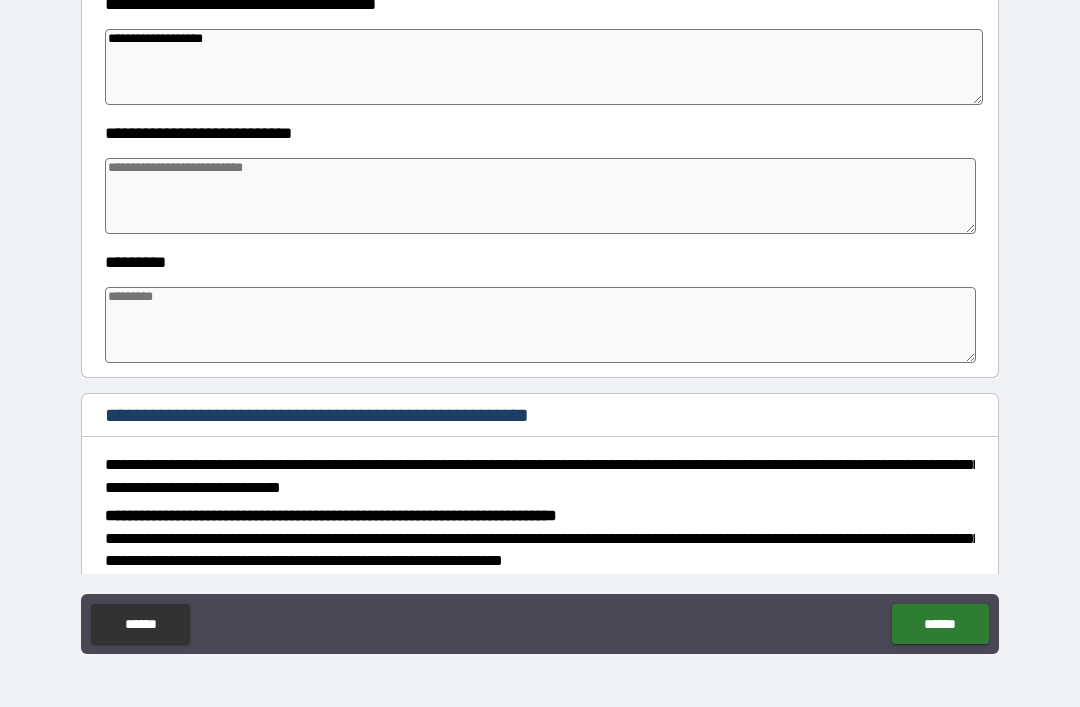 scroll, scrollTop: 3176, scrollLeft: 0, axis: vertical 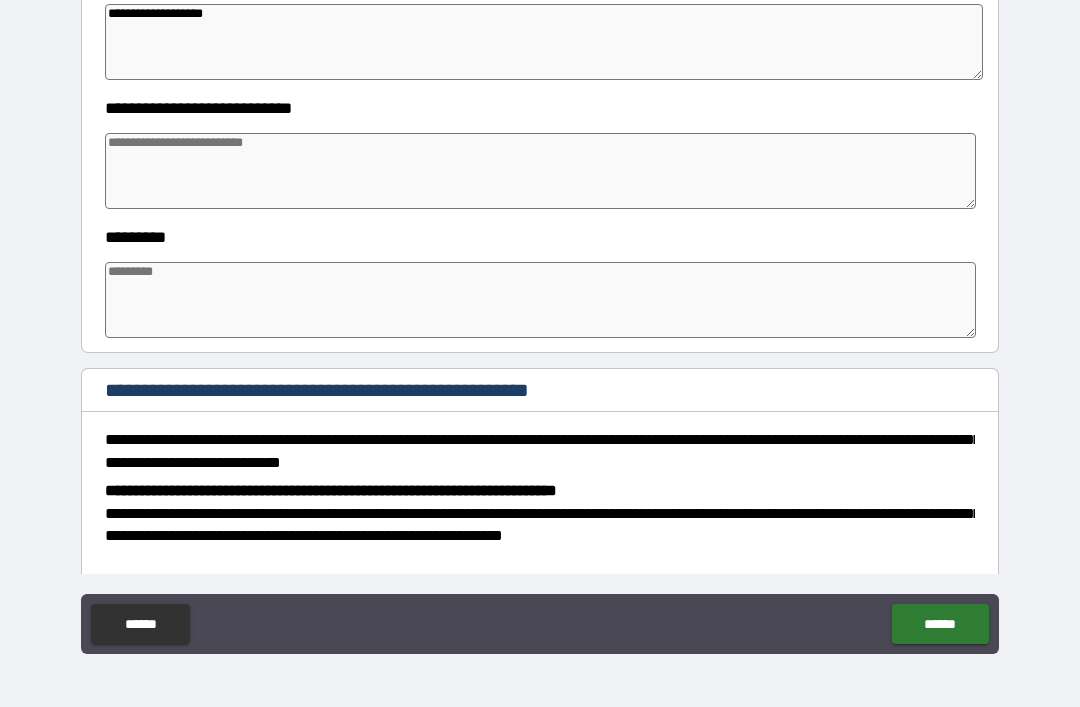 click at bounding box center (540, 171) 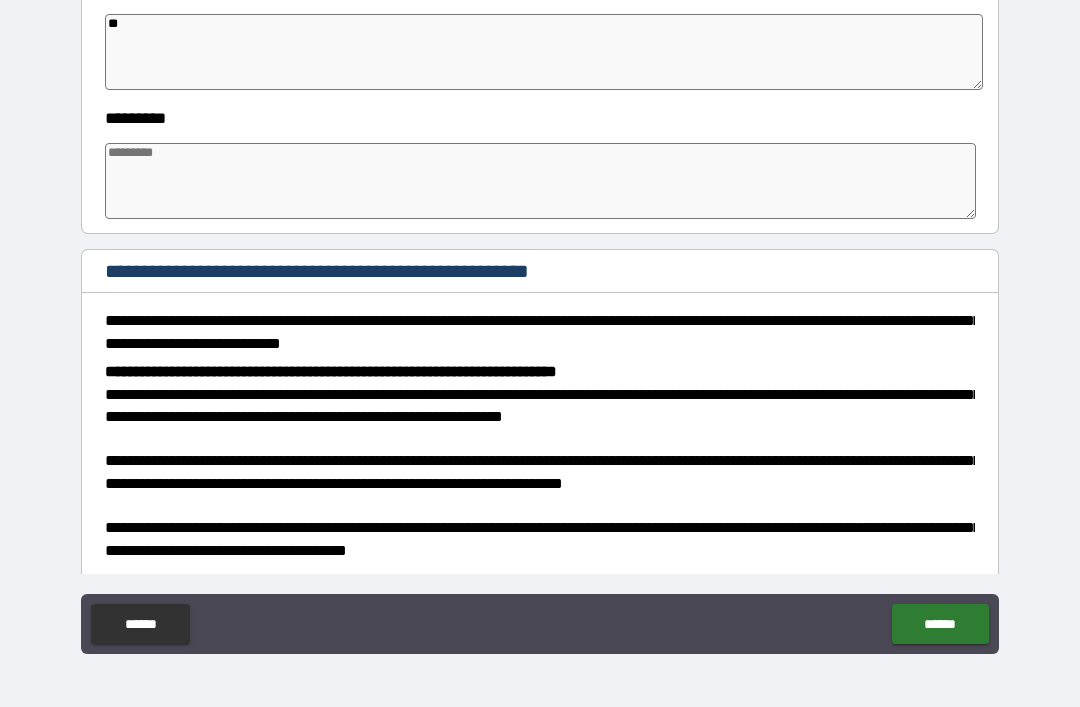 scroll, scrollTop: 3299, scrollLeft: 0, axis: vertical 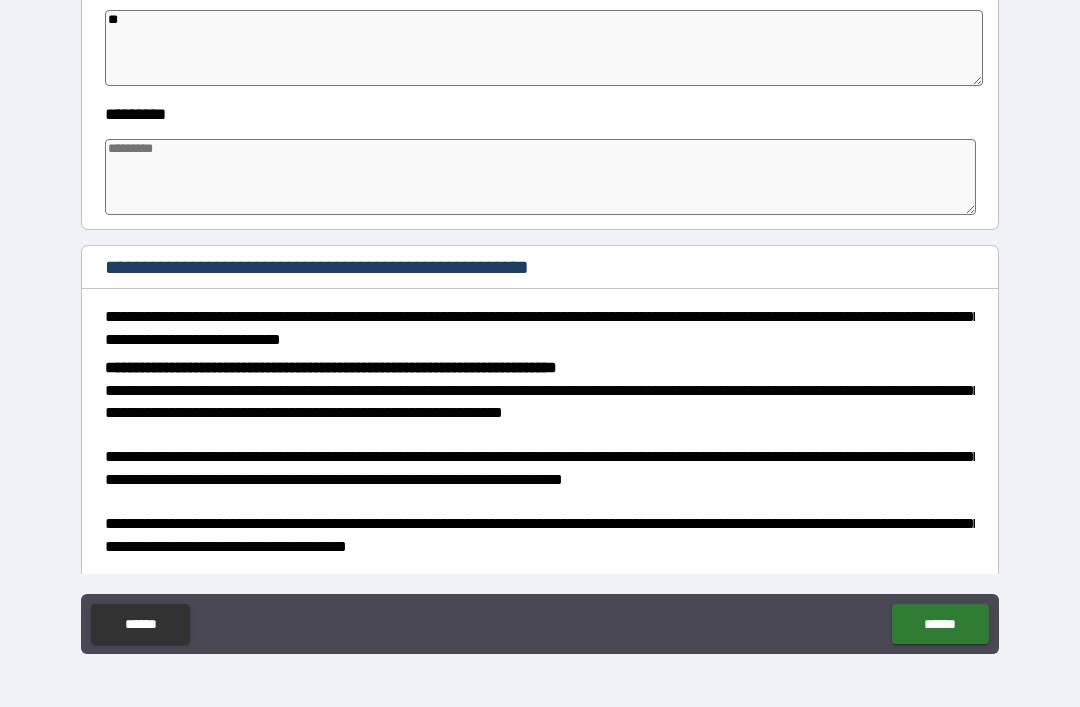 click at bounding box center [540, 177] 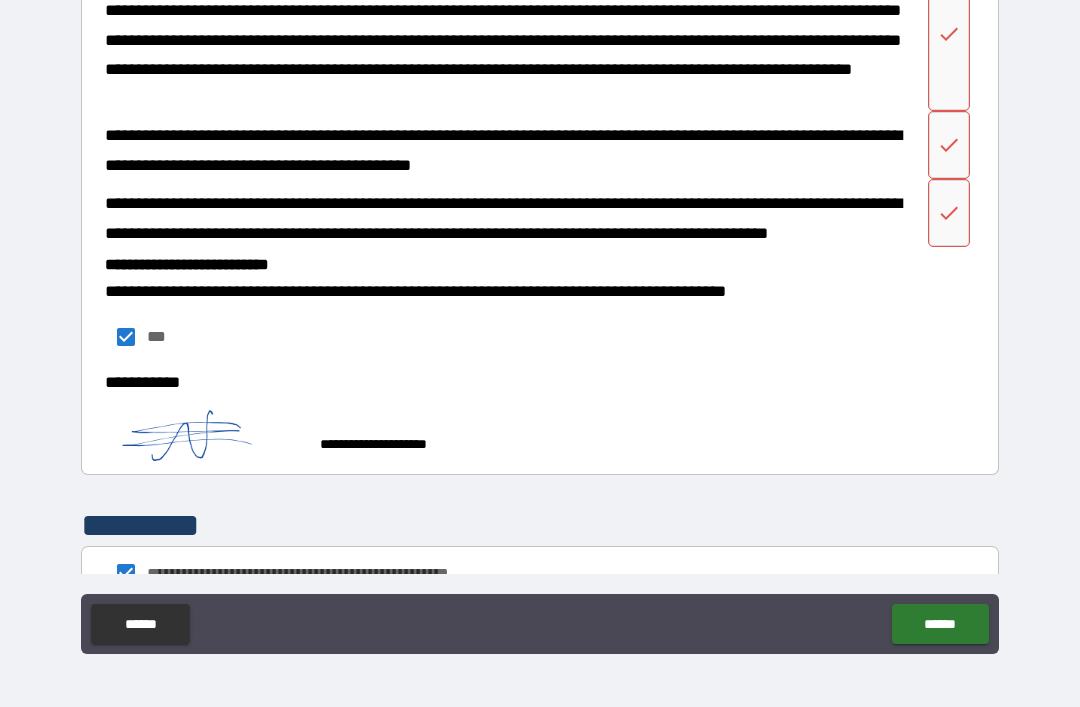 scroll, scrollTop: 7701, scrollLeft: 0, axis: vertical 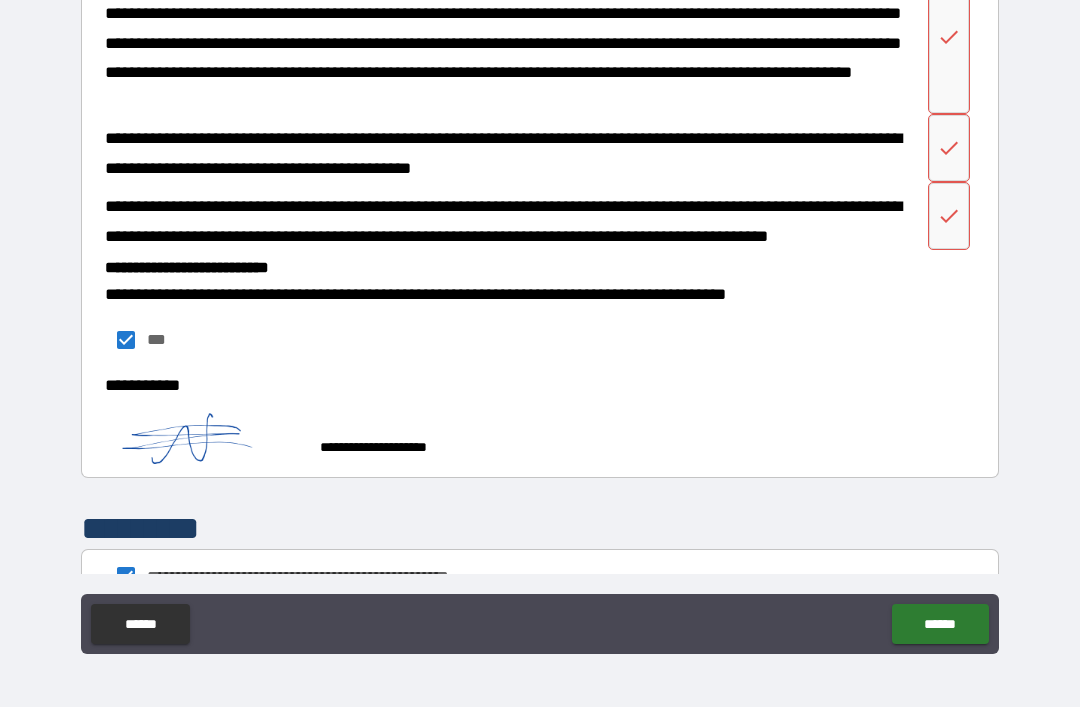 click at bounding box center (949, 216) 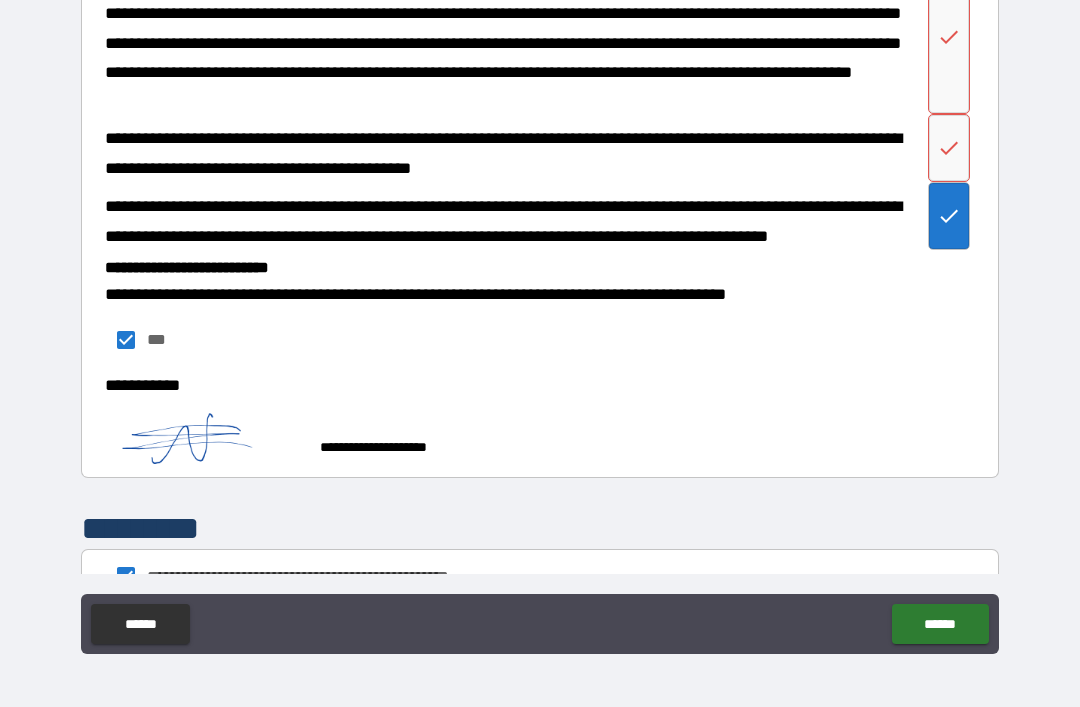 click 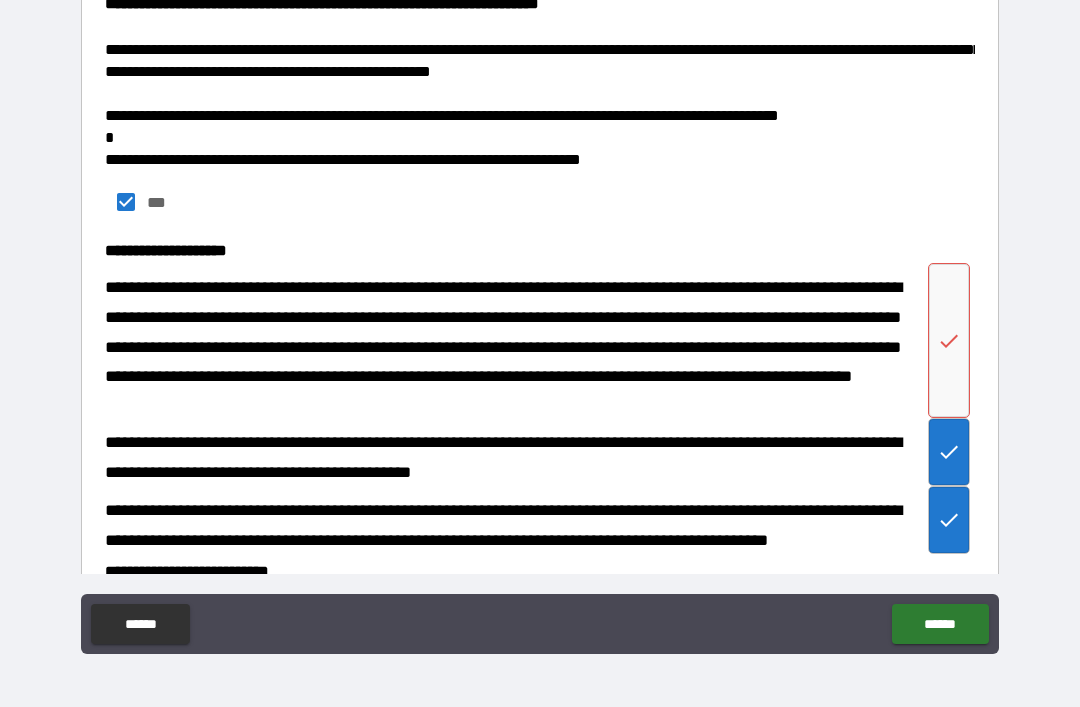 scroll, scrollTop: 7381, scrollLeft: 0, axis: vertical 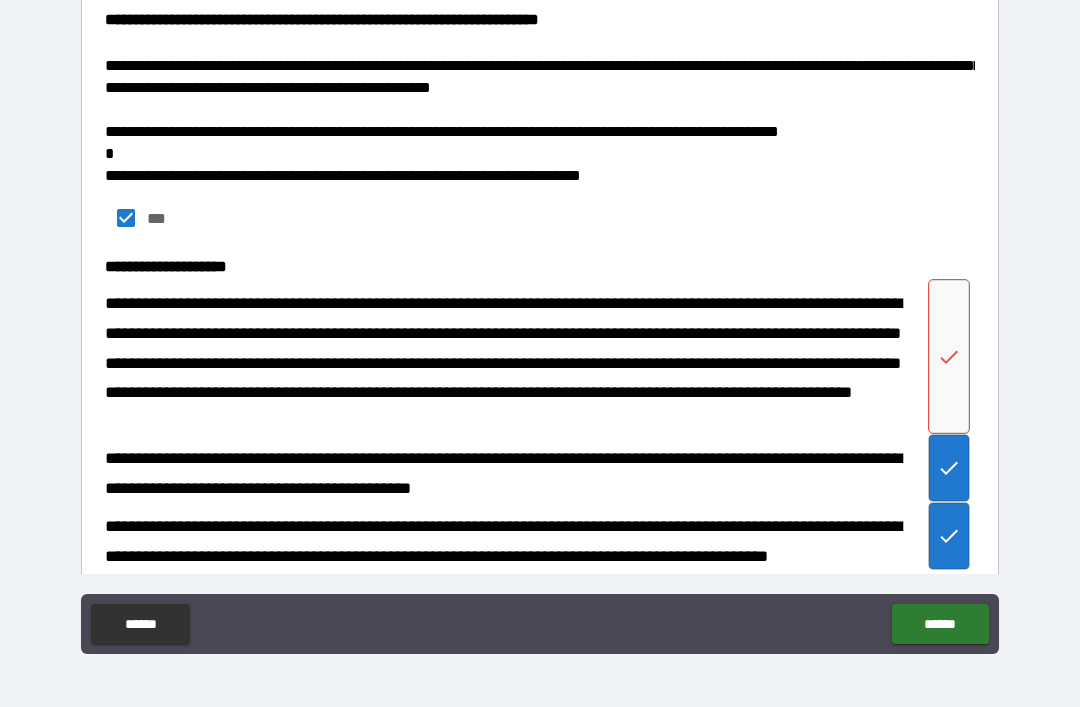 click 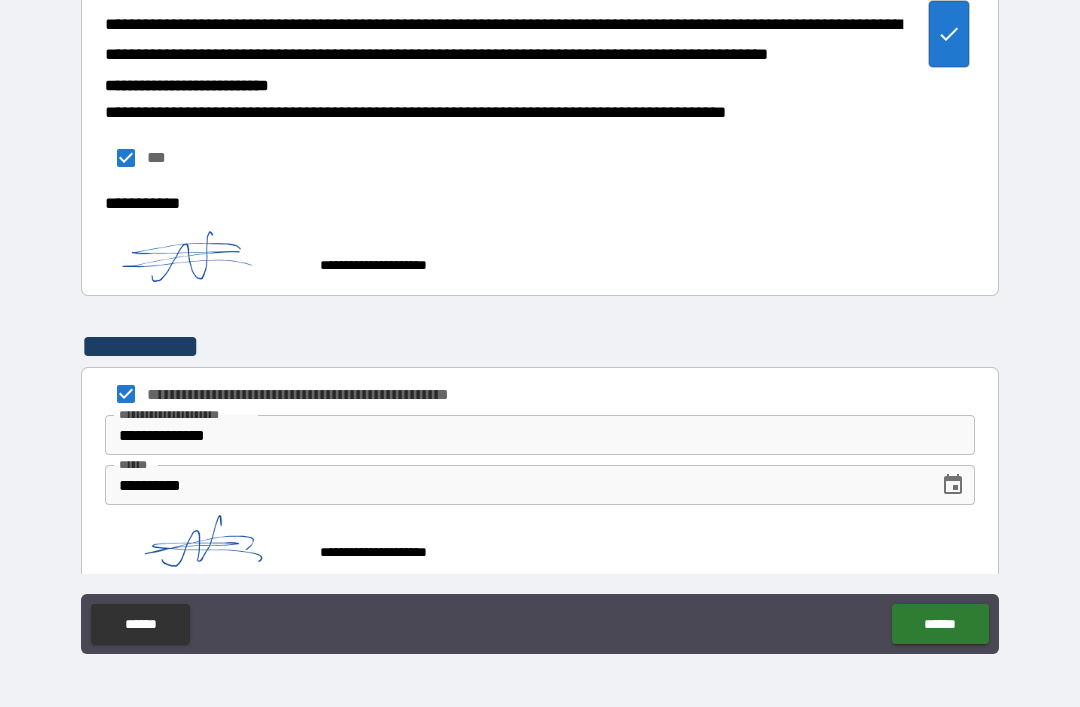 scroll, scrollTop: 7881, scrollLeft: 0, axis: vertical 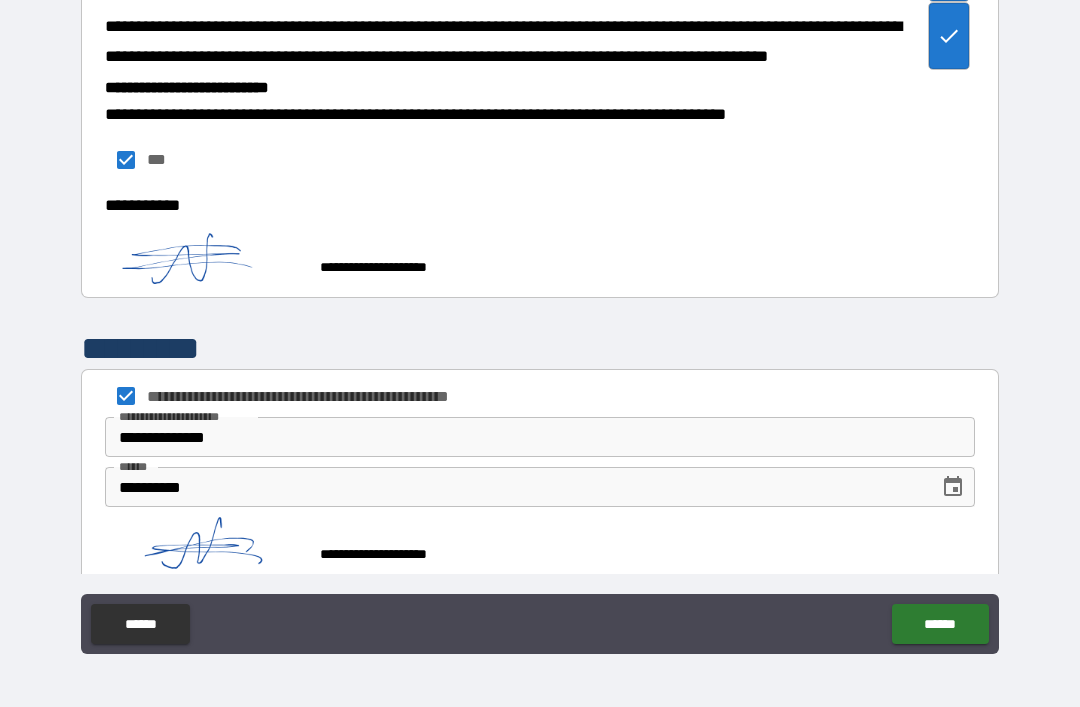 click on "******" at bounding box center [940, 624] 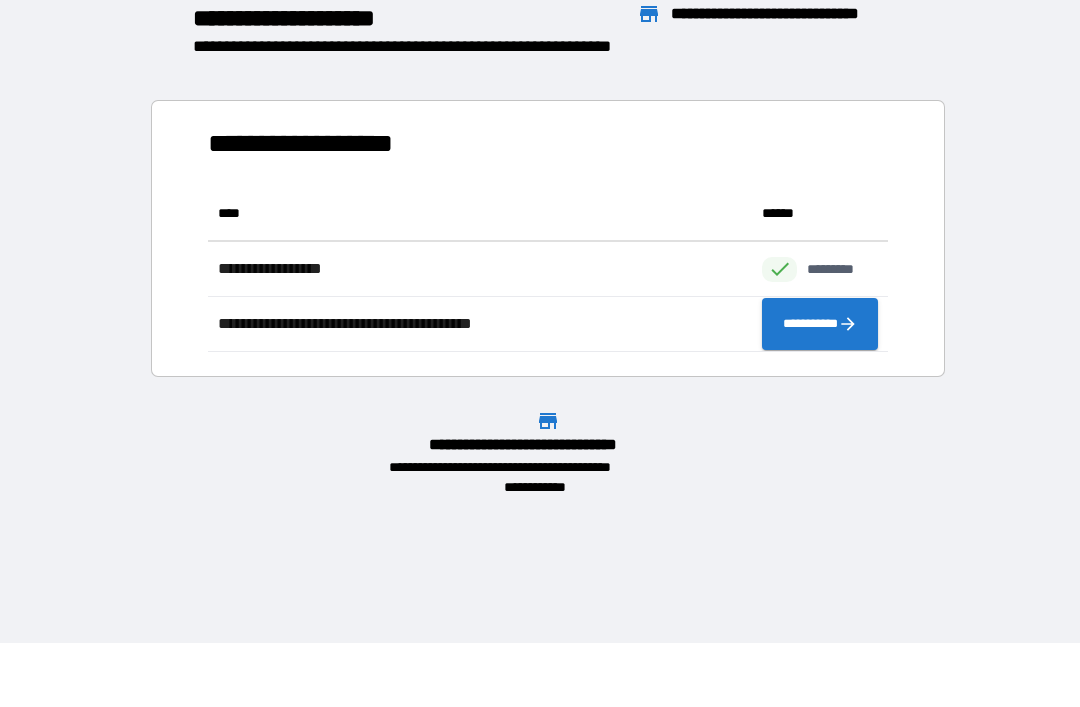 scroll, scrollTop: 1, scrollLeft: 1, axis: both 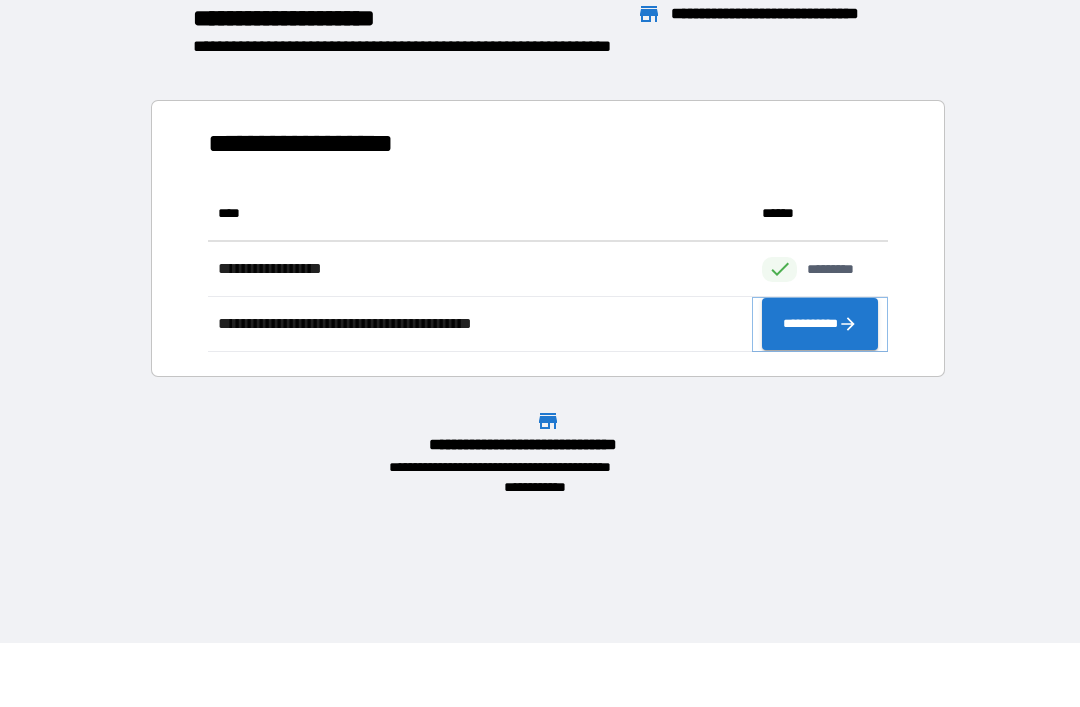 click on "**********" at bounding box center [820, 324] 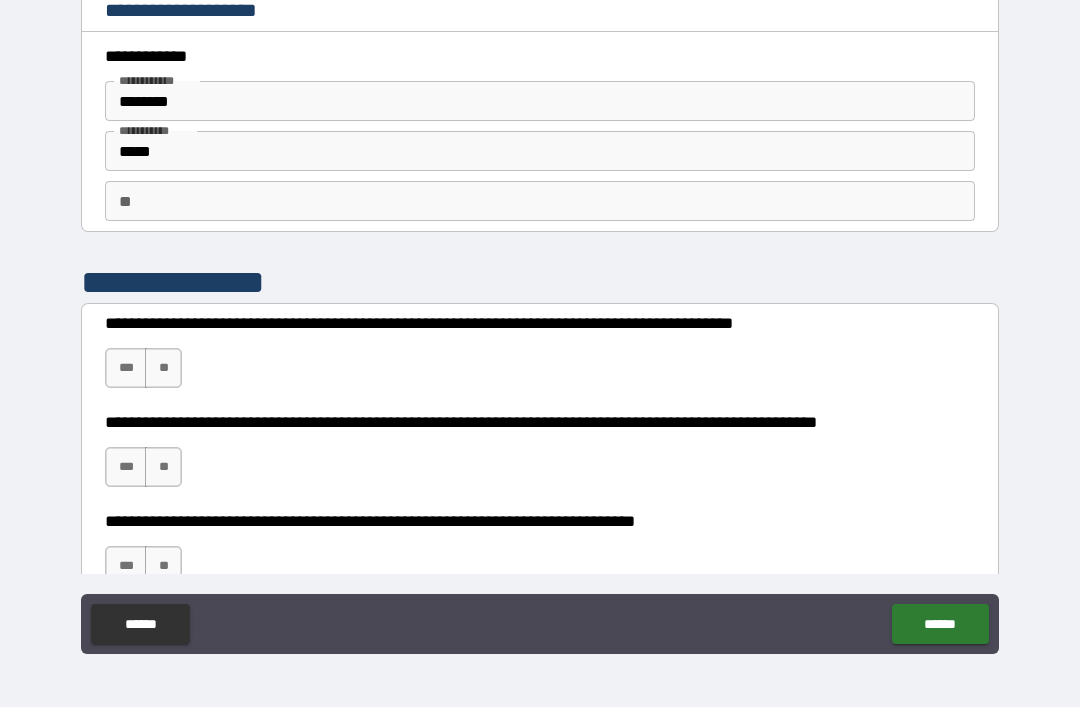 scroll, scrollTop: 0, scrollLeft: 0, axis: both 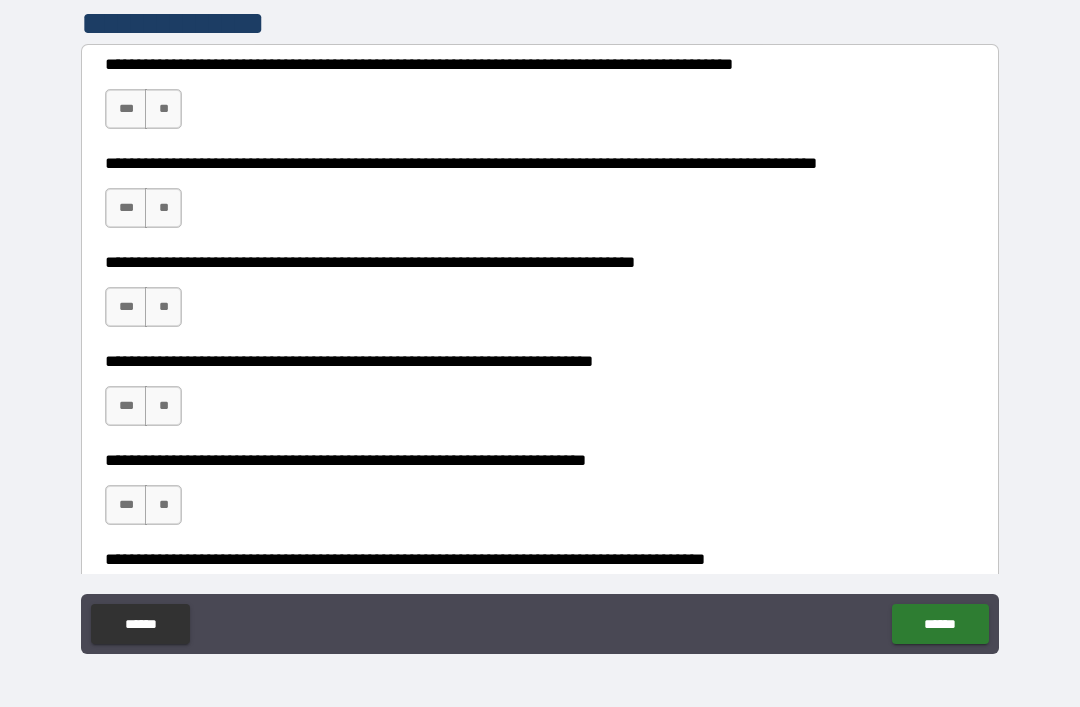 click on "***" at bounding box center [126, 109] 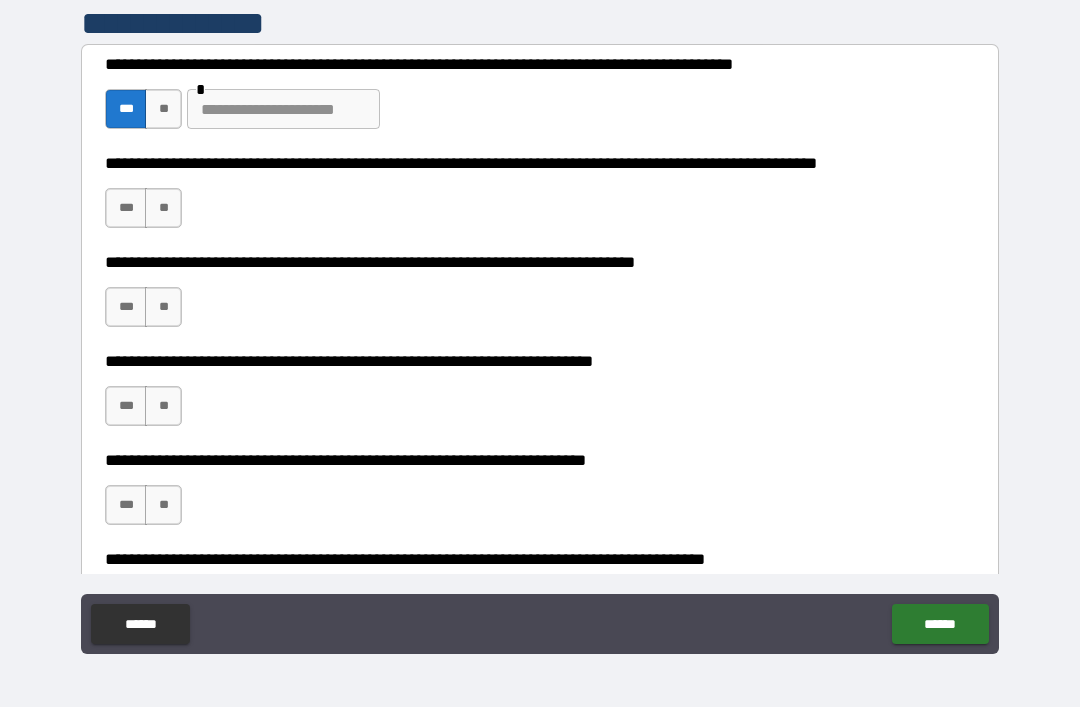click at bounding box center [283, 109] 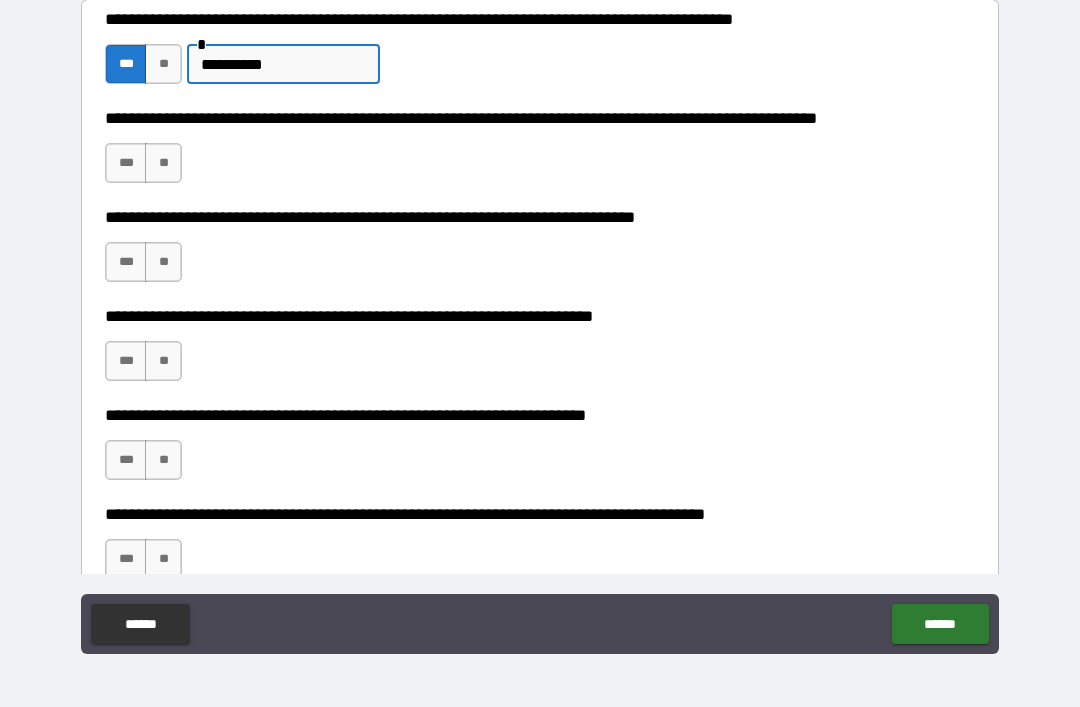 scroll, scrollTop: 307, scrollLeft: 0, axis: vertical 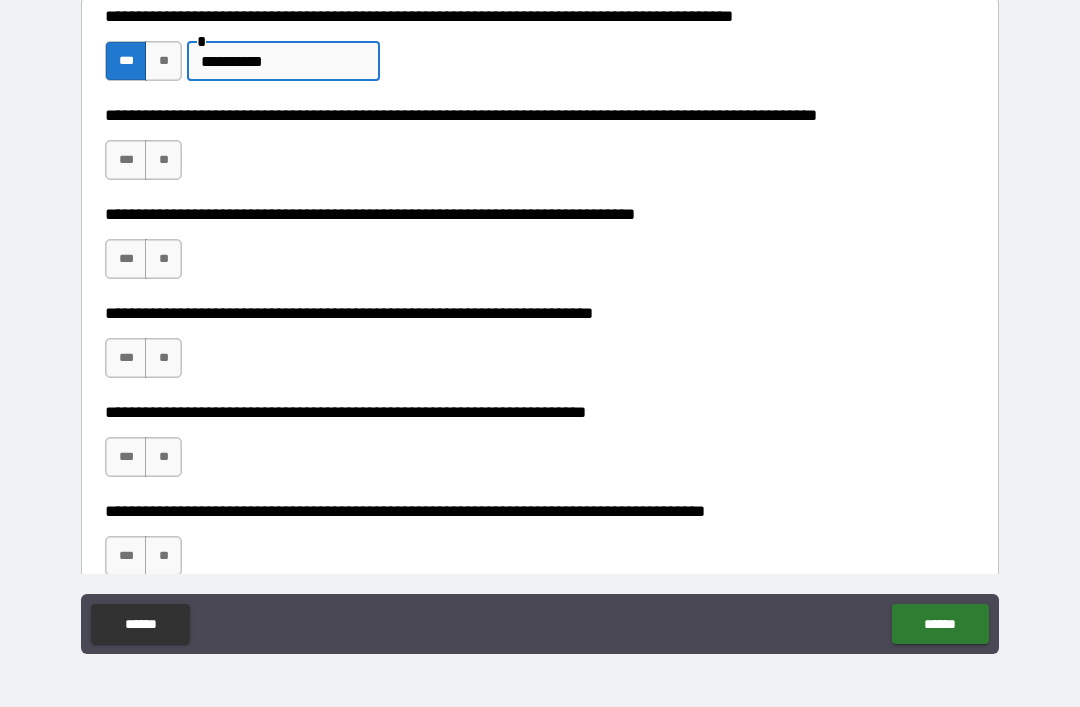 click on "**" at bounding box center [163, 160] 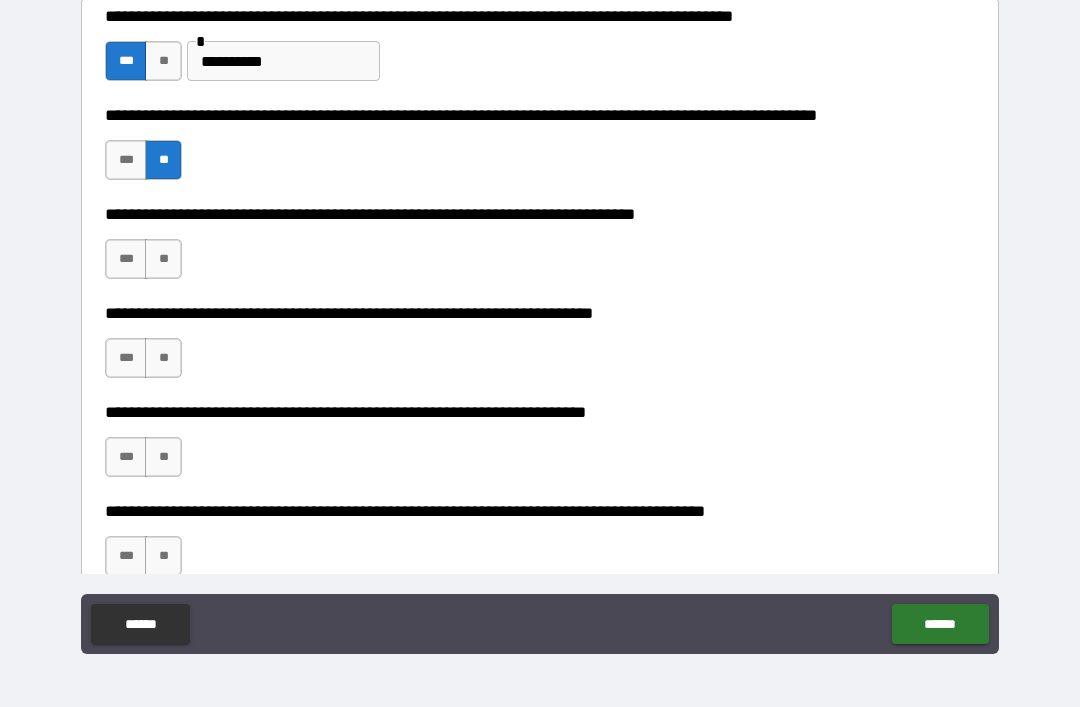 click on "**" at bounding box center [163, 259] 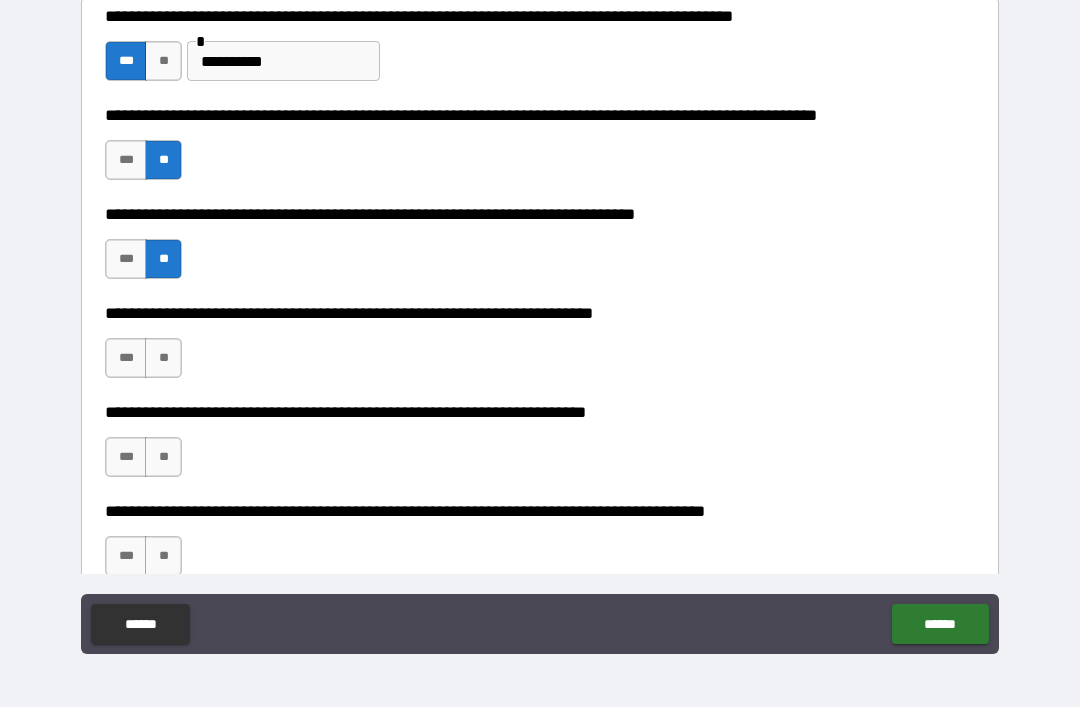 click on "**" at bounding box center [163, 358] 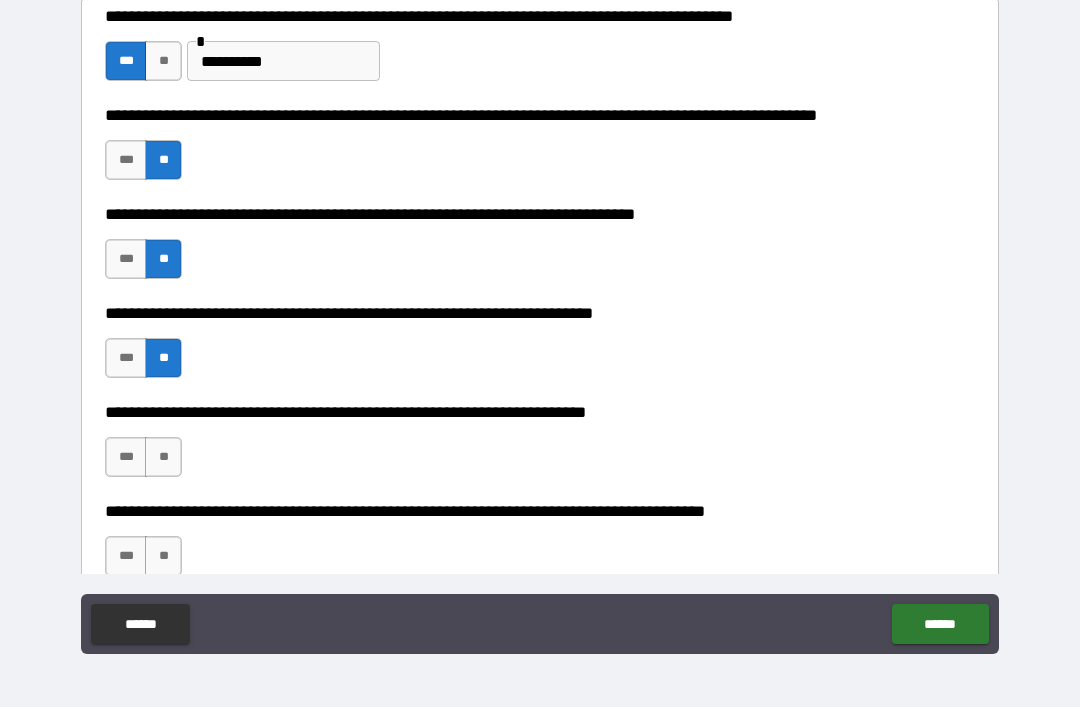 click on "**" at bounding box center (163, 457) 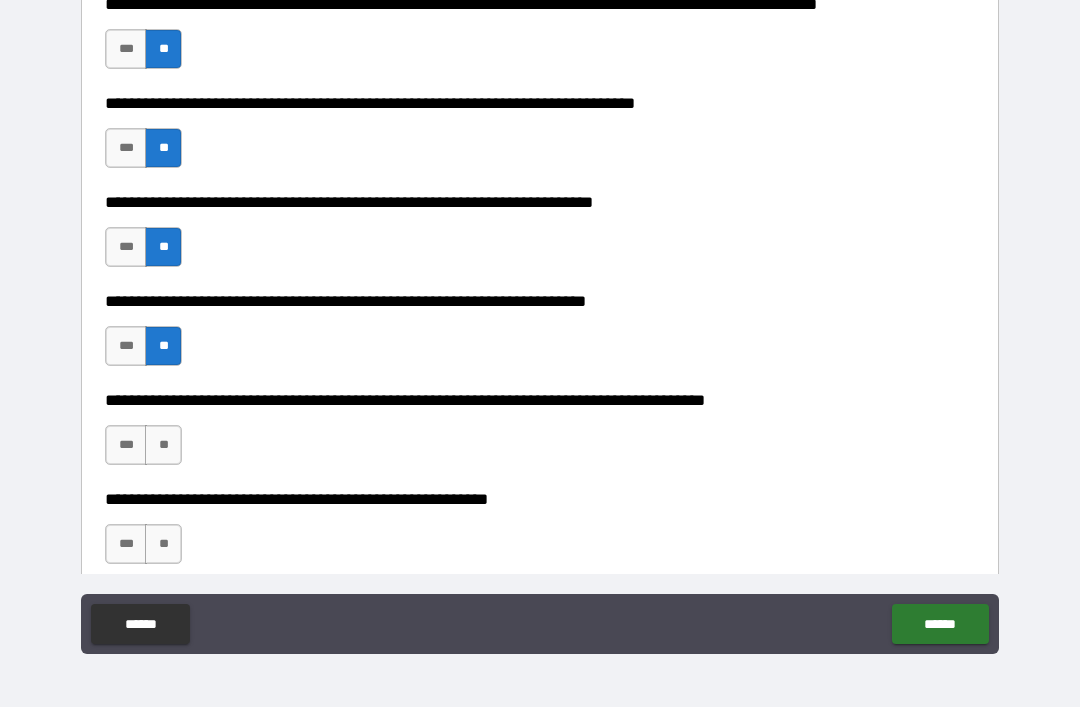 scroll, scrollTop: 433, scrollLeft: 0, axis: vertical 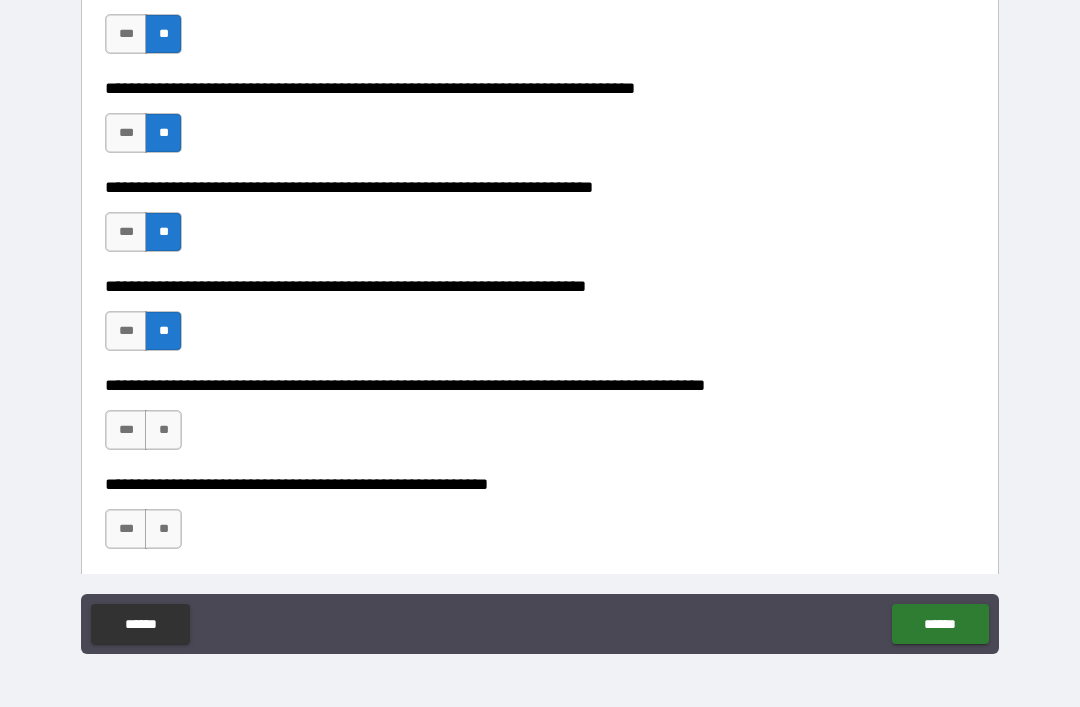 click on "**" at bounding box center [163, 430] 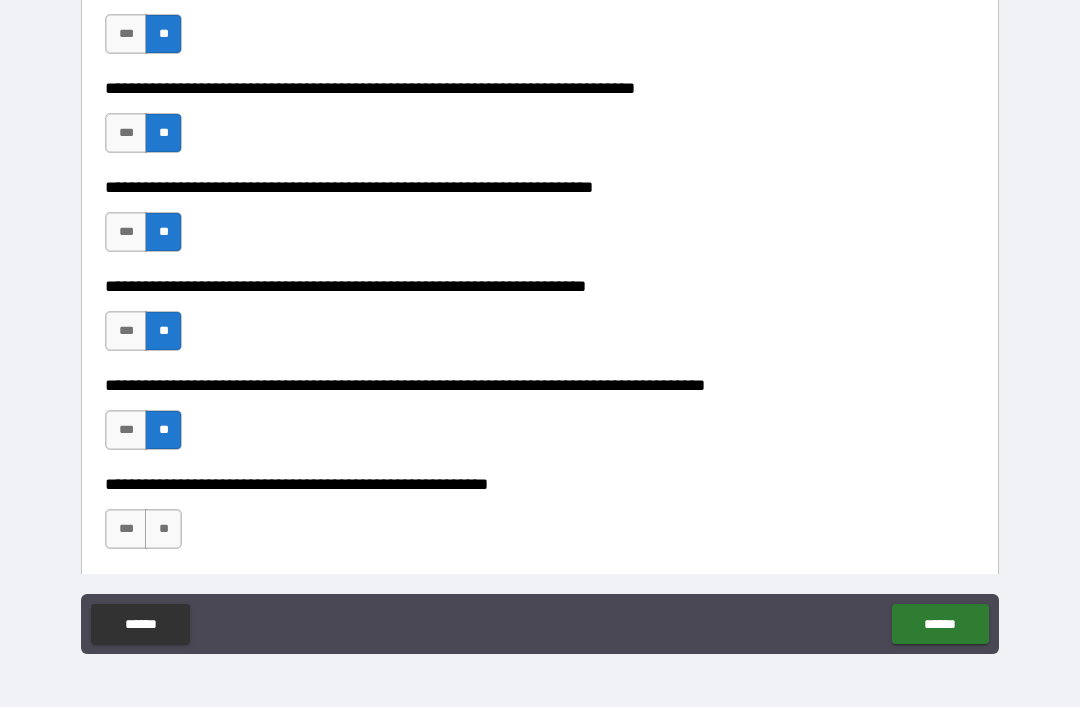 click on "**" at bounding box center (163, 529) 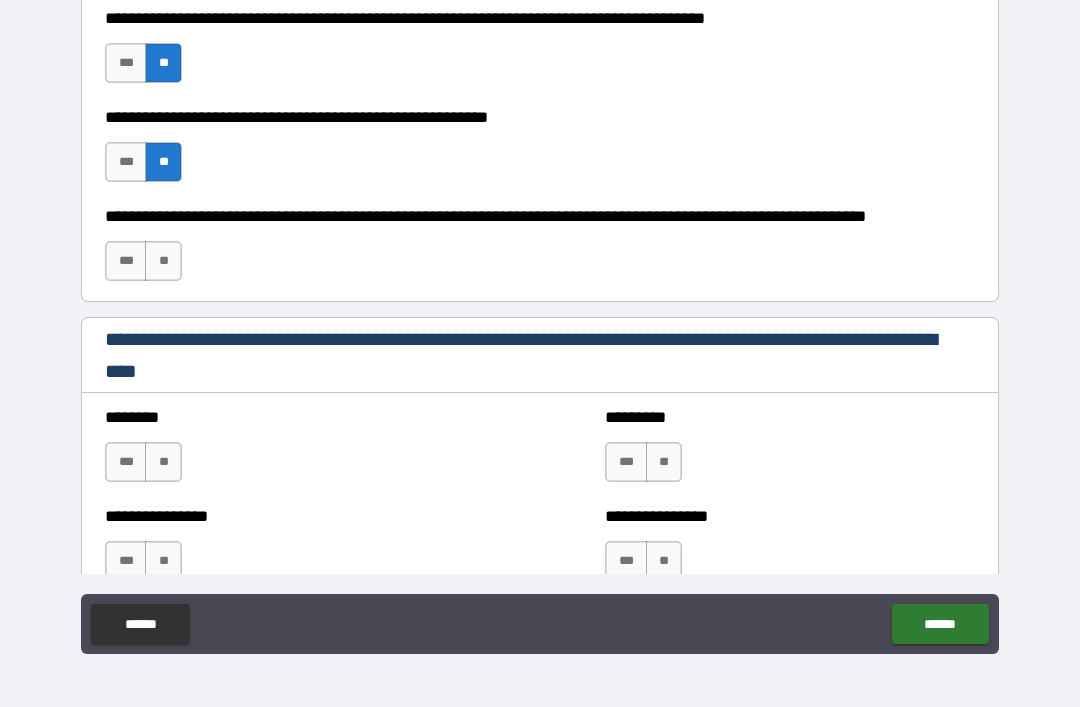 scroll, scrollTop: 804, scrollLeft: 0, axis: vertical 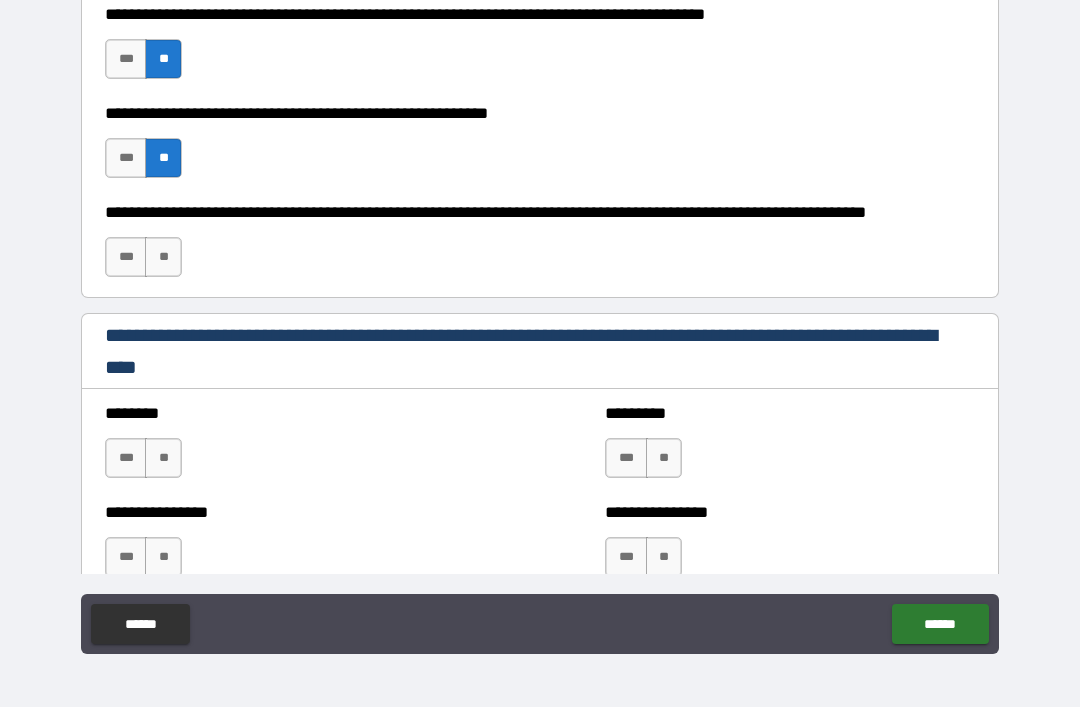 click on "**" at bounding box center [163, 257] 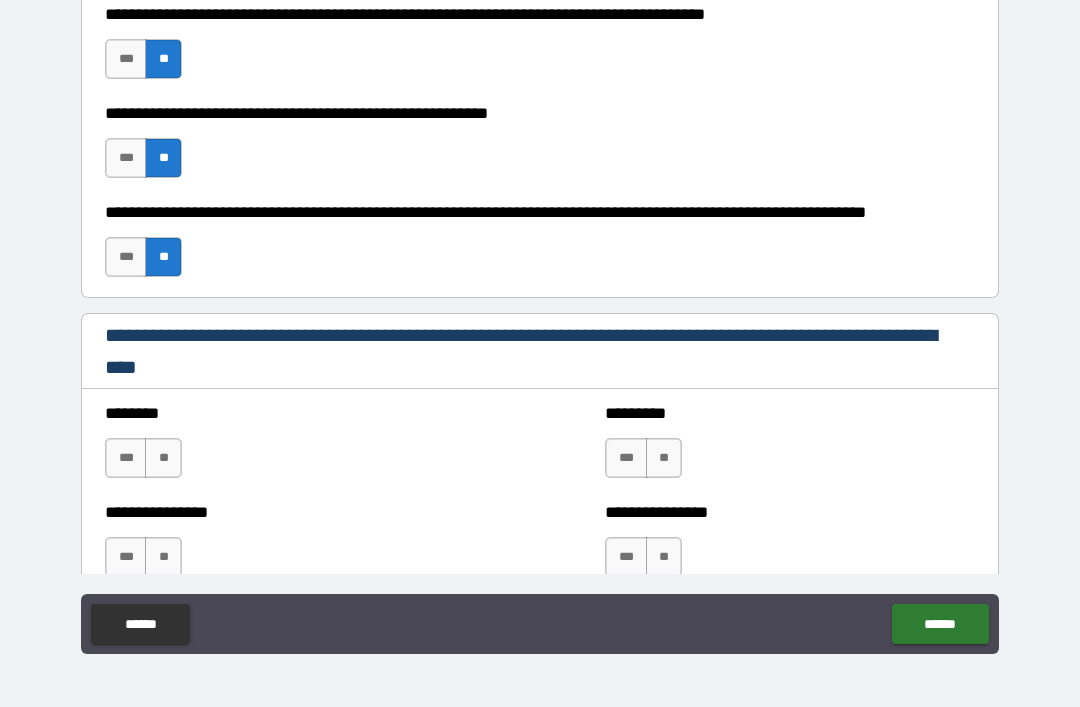 click on "**" at bounding box center [163, 458] 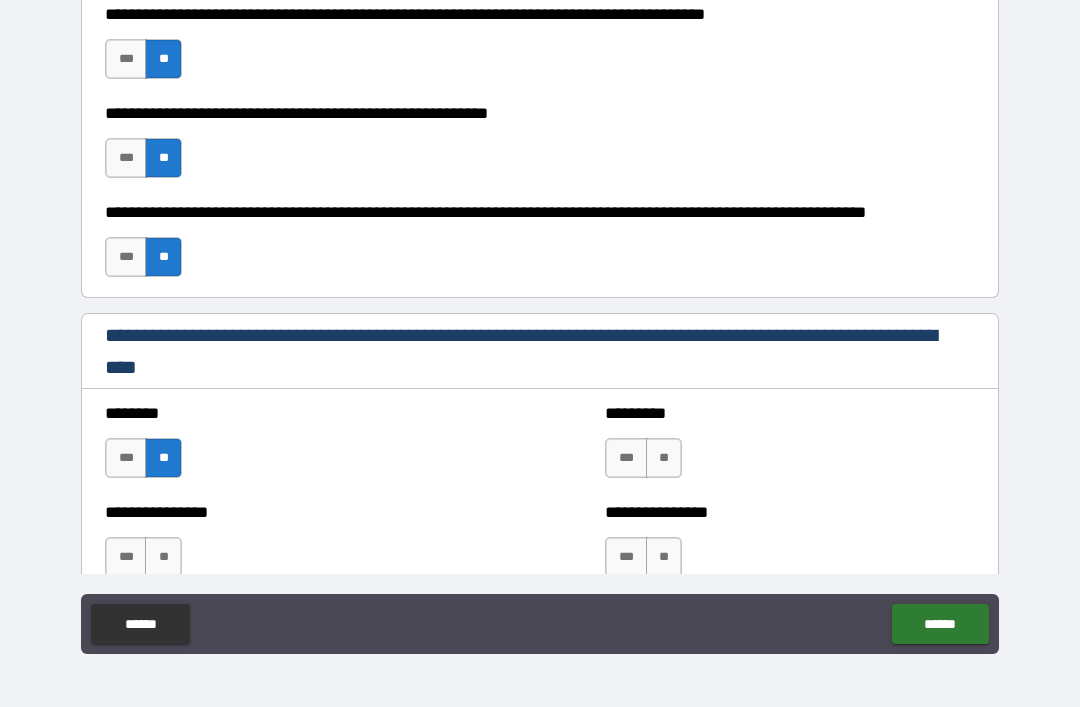 click on "**" at bounding box center [163, 557] 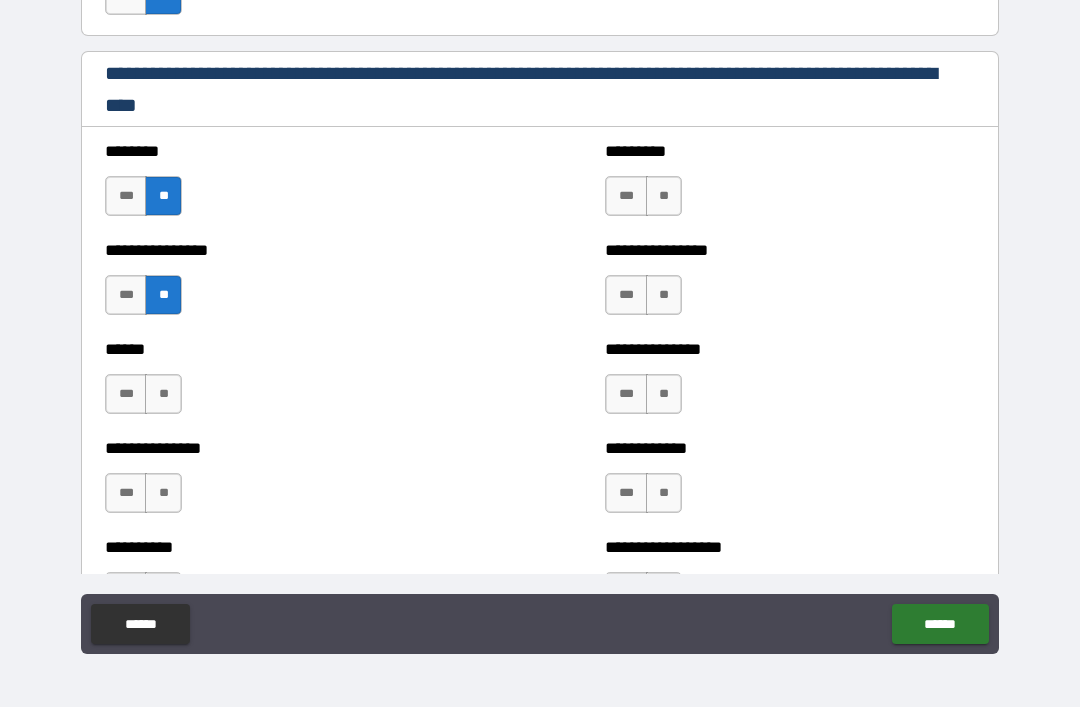 scroll, scrollTop: 1068, scrollLeft: 0, axis: vertical 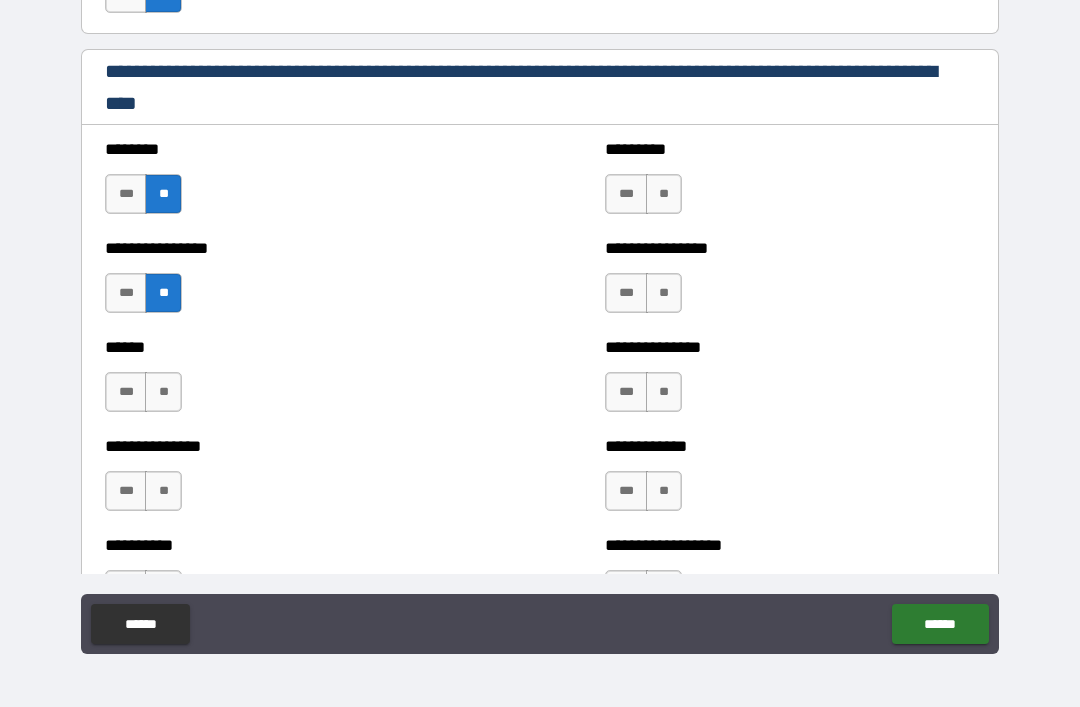 click on "**" at bounding box center [163, 392] 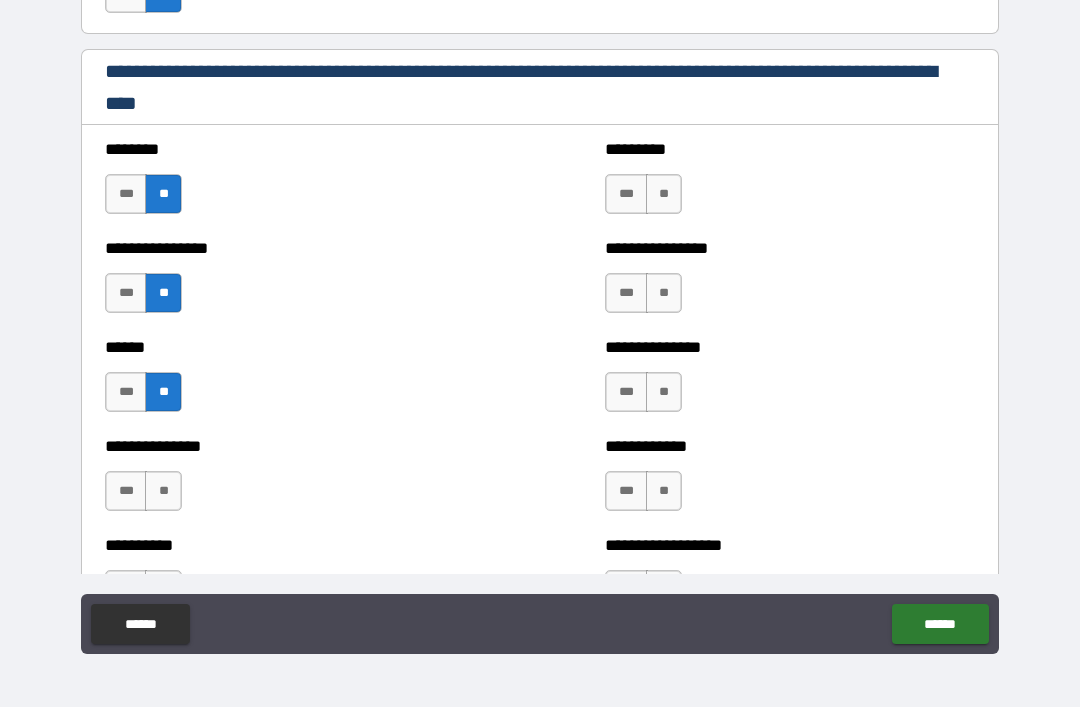 click on "**" at bounding box center (163, 491) 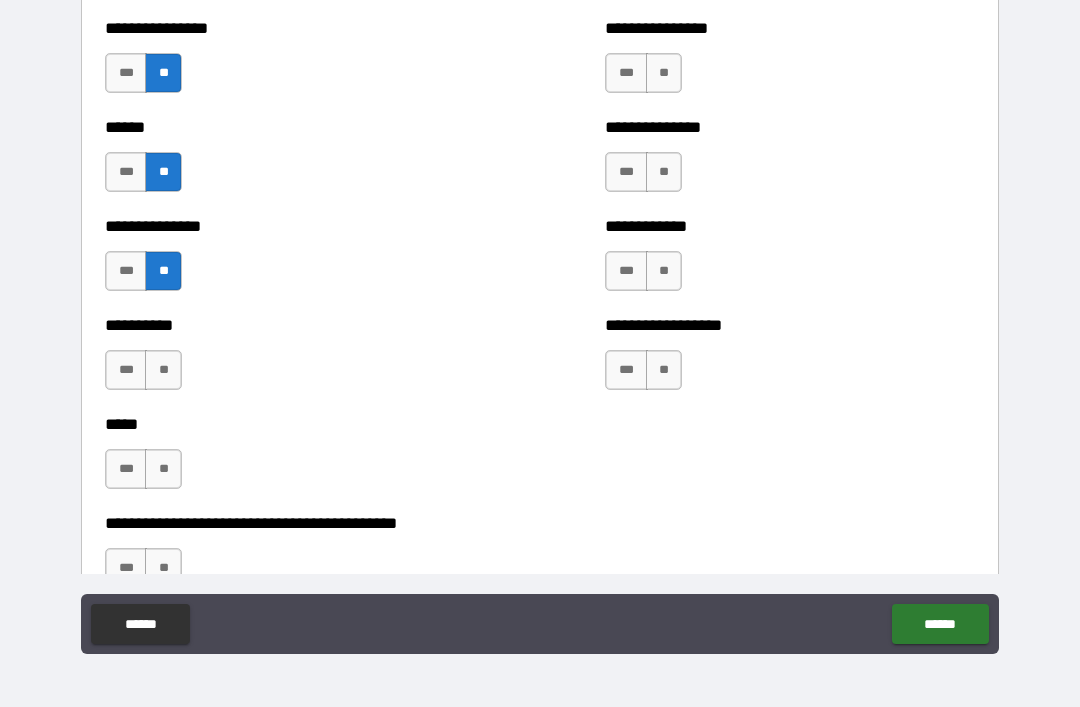 scroll, scrollTop: 1288, scrollLeft: 0, axis: vertical 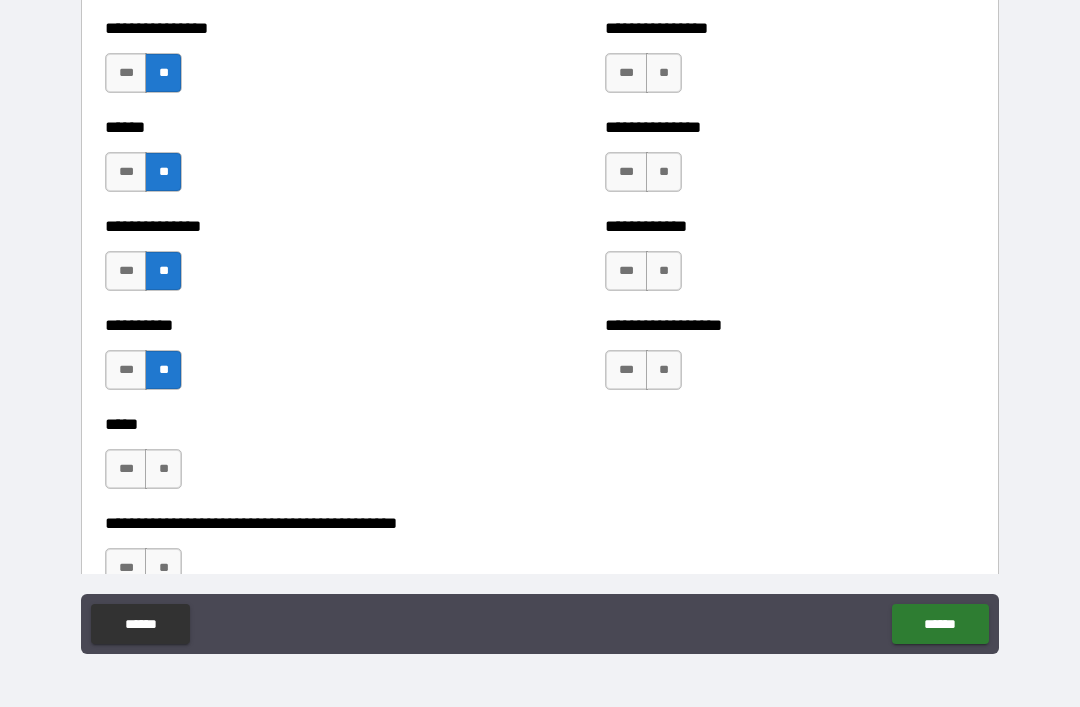 click on "**" at bounding box center [163, 469] 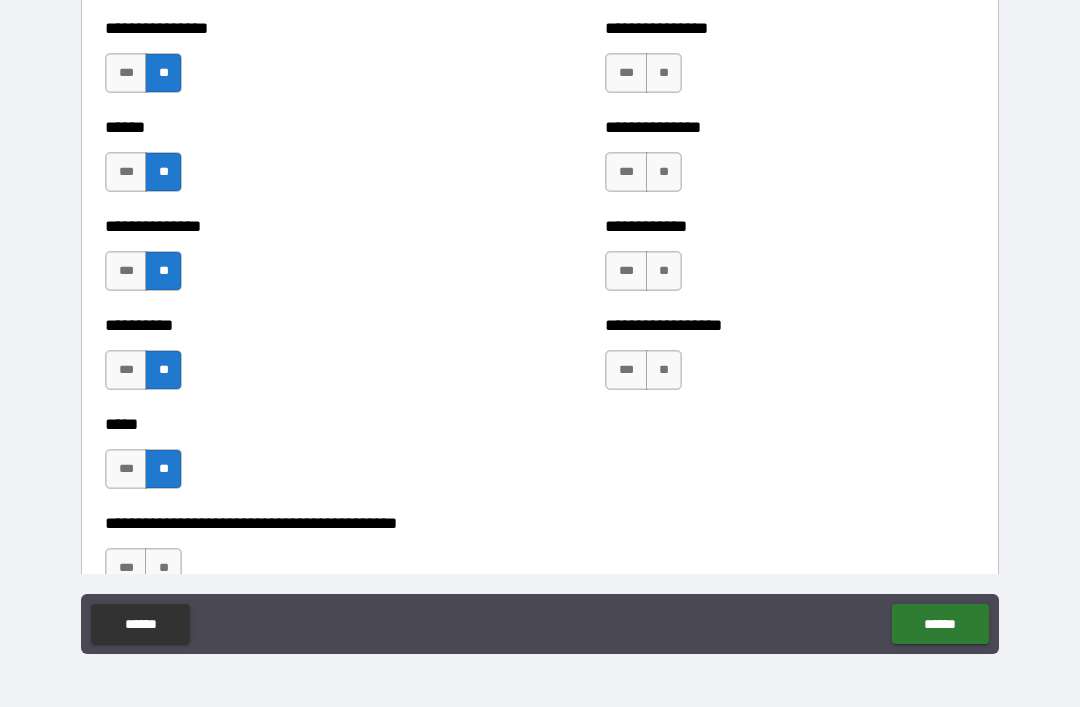 click on "***" at bounding box center [126, 370] 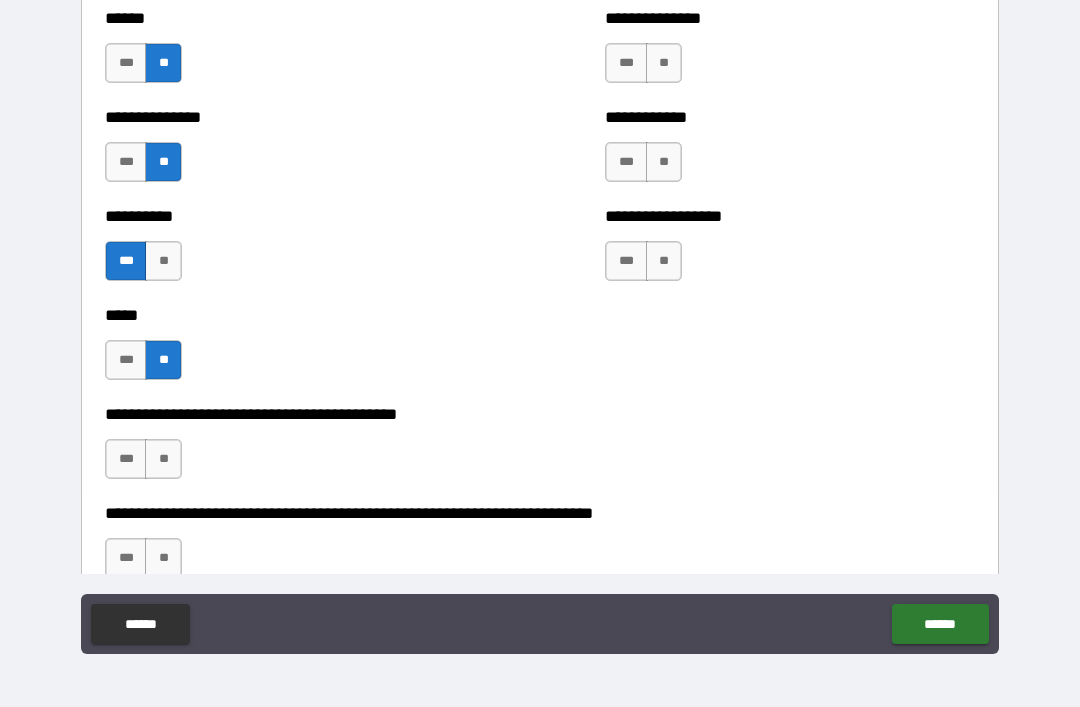 scroll, scrollTop: 1404, scrollLeft: 0, axis: vertical 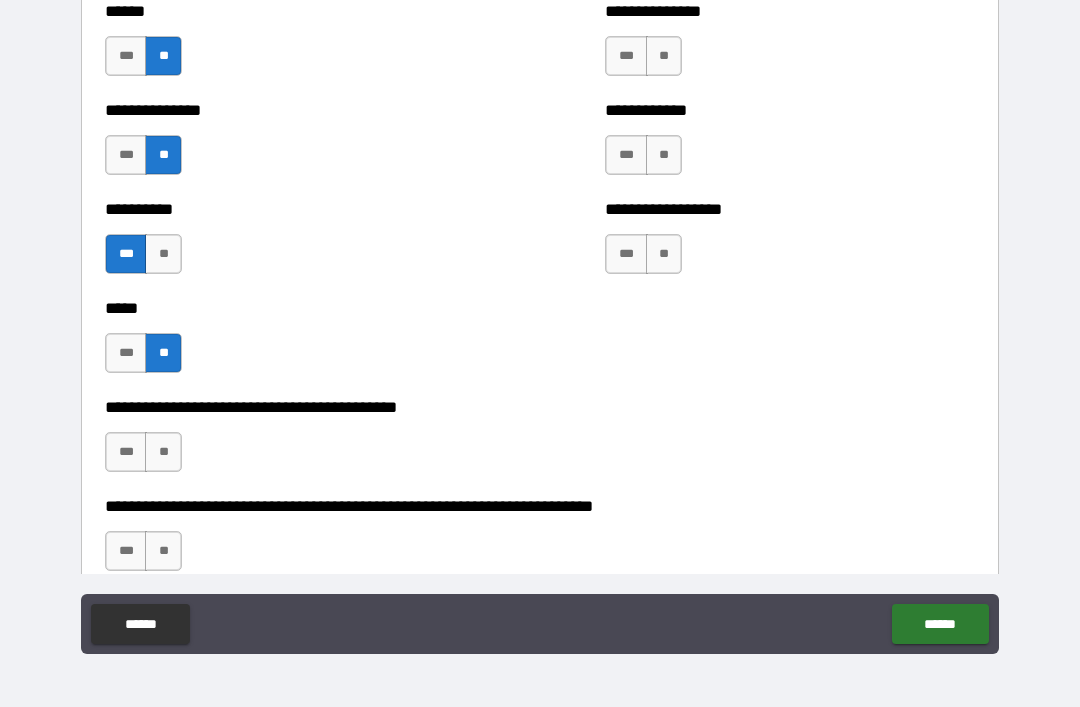 click on "**" at bounding box center (163, 452) 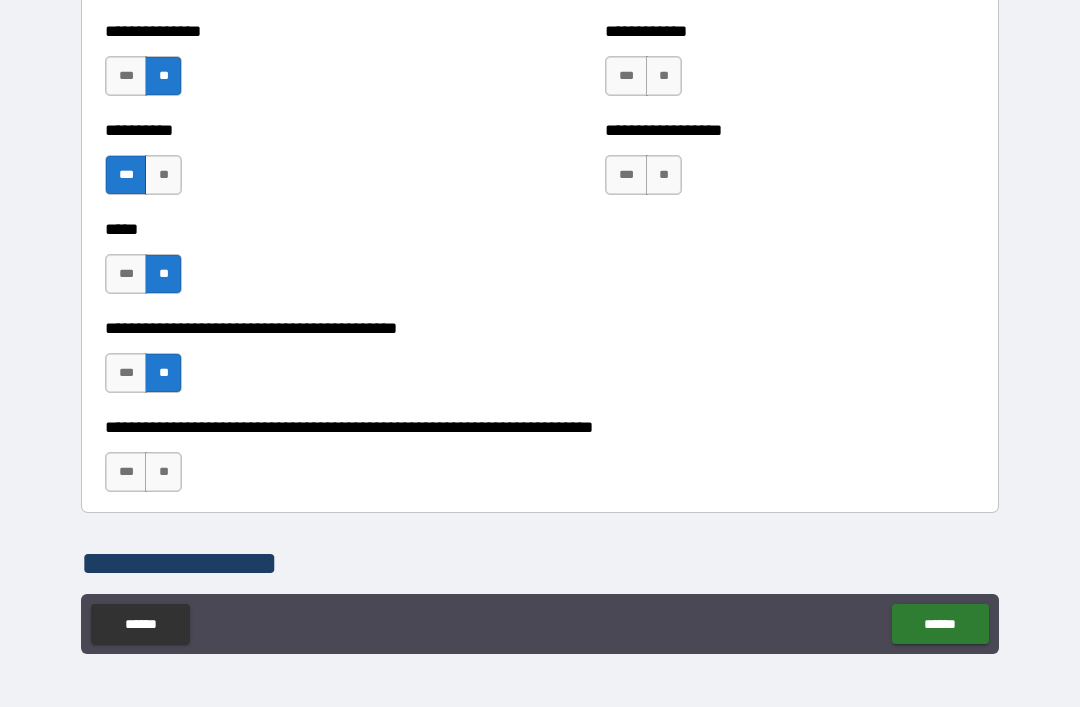 scroll, scrollTop: 1493, scrollLeft: 0, axis: vertical 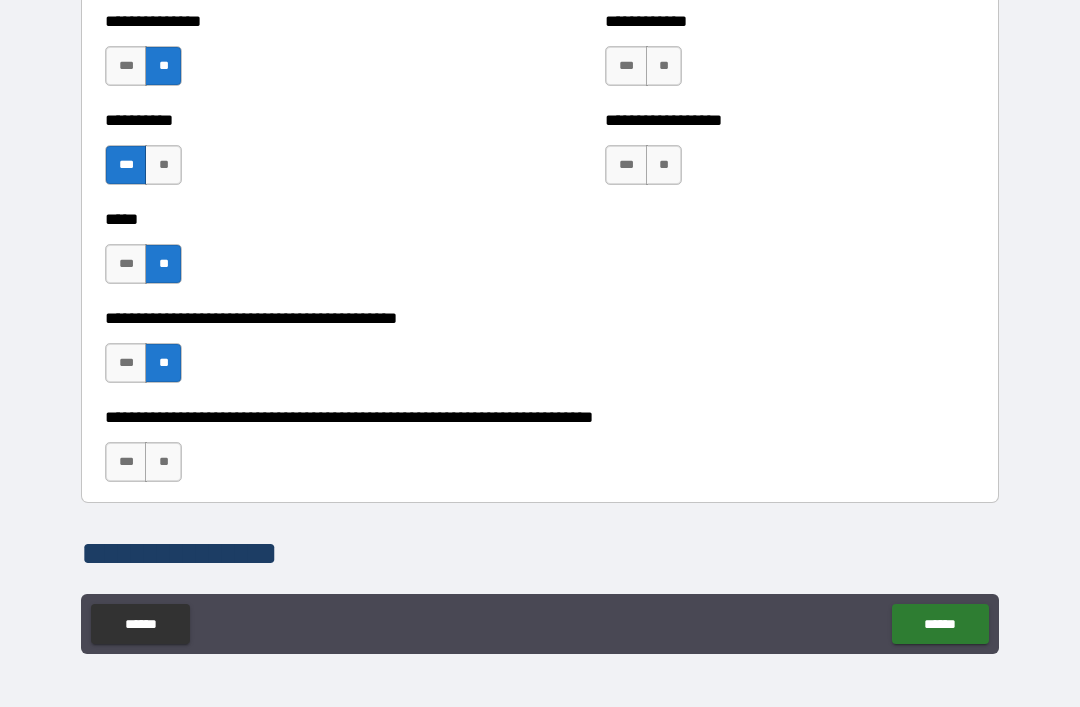 click on "**" at bounding box center [163, 462] 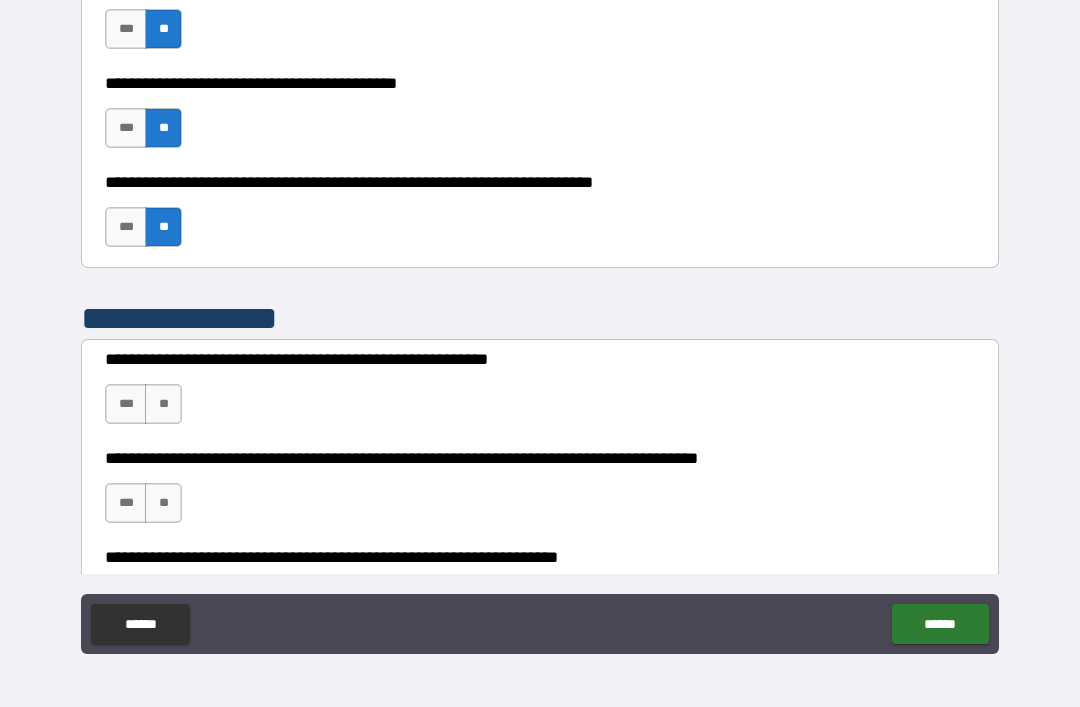 scroll, scrollTop: 1818, scrollLeft: 0, axis: vertical 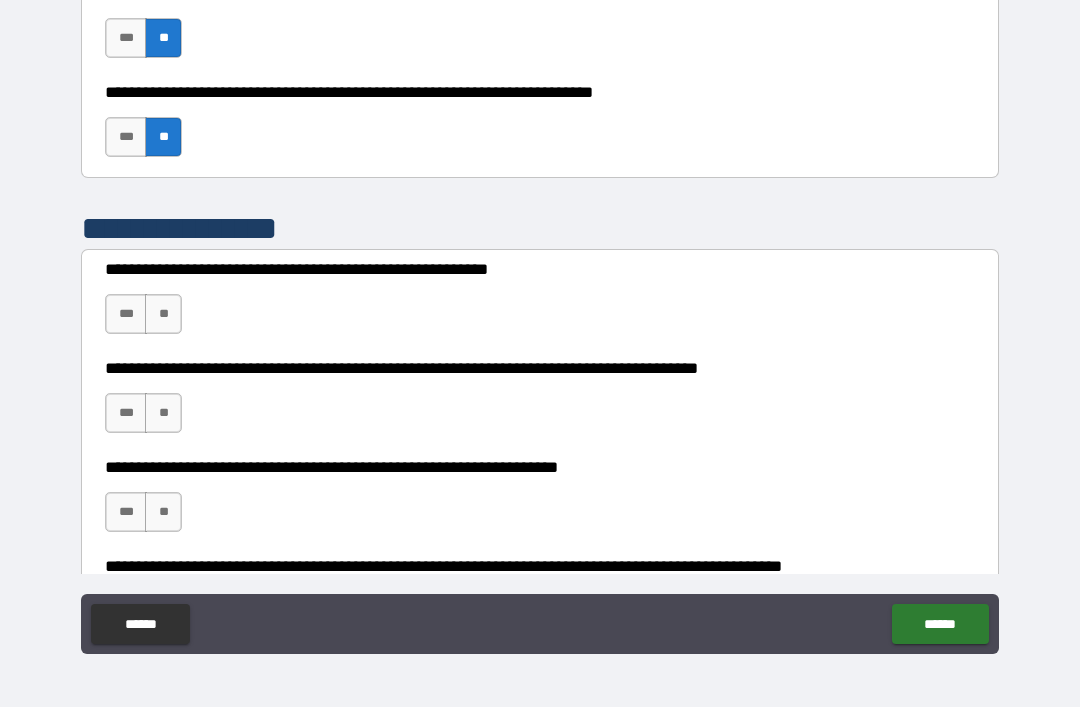 click on "**" at bounding box center (163, 314) 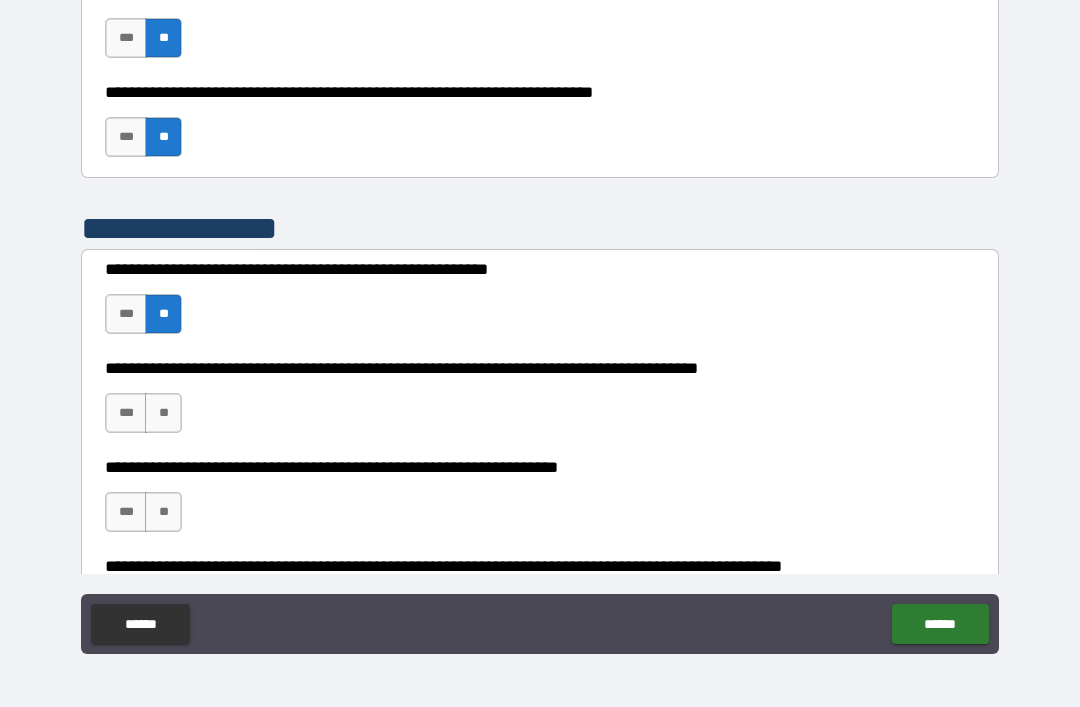 click on "**" at bounding box center [163, 413] 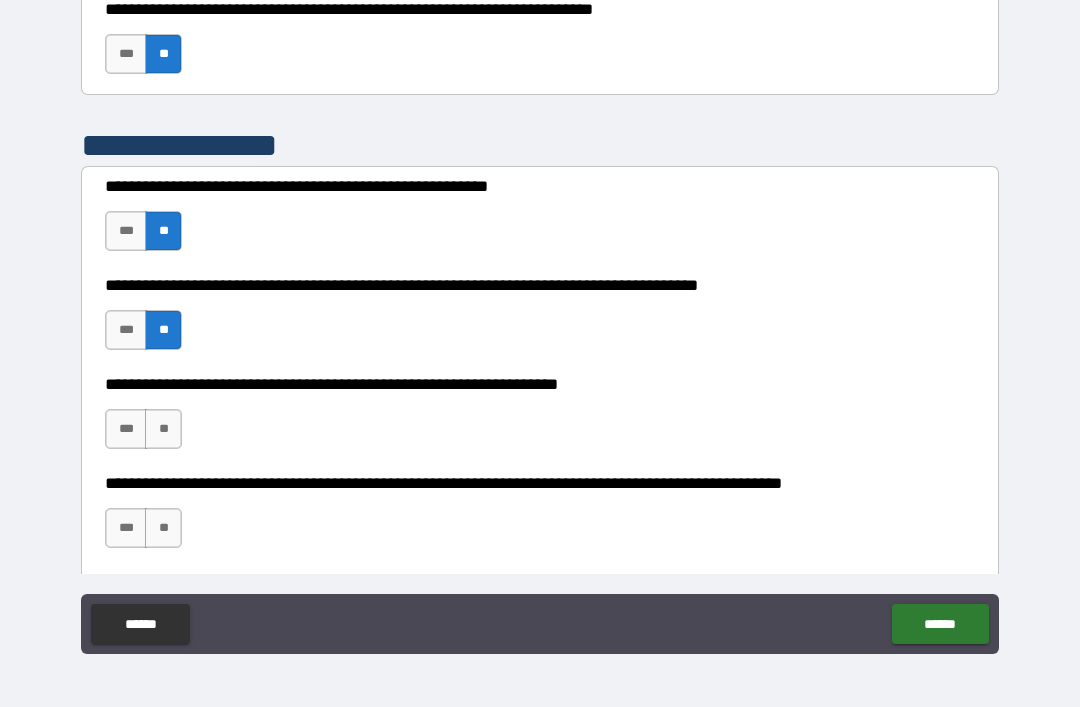 scroll, scrollTop: 1904, scrollLeft: 0, axis: vertical 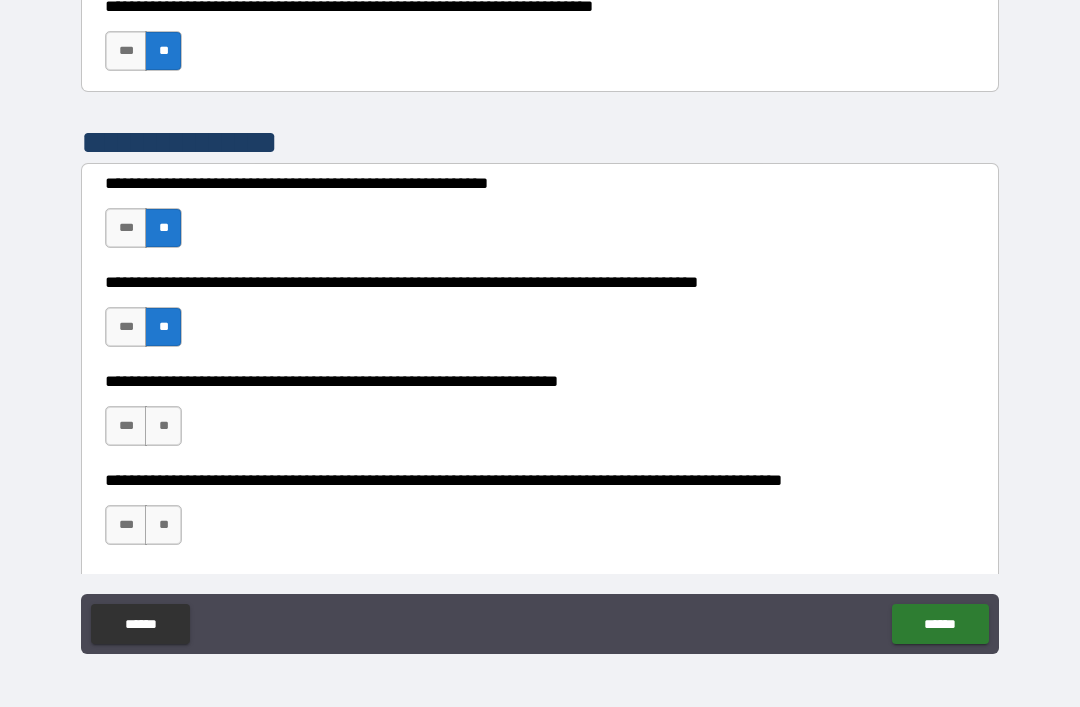 click on "**" at bounding box center [163, 426] 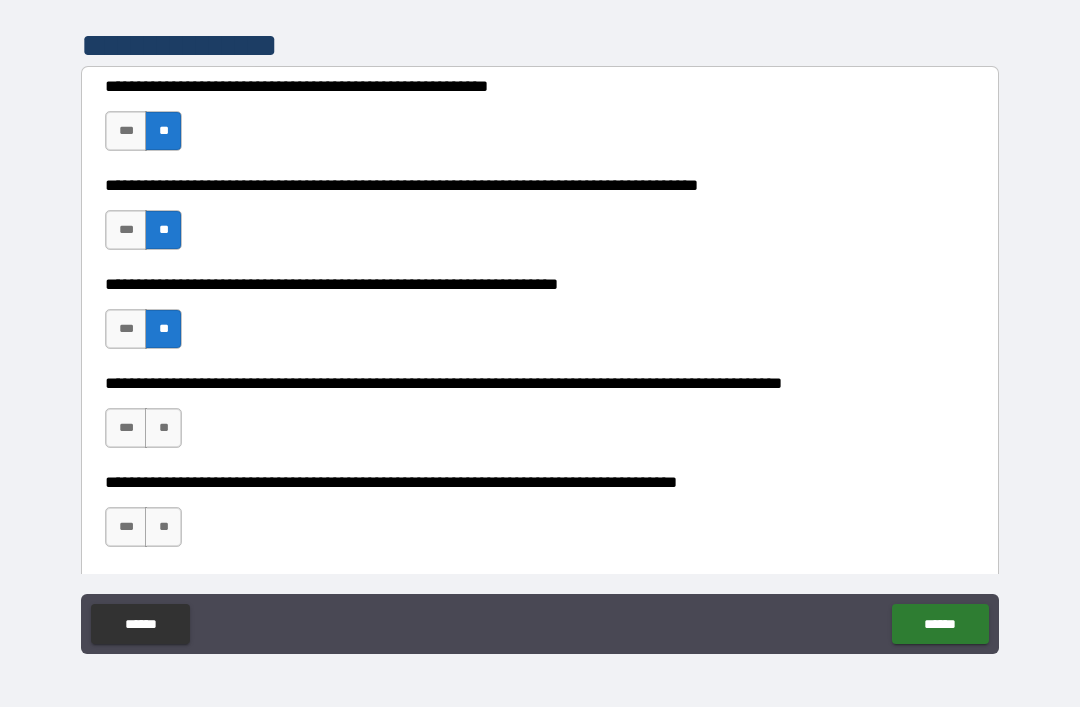 scroll, scrollTop: 2002, scrollLeft: 0, axis: vertical 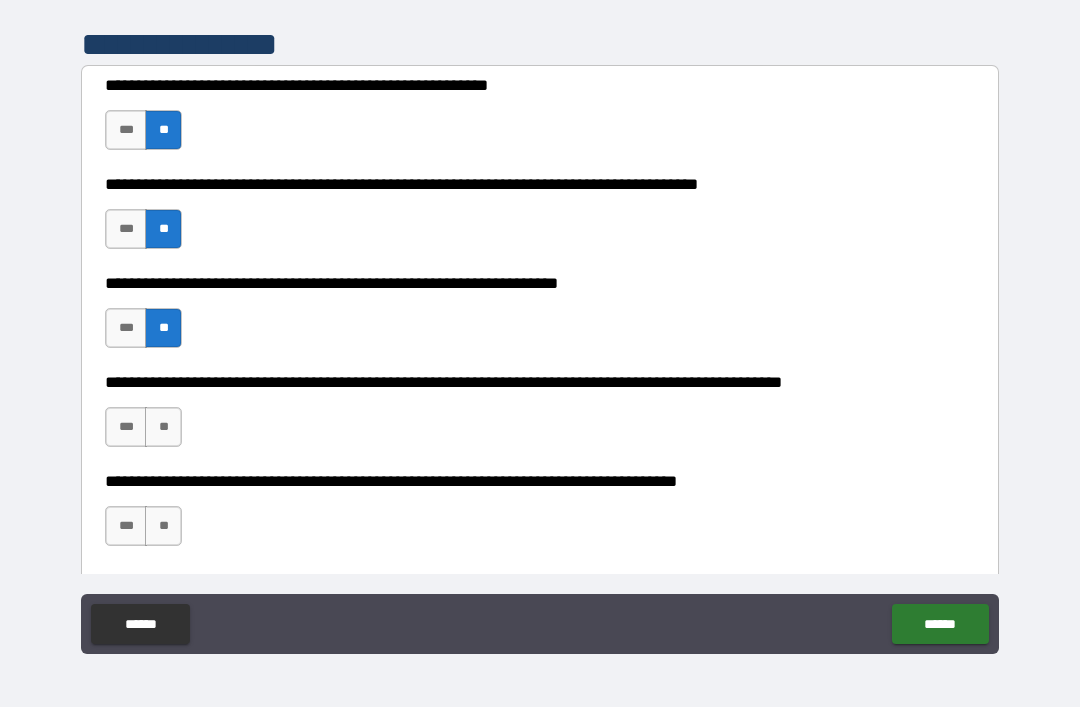 click on "**" at bounding box center [163, 427] 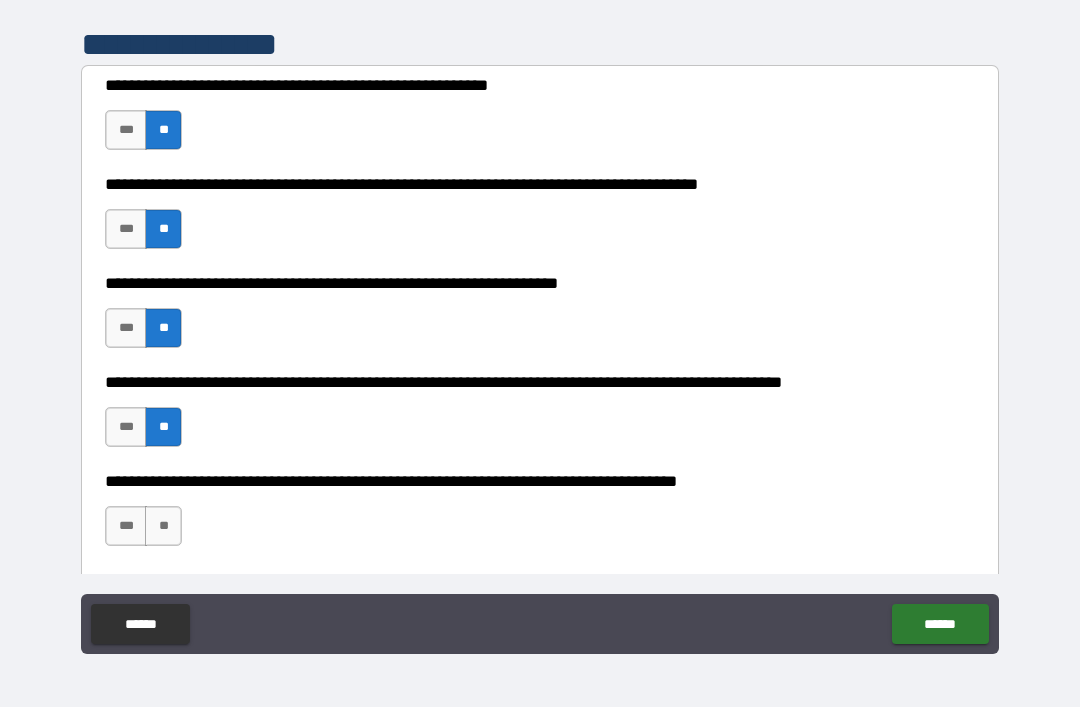 click on "**" at bounding box center (163, 526) 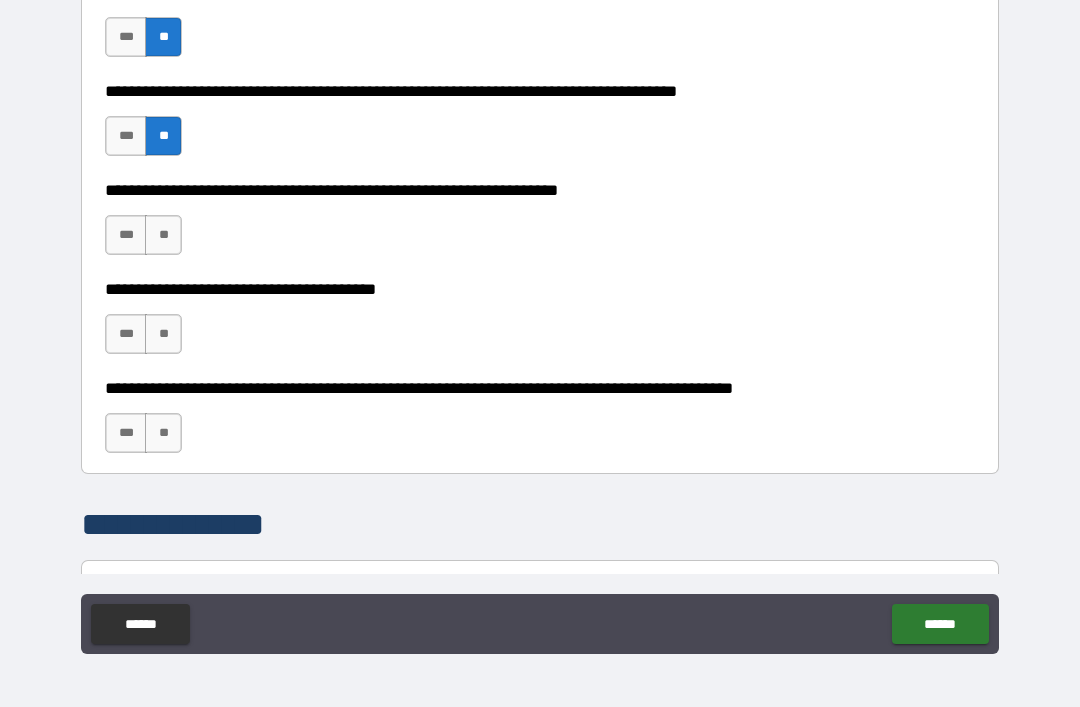 scroll, scrollTop: 2402, scrollLeft: 0, axis: vertical 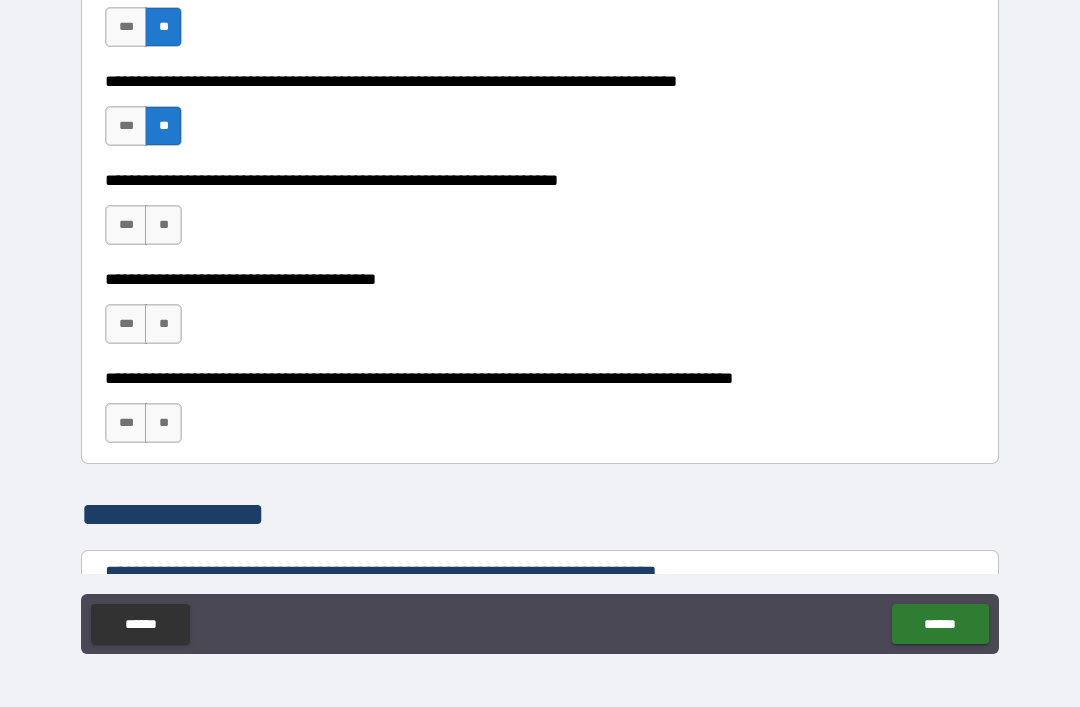 click on "**********" at bounding box center [540, 215] 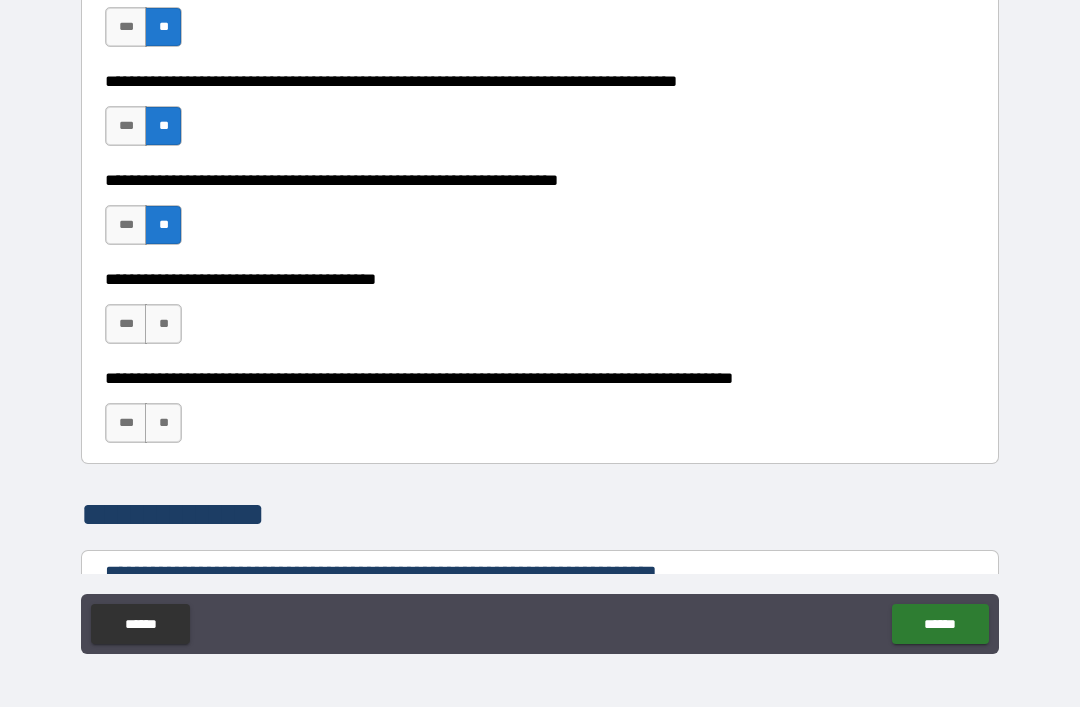 click on "**" at bounding box center [163, 324] 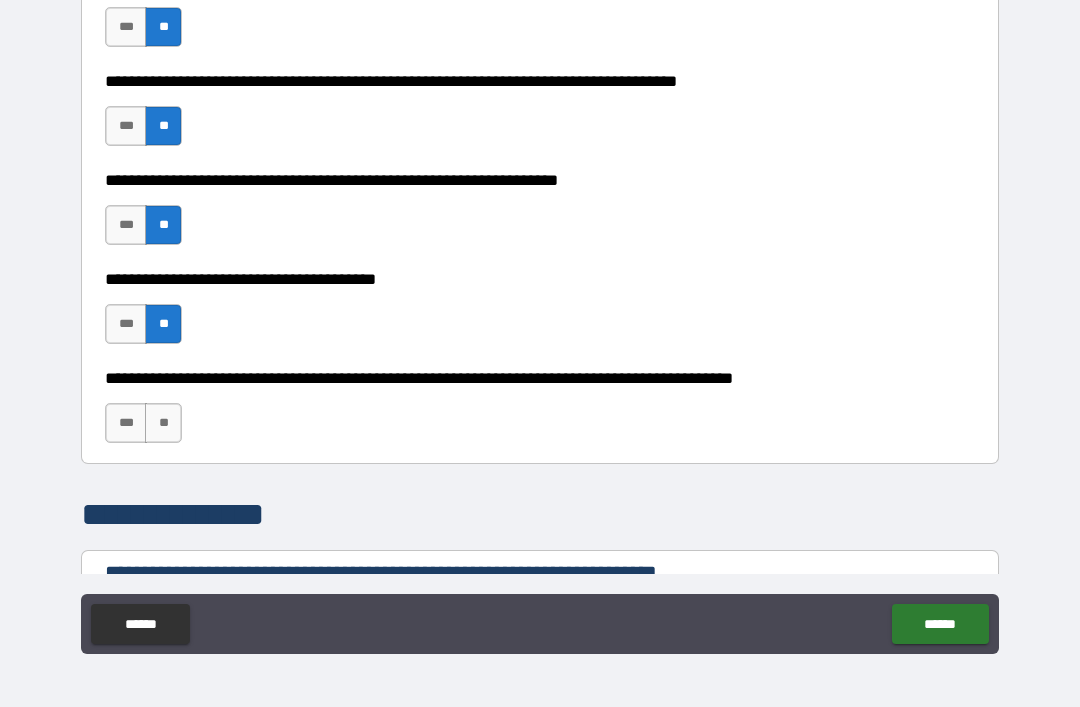 click on "**" at bounding box center [163, 423] 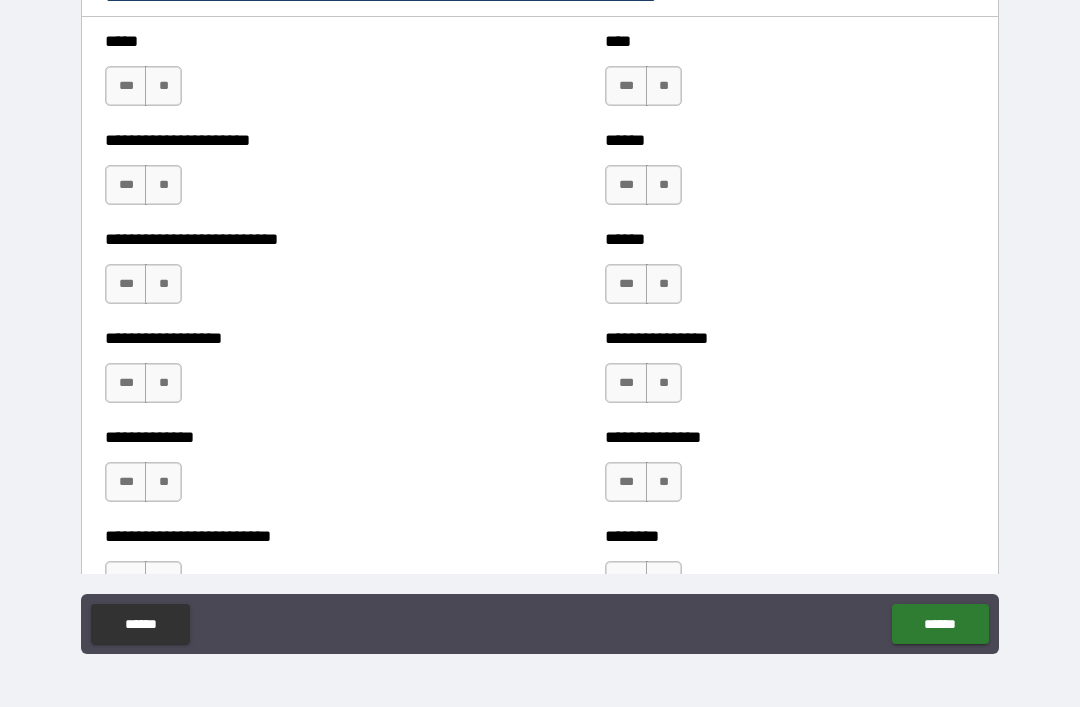 scroll, scrollTop: 2980, scrollLeft: 0, axis: vertical 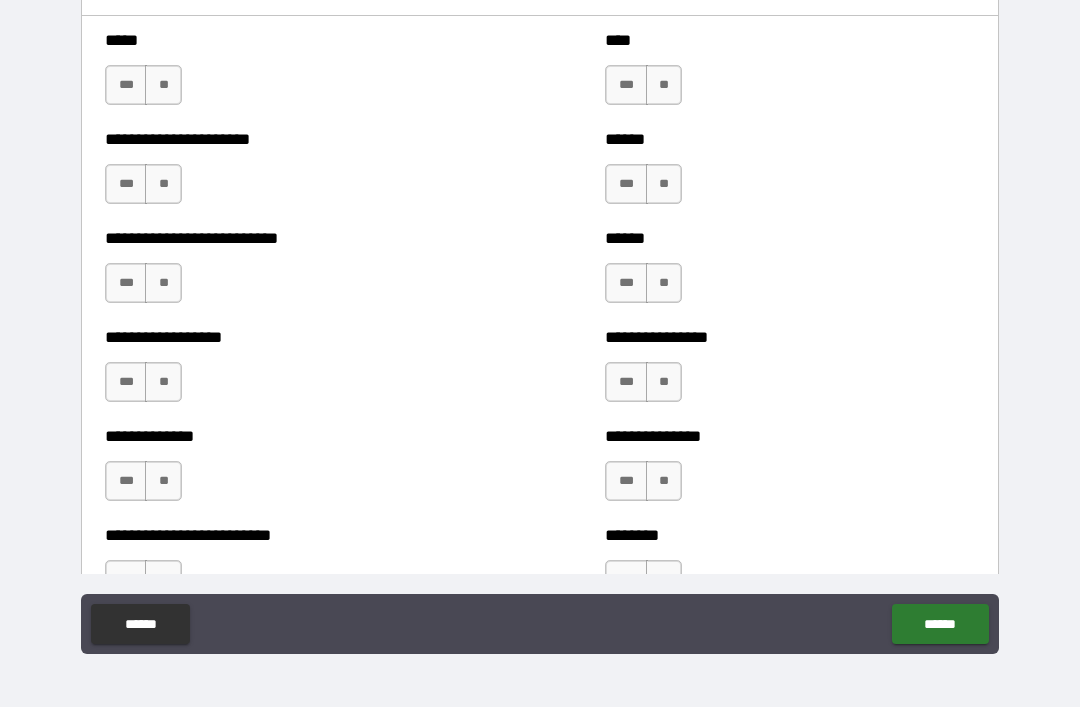 click on "**" at bounding box center (163, 85) 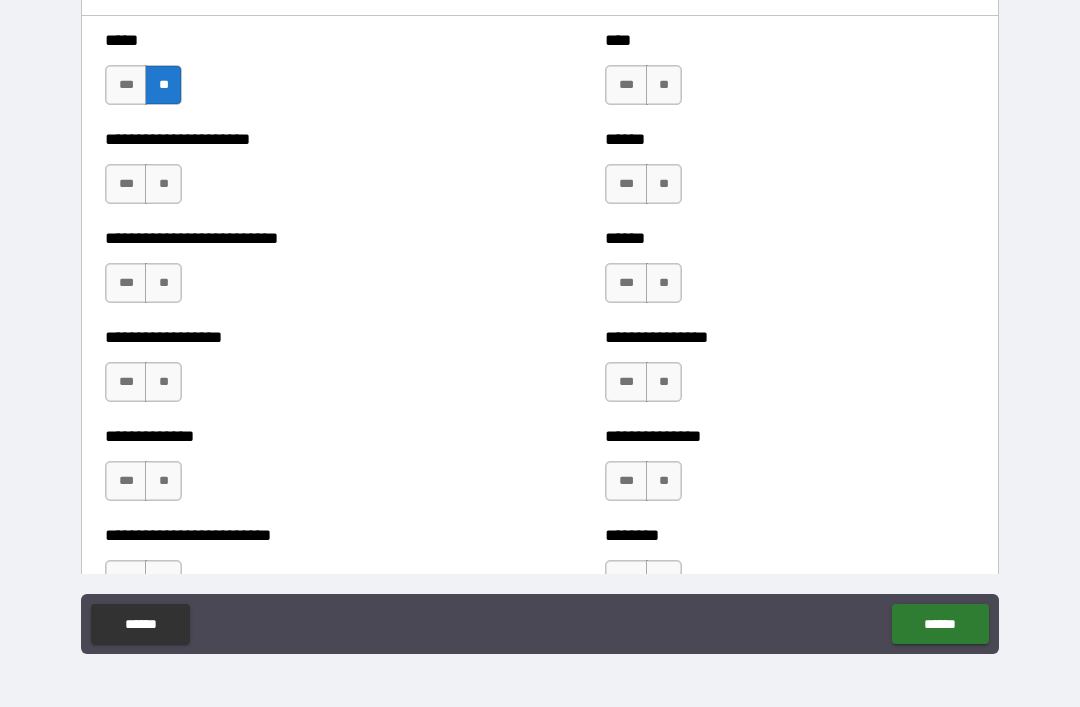 click on "**" at bounding box center (163, 184) 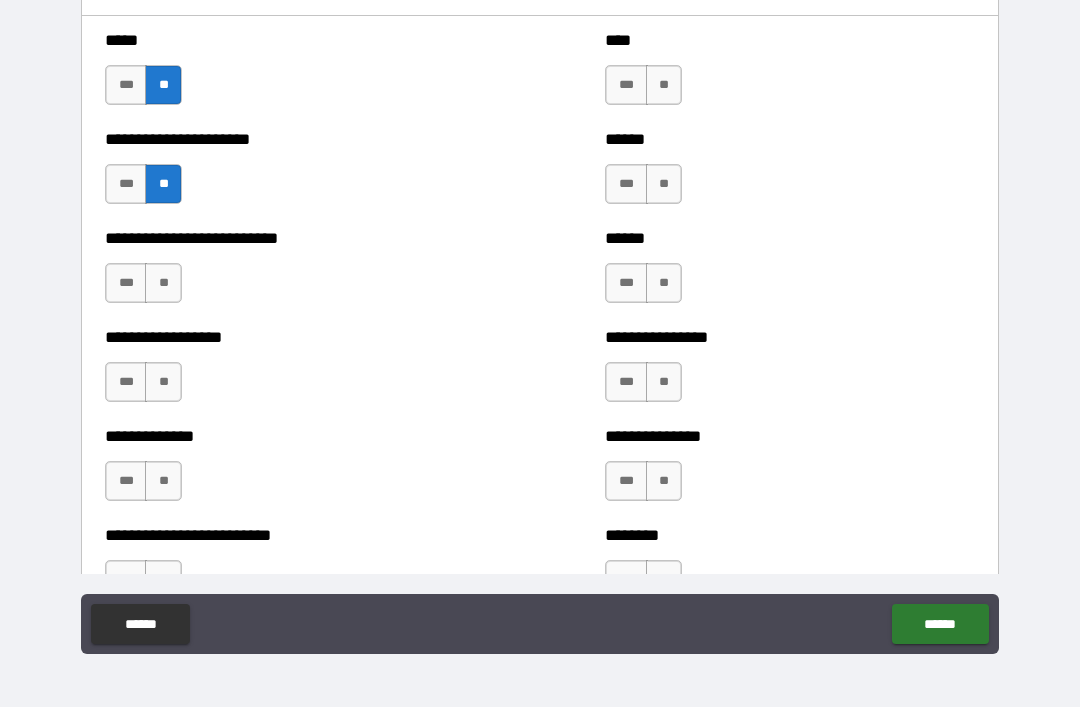 click on "**" at bounding box center [163, 283] 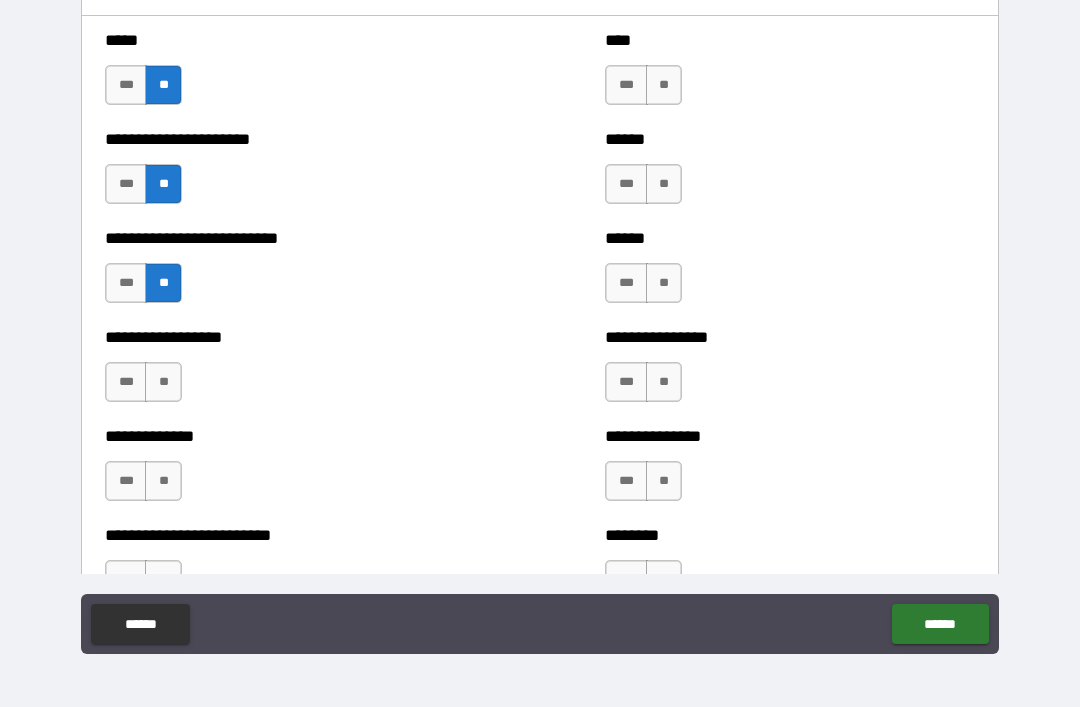 click on "**" at bounding box center [163, 382] 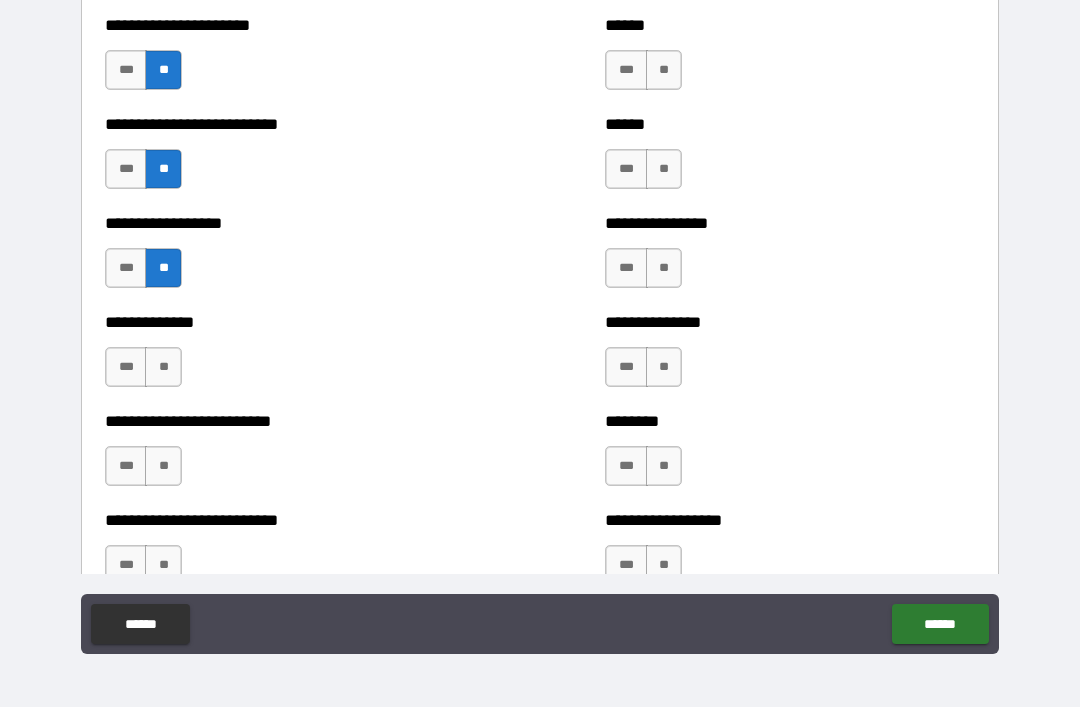 scroll, scrollTop: 3122, scrollLeft: 0, axis: vertical 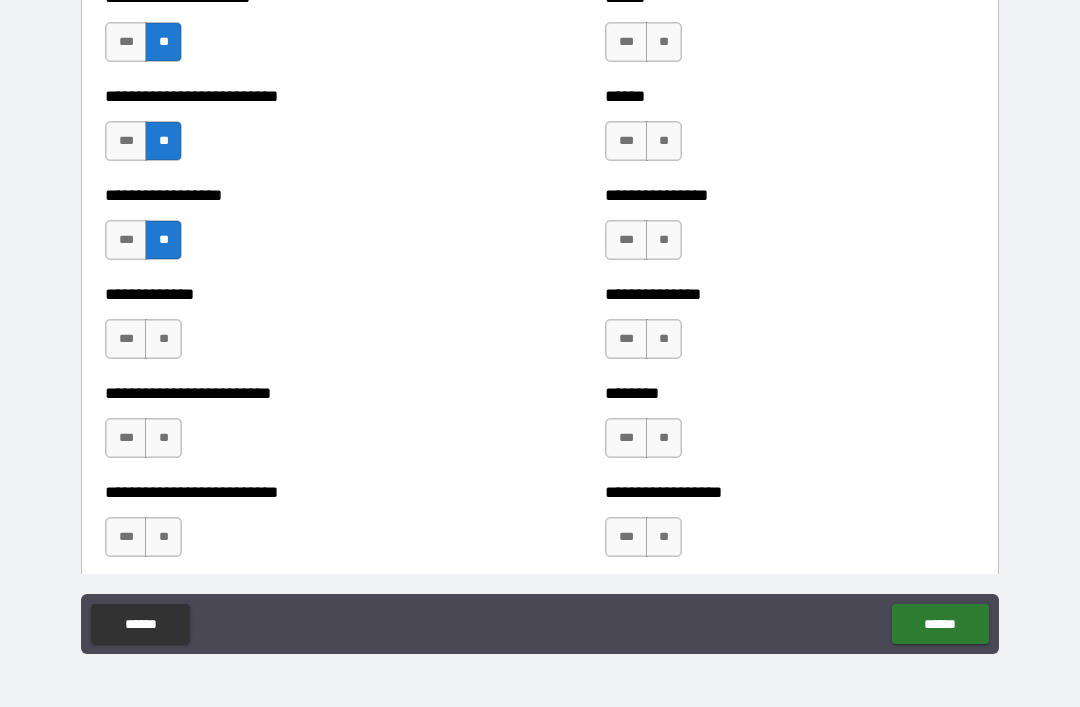 click on "**" at bounding box center (163, 339) 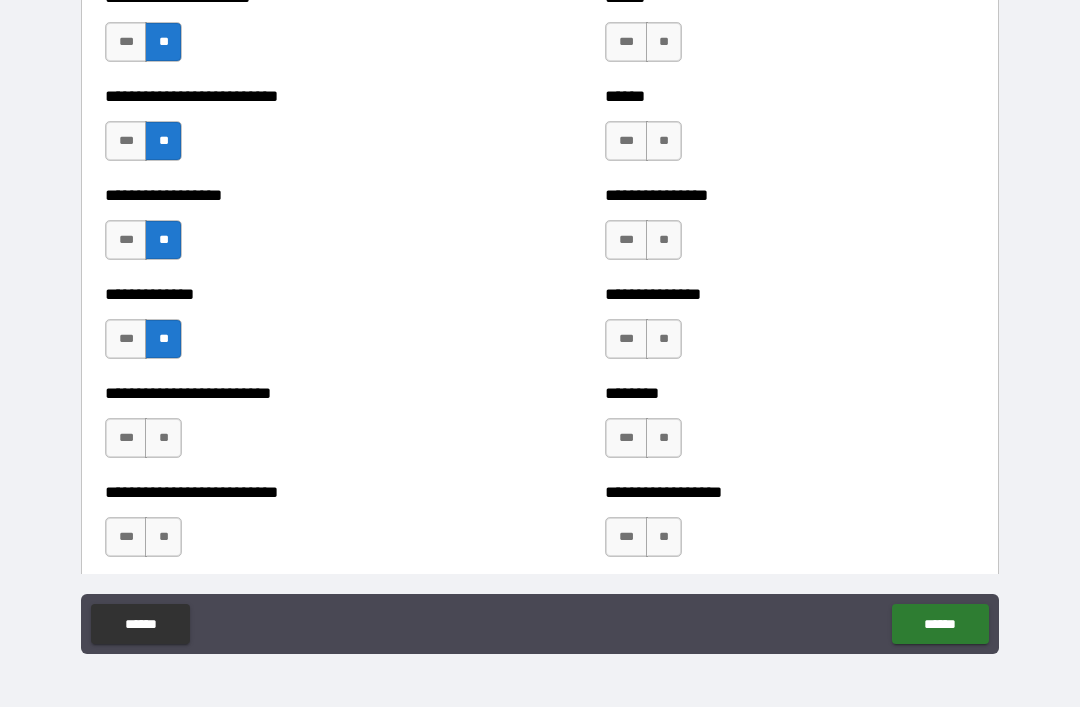 click on "**********" at bounding box center (290, 428) 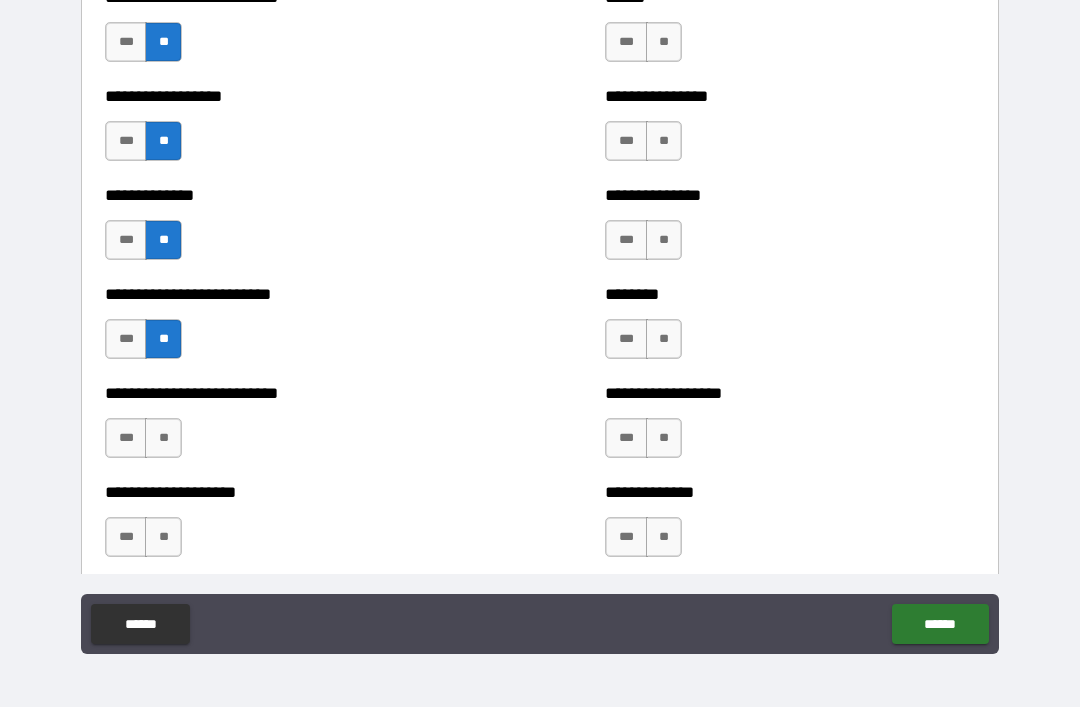 scroll, scrollTop: 3222, scrollLeft: 0, axis: vertical 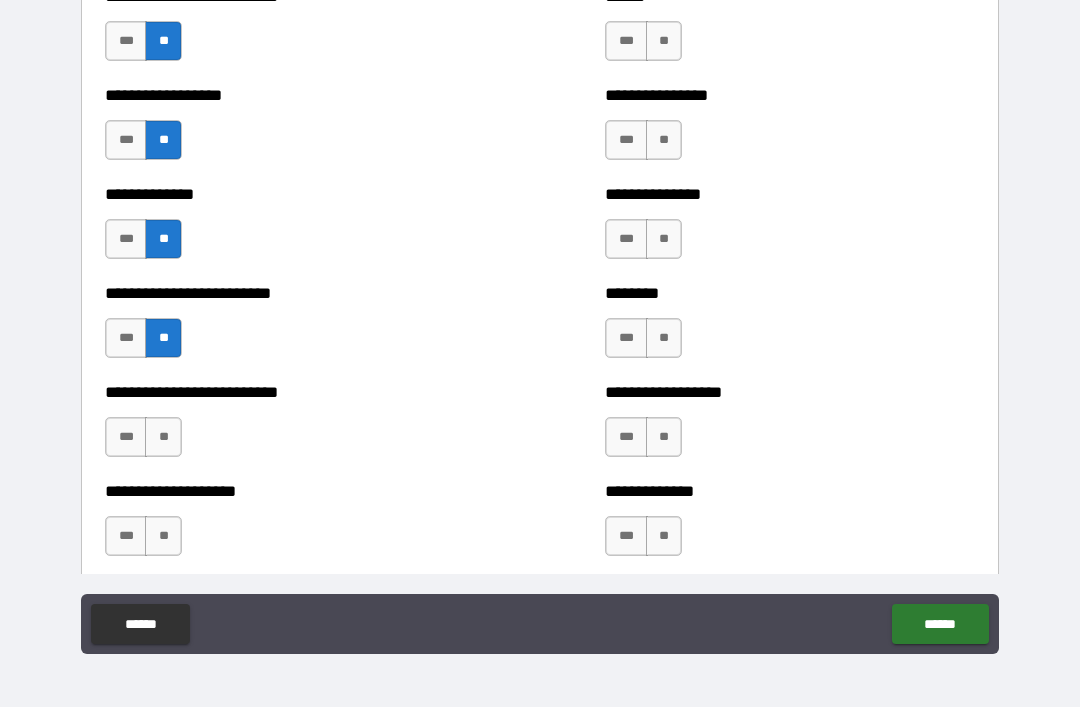 click on "**" at bounding box center [163, 437] 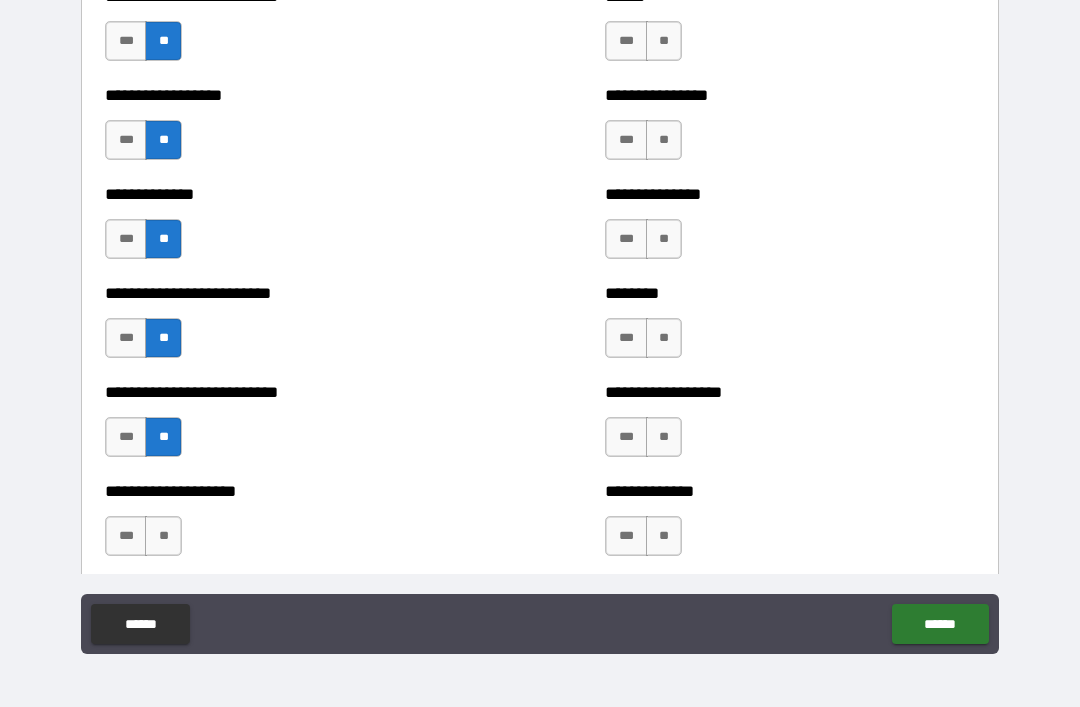 click on "**" at bounding box center [163, 536] 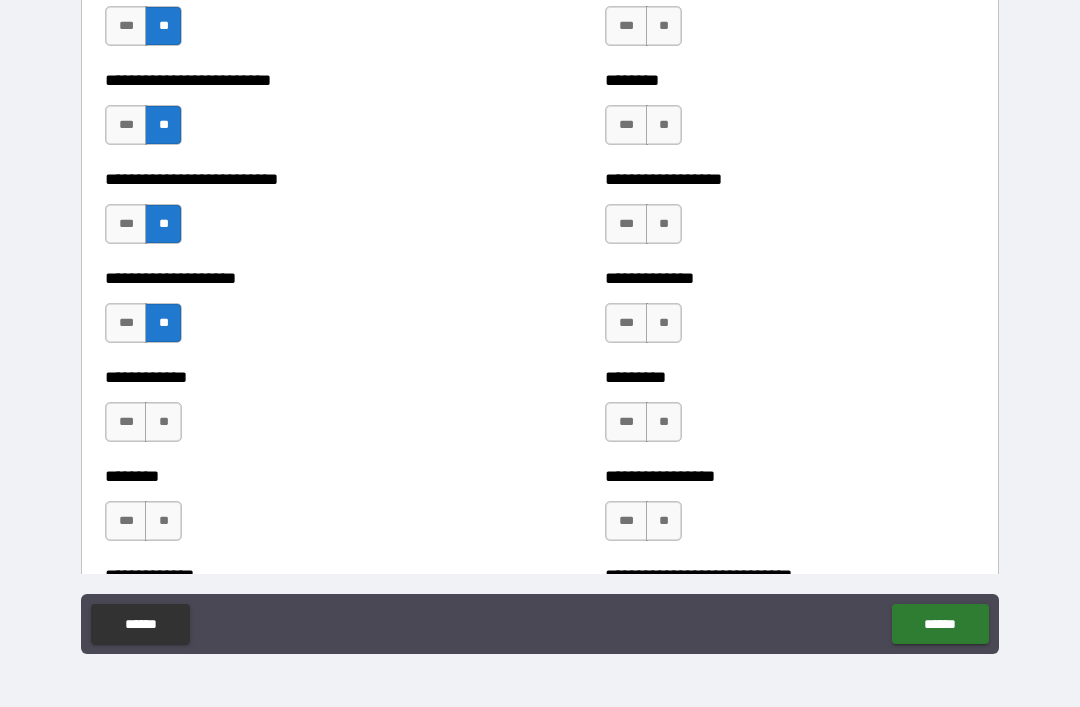 scroll, scrollTop: 3445, scrollLeft: 0, axis: vertical 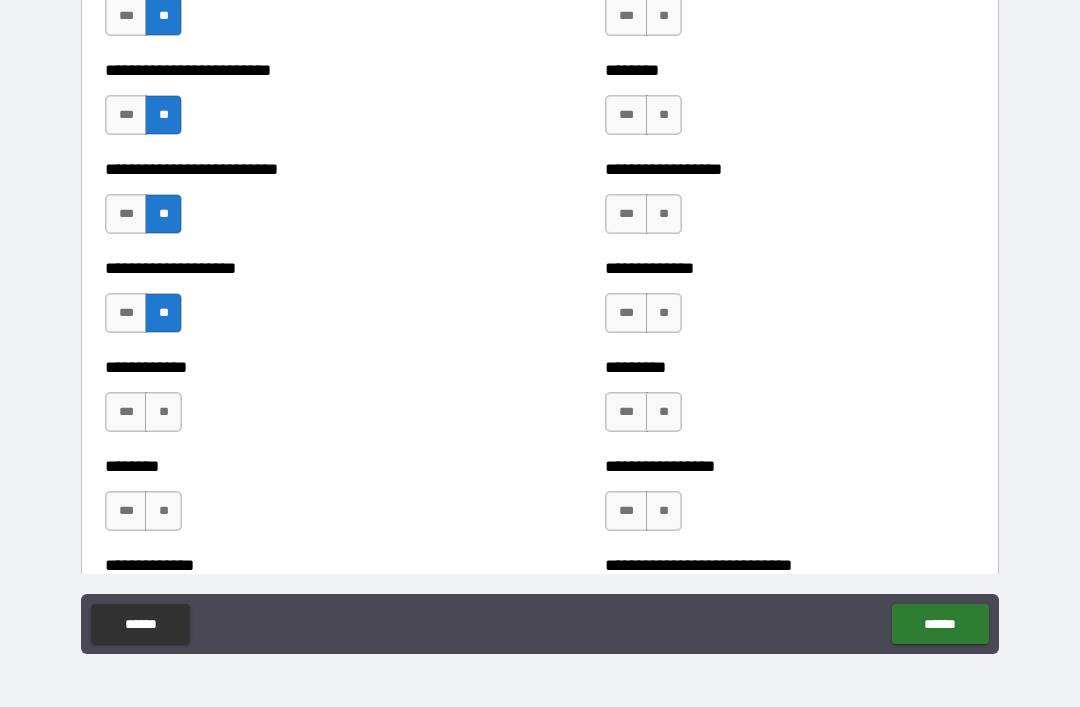 click on "**" at bounding box center [163, 412] 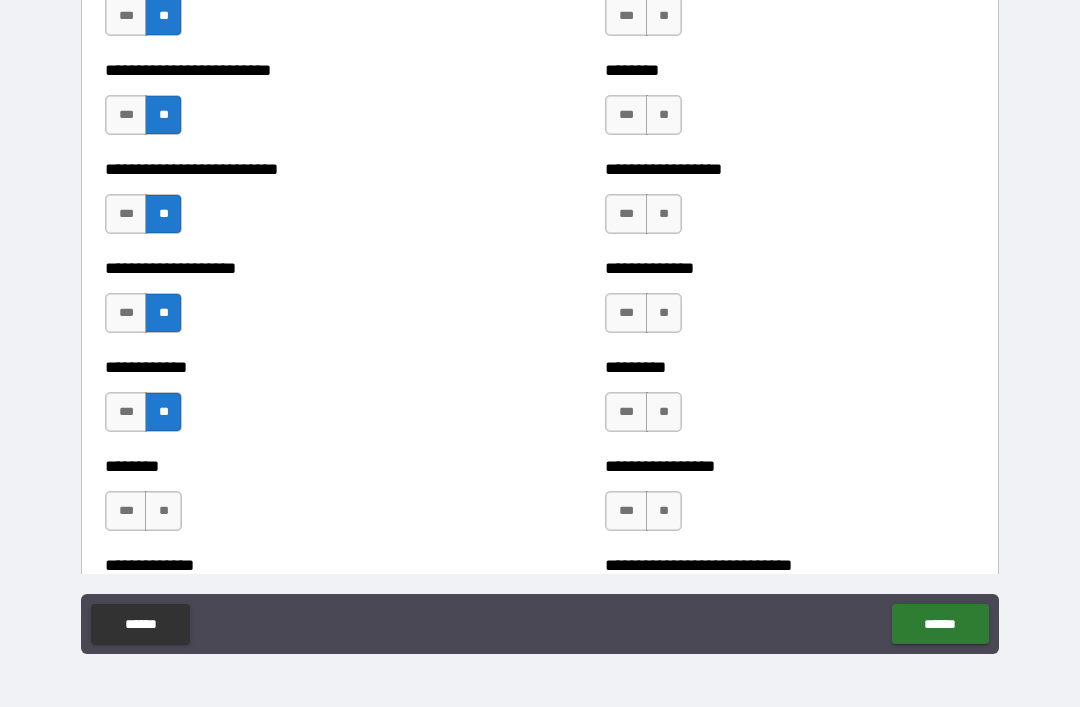 click on "**" at bounding box center [163, 511] 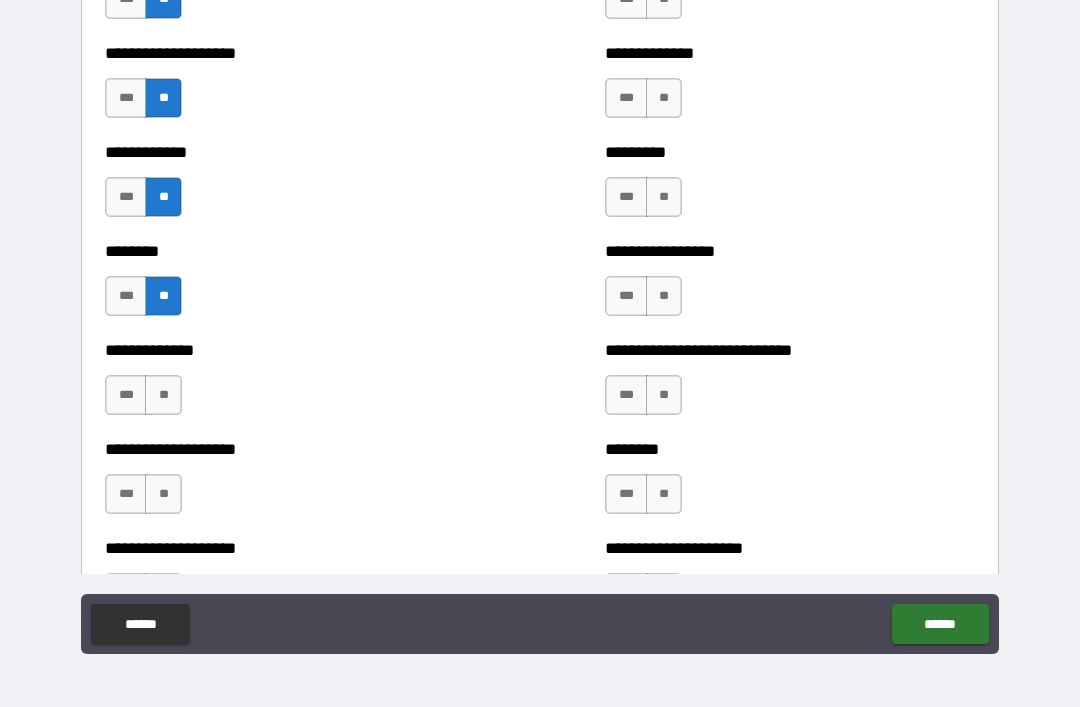 scroll, scrollTop: 3695, scrollLeft: 0, axis: vertical 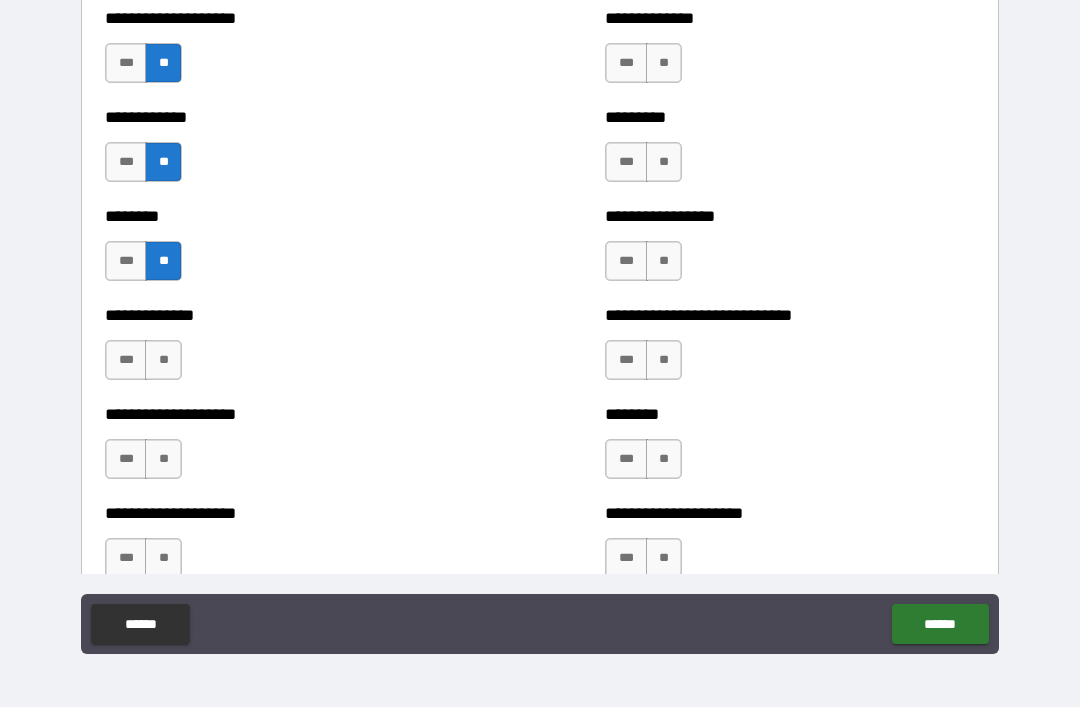 click on "**" at bounding box center (163, 360) 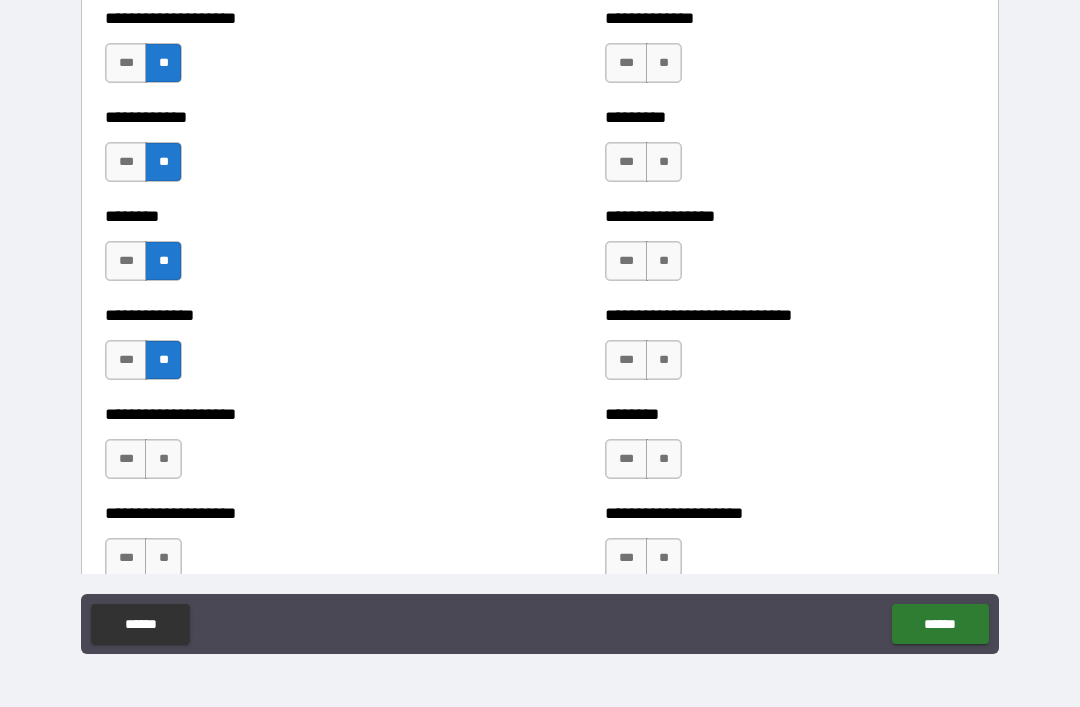 click on "**" at bounding box center (163, 459) 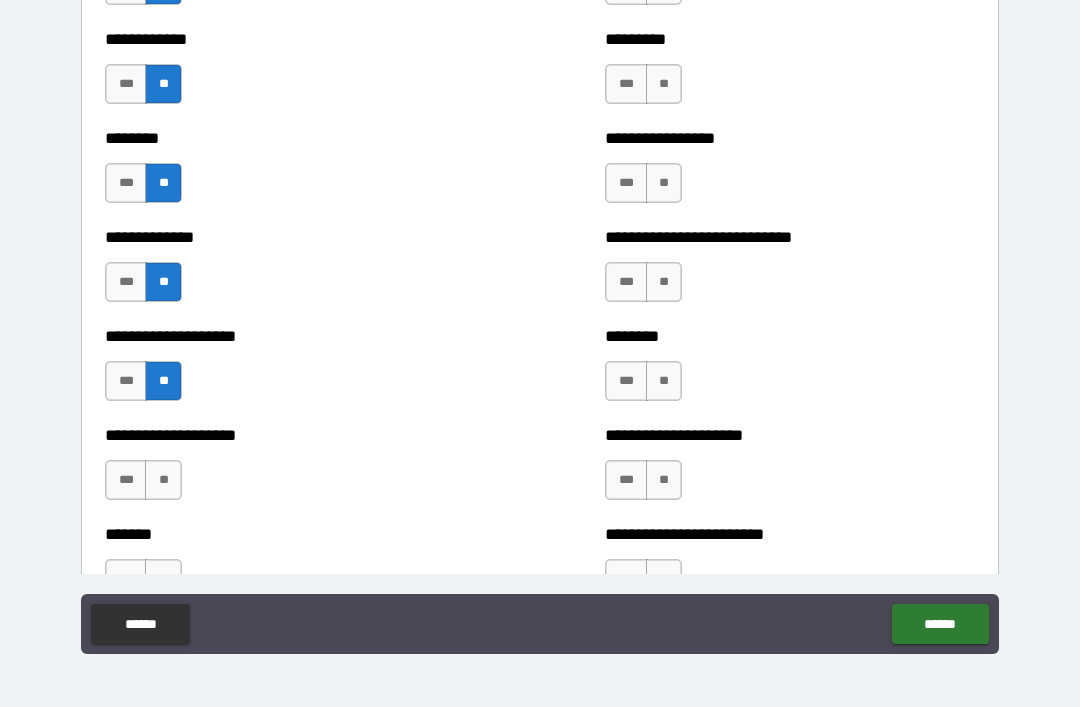 click on "**" at bounding box center [163, 480] 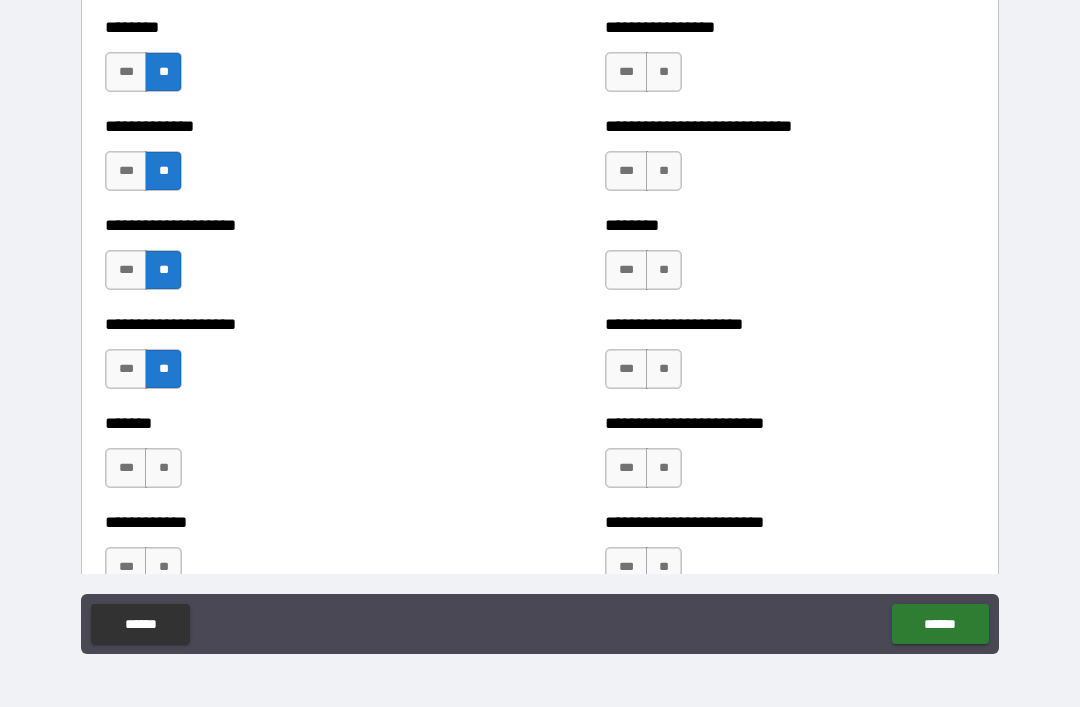 click on "**" at bounding box center (163, 468) 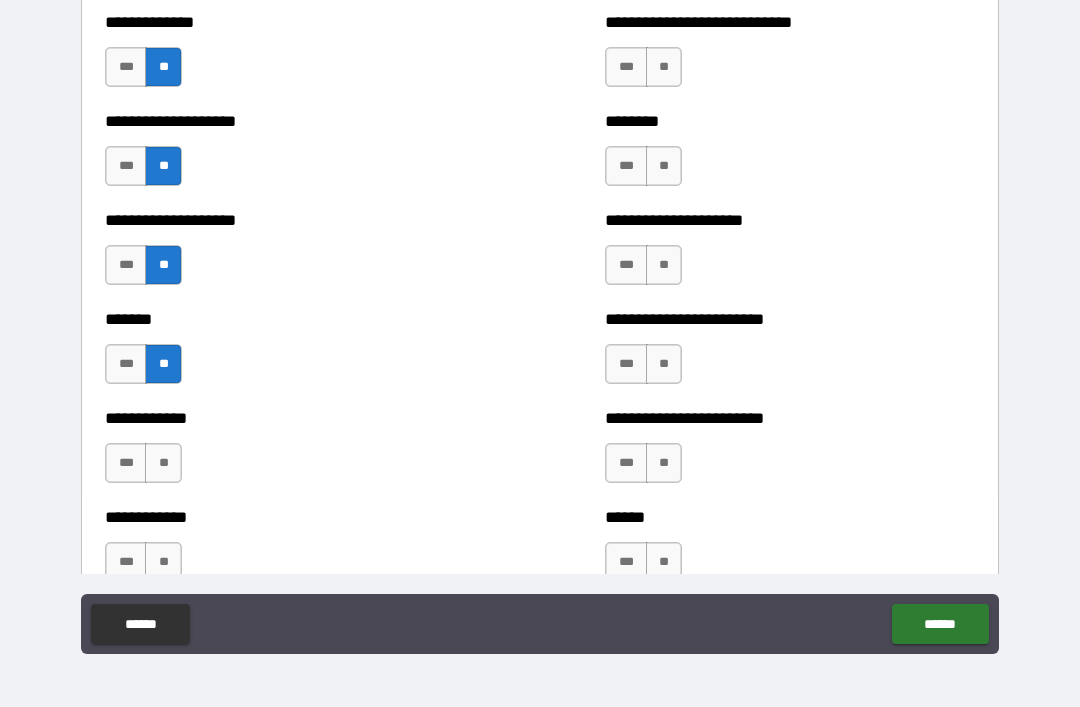 click on "**" at bounding box center [163, 463] 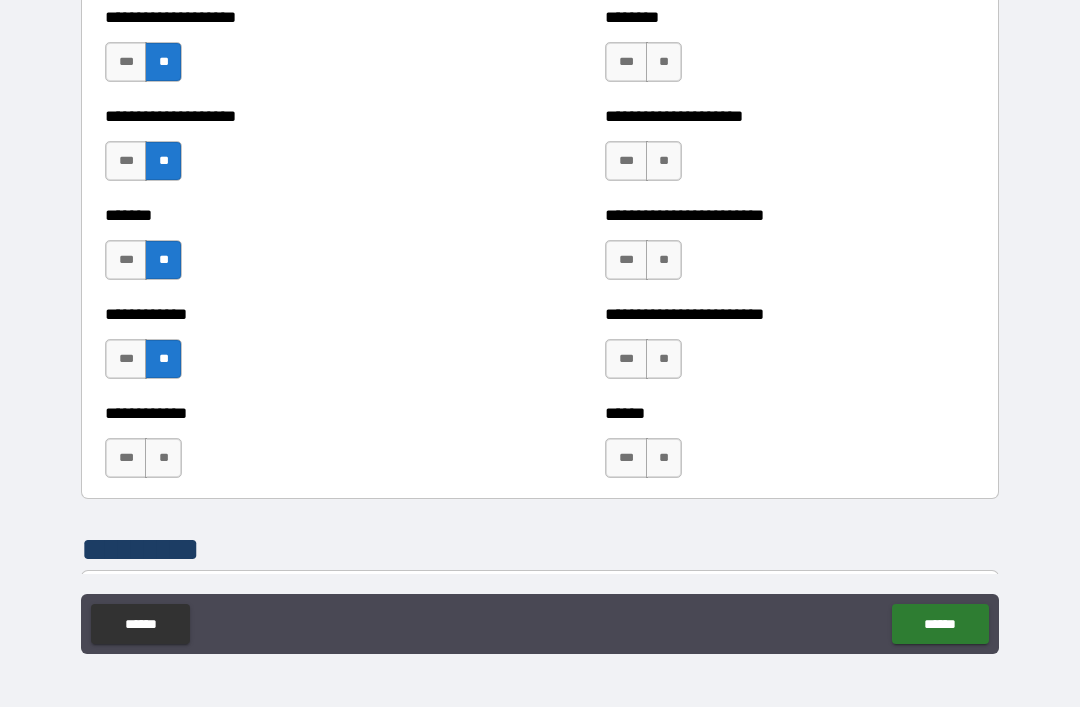 scroll, scrollTop: 4094, scrollLeft: 0, axis: vertical 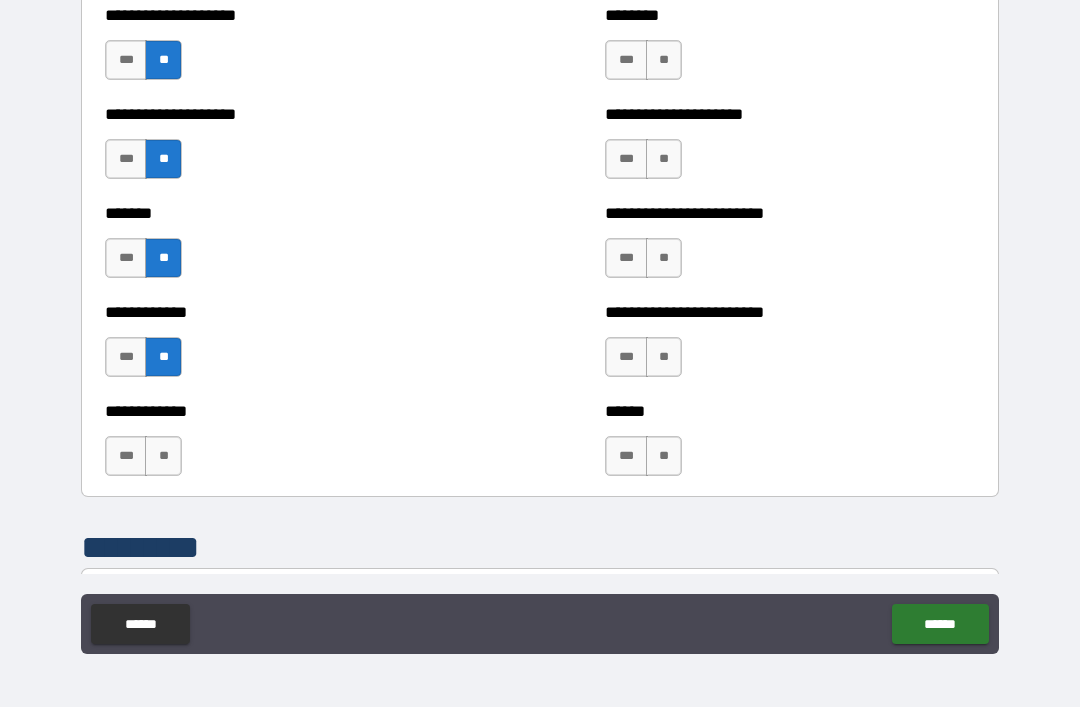 click on "**" at bounding box center (163, 456) 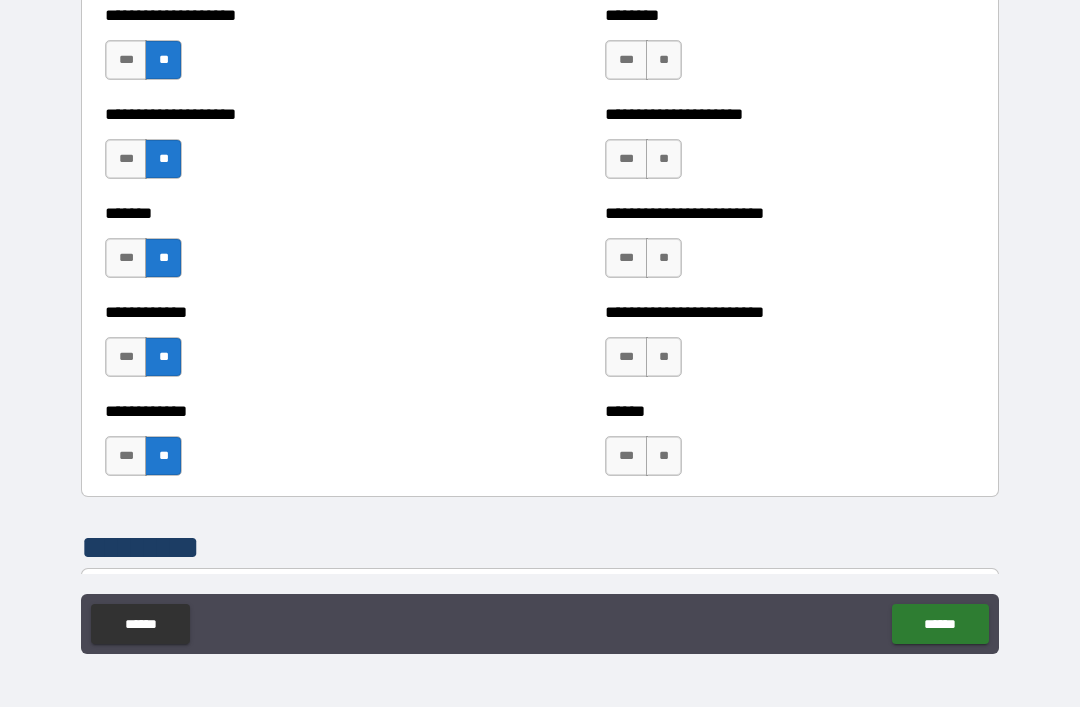 click on "**" at bounding box center [664, 456] 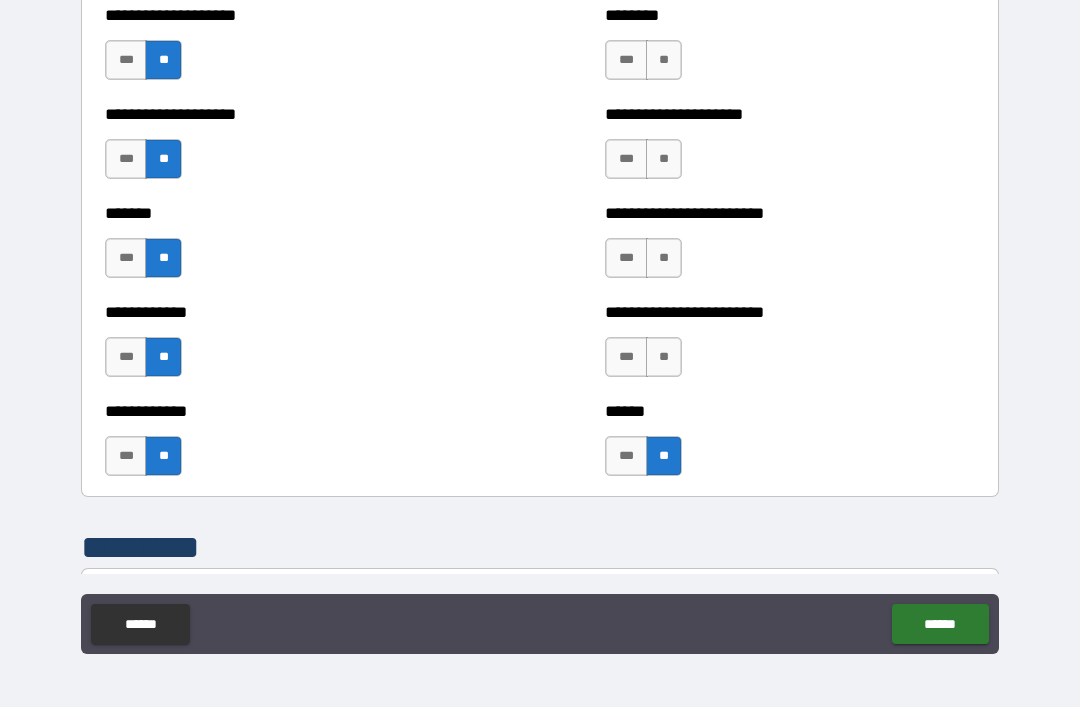 click on "**" at bounding box center (664, 357) 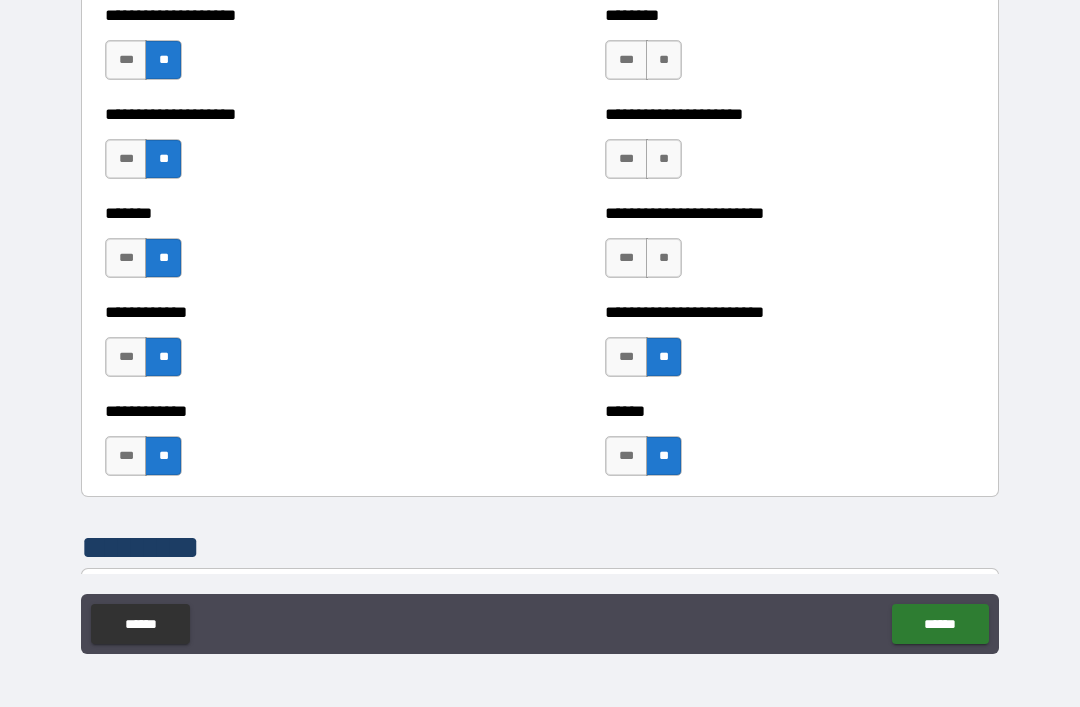 click on "**" at bounding box center (664, 258) 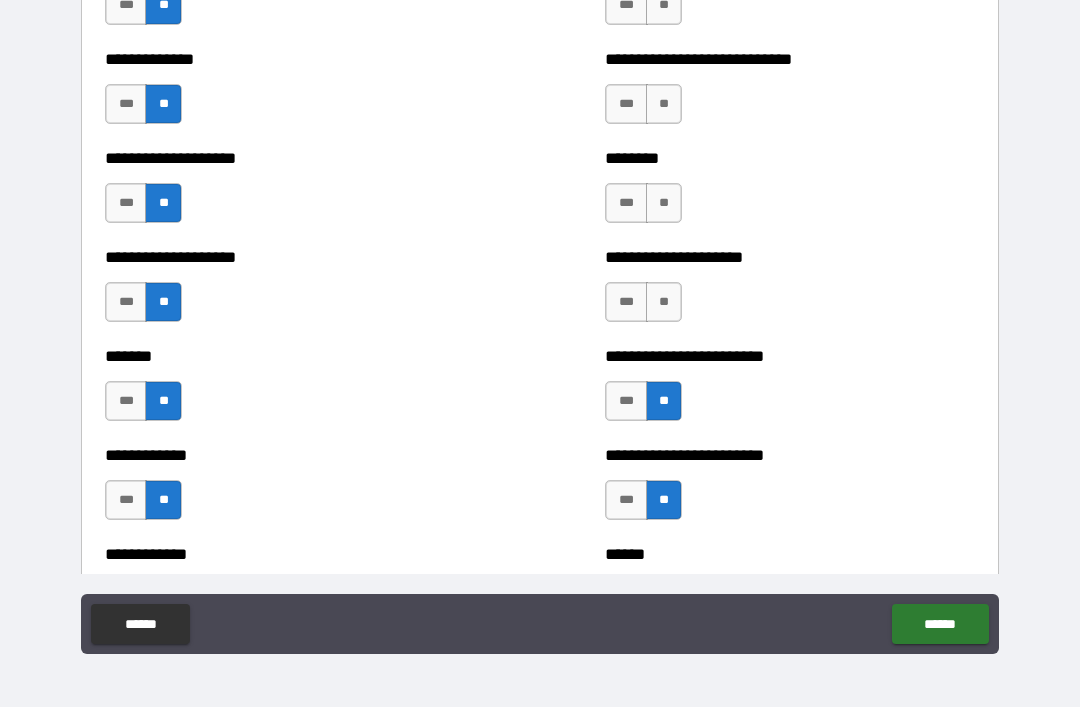 scroll, scrollTop: 3905, scrollLeft: 0, axis: vertical 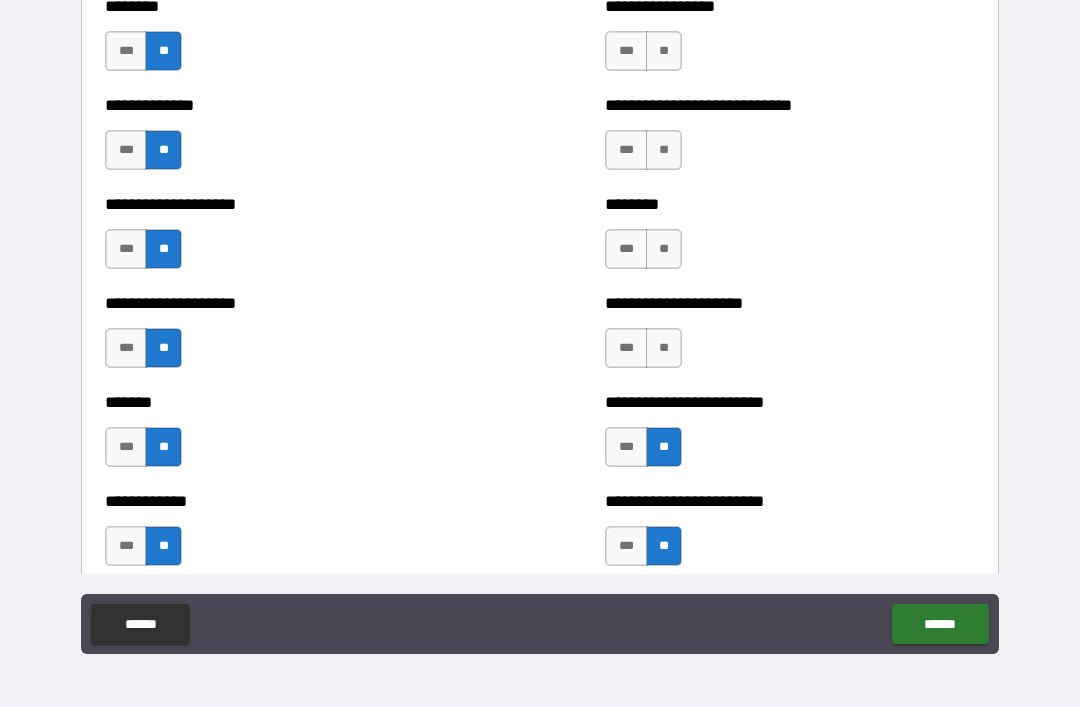 click on "**" at bounding box center [664, 348] 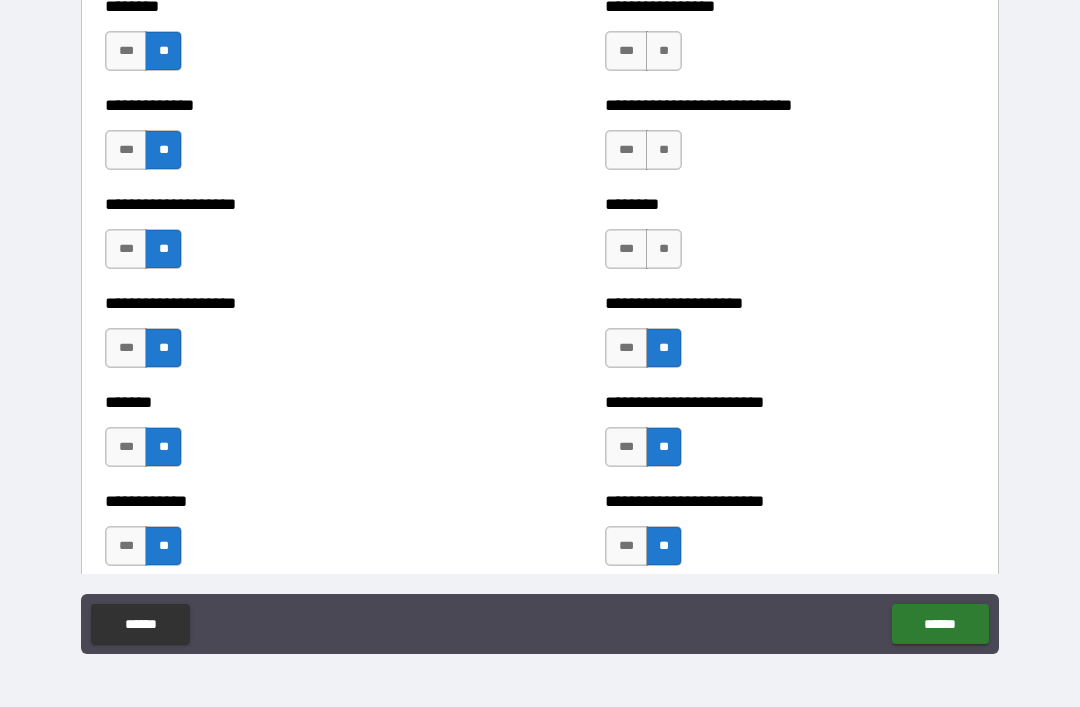 click on "**" at bounding box center (664, 249) 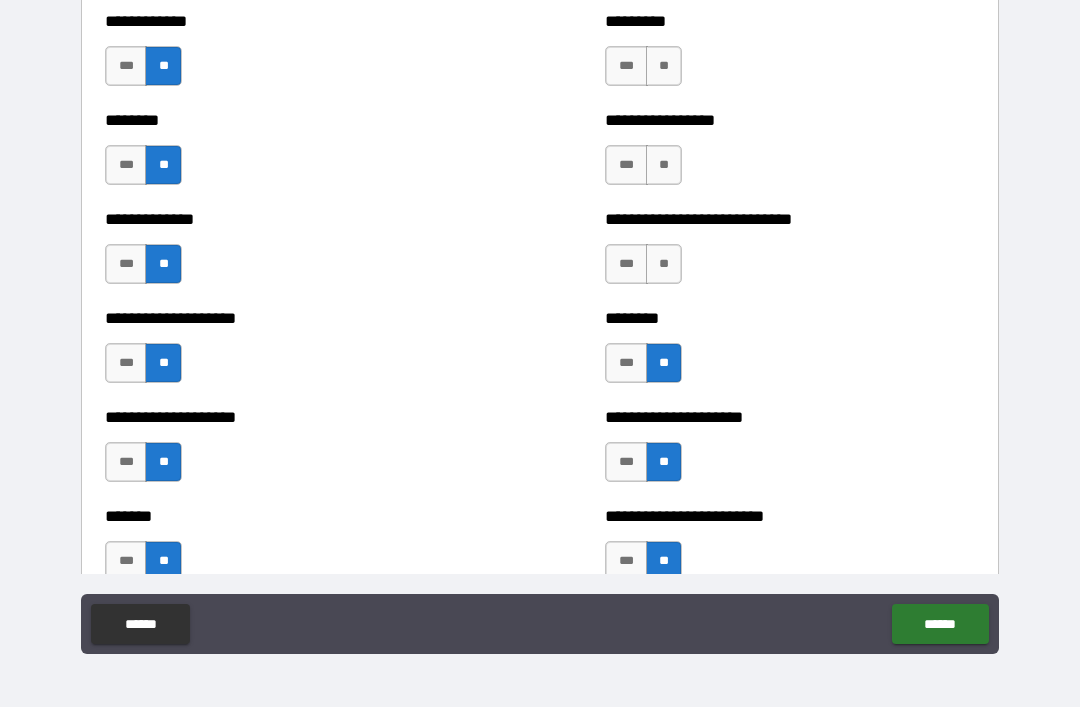 scroll, scrollTop: 3787, scrollLeft: 0, axis: vertical 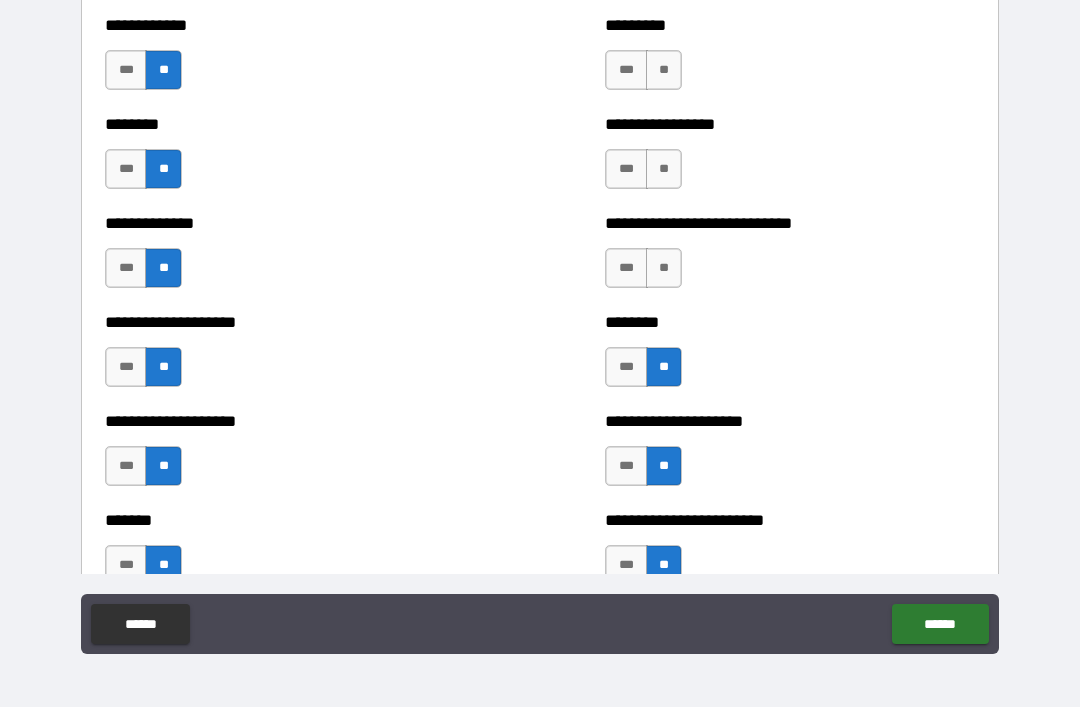 click on "**" at bounding box center [664, 268] 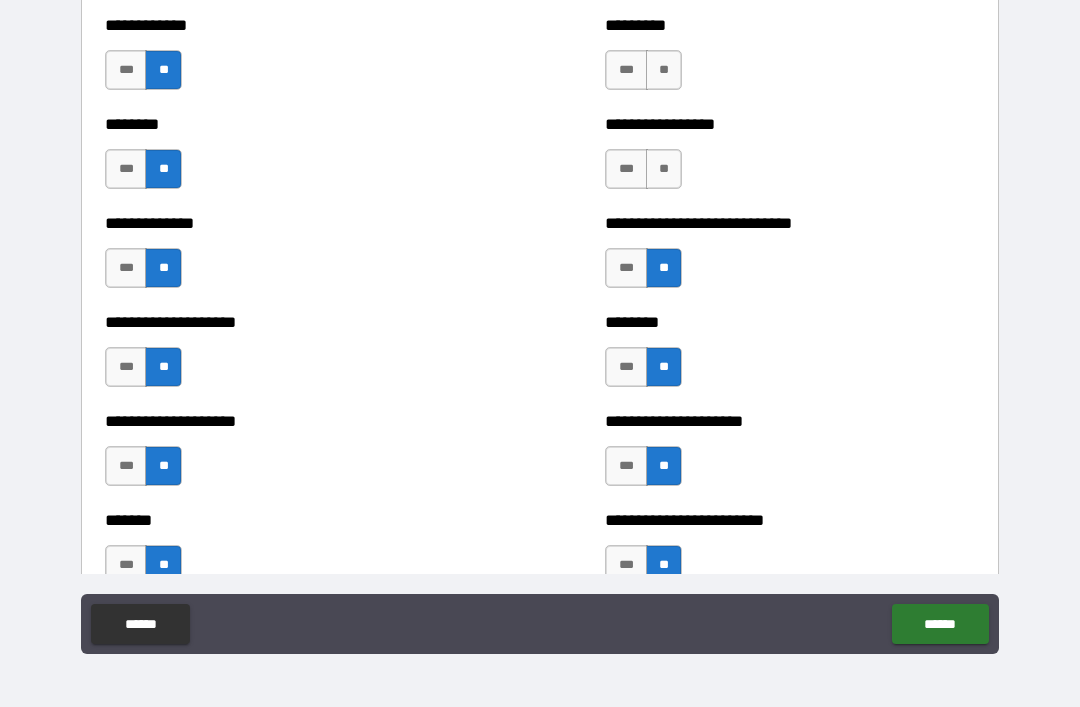 click on "**" at bounding box center [664, 169] 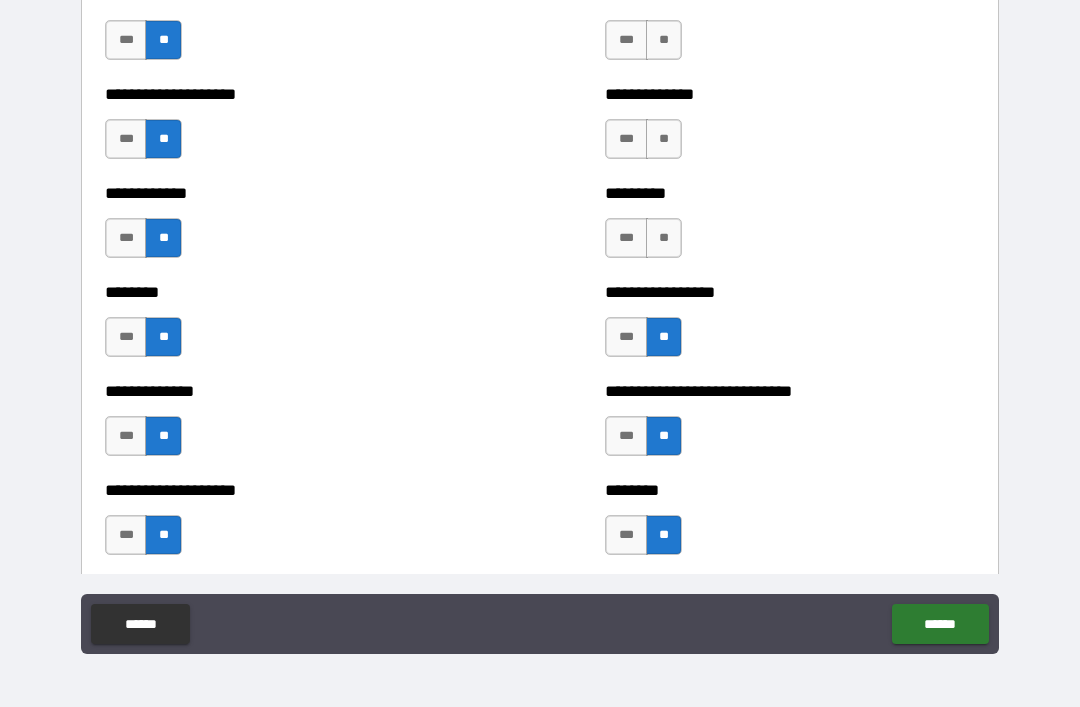 scroll, scrollTop: 3564, scrollLeft: 0, axis: vertical 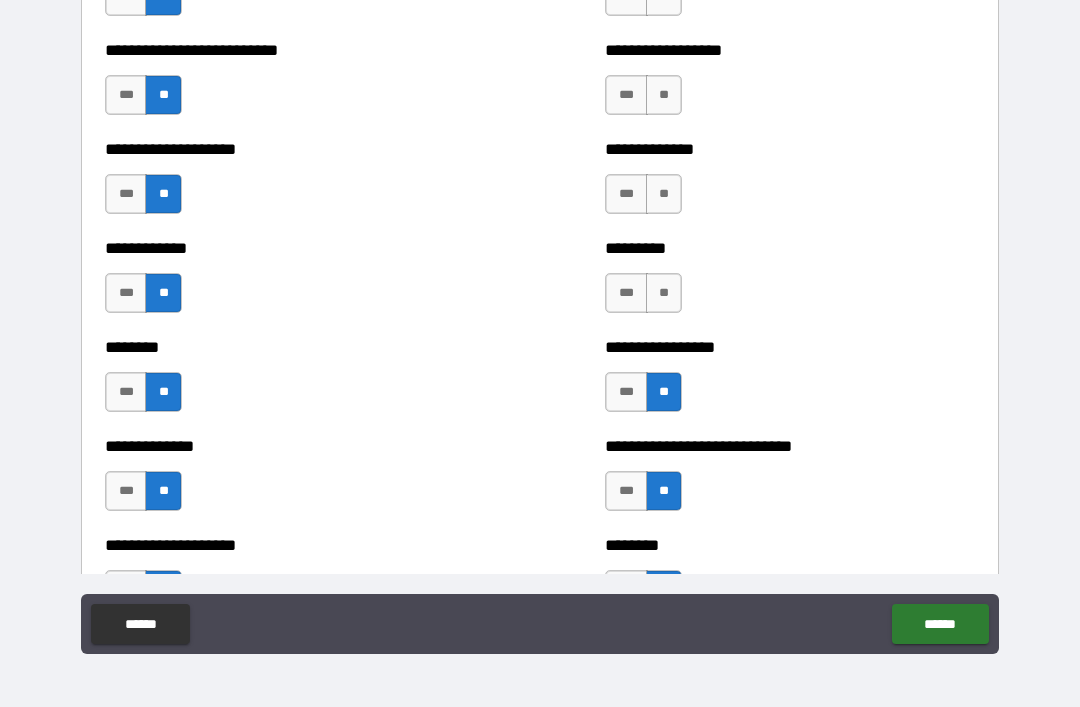 click on "**" at bounding box center [664, 293] 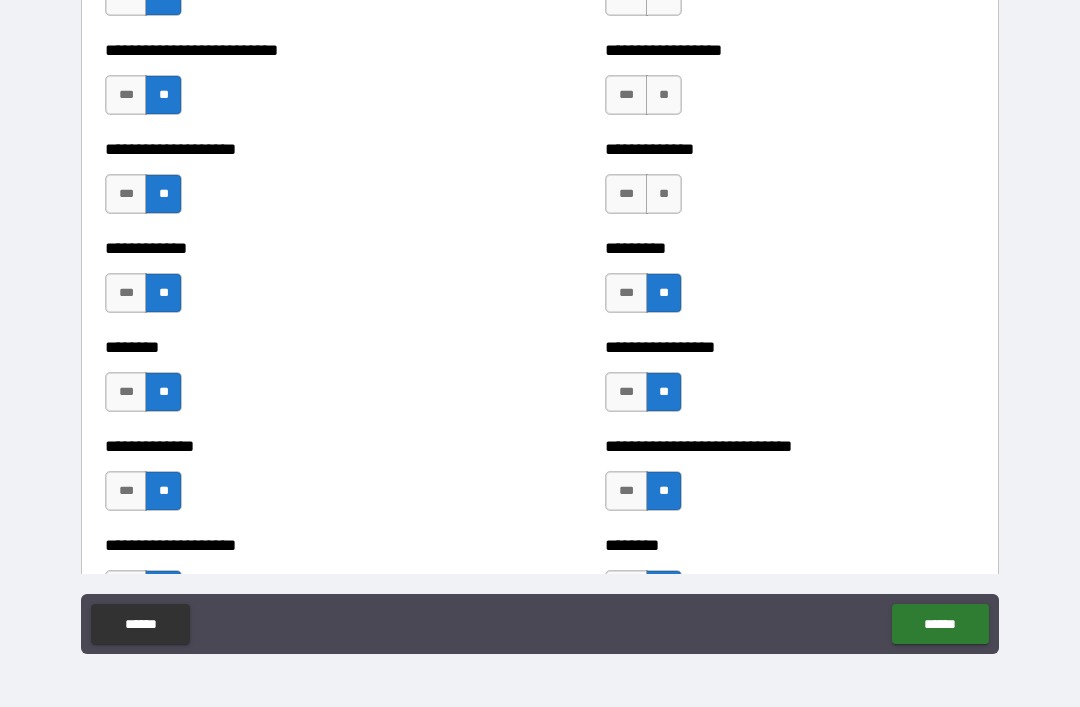 click on "**" at bounding box center (664, 194) 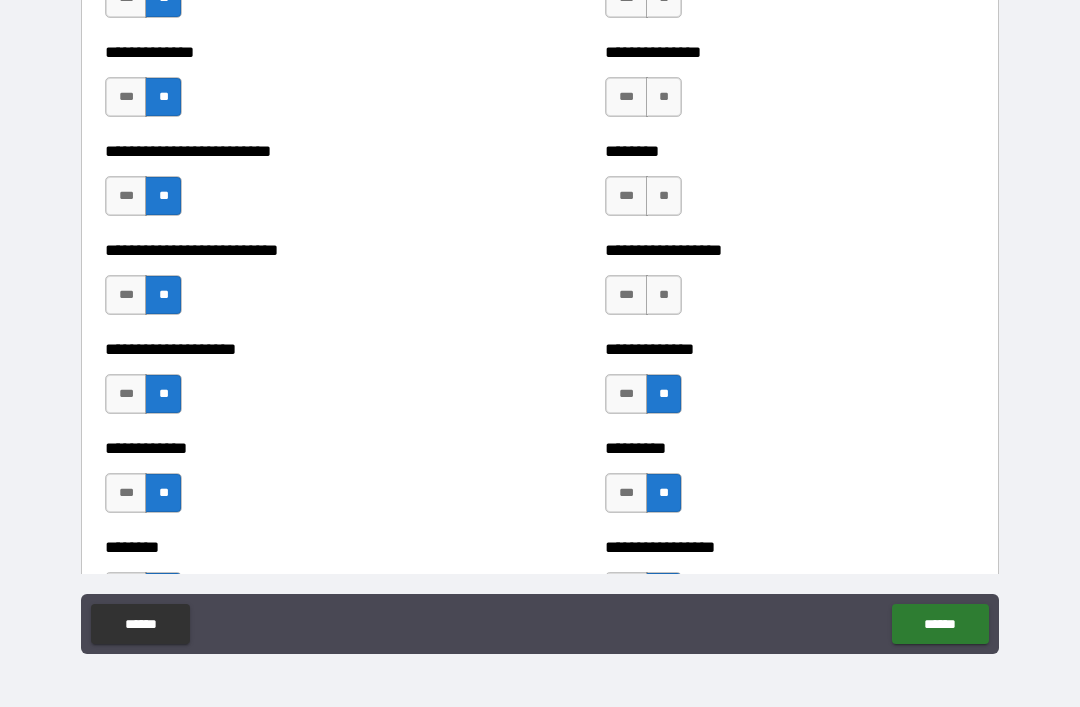 scroll, scrollTop: 3354, scrollLeft: 0, axis: vertical 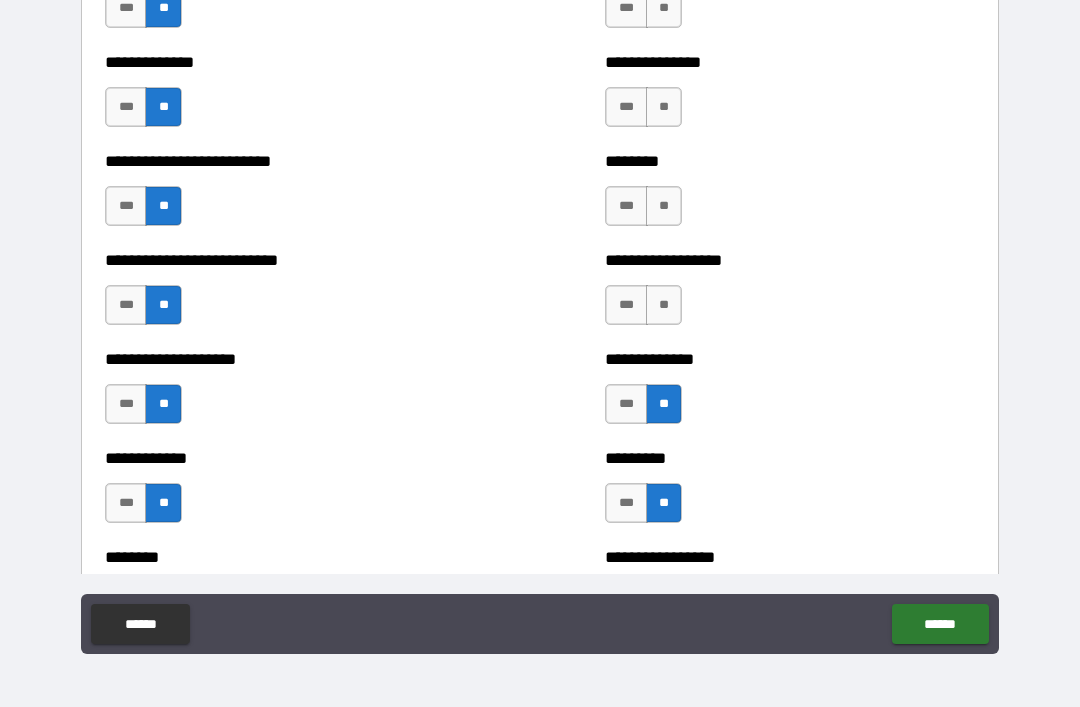 click on "**" at bounding box center [664, 305] 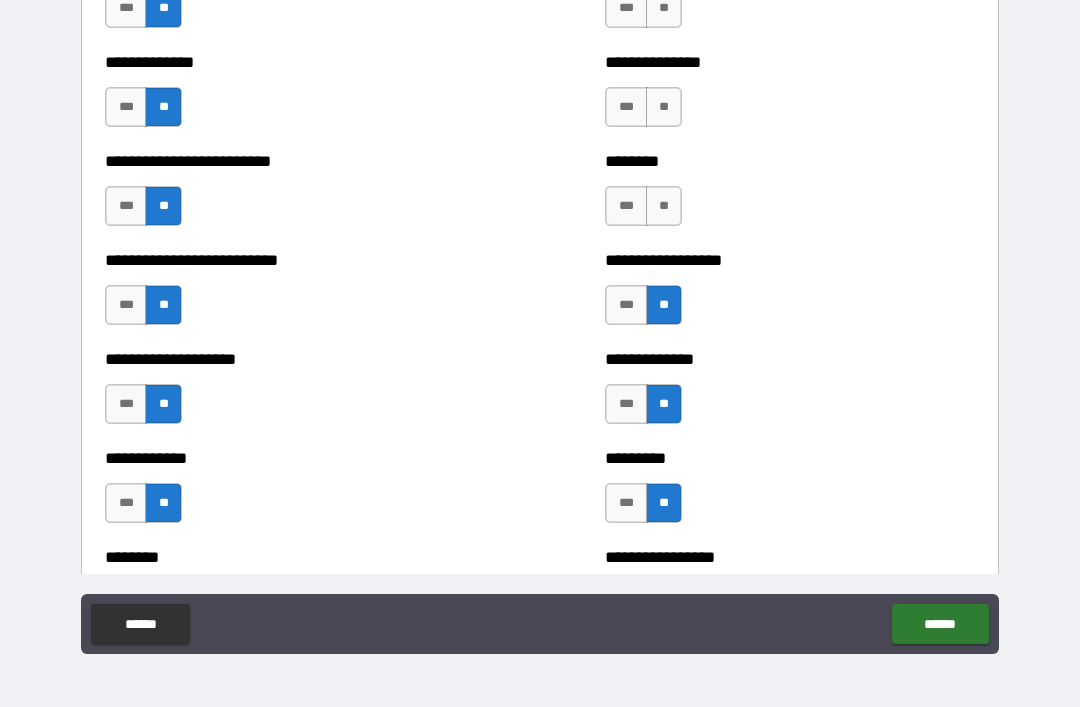 click on "**" at bounding box center [664, 206] 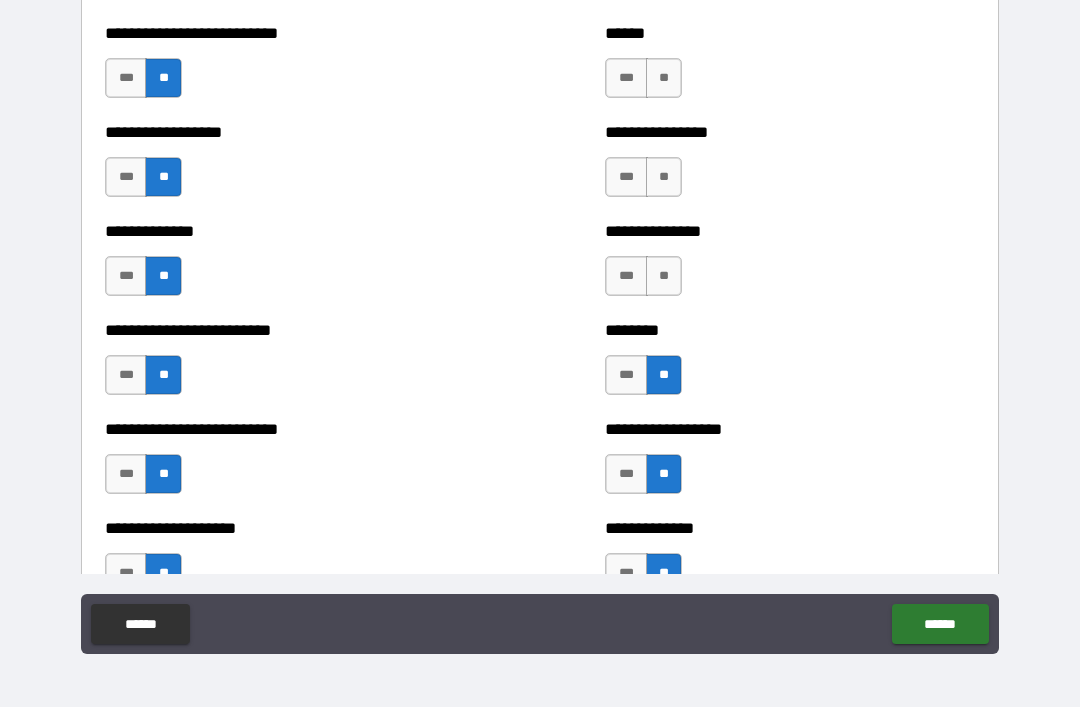 scroll, scrollTop: 3184, scrollLeft: 0, axis: vertical 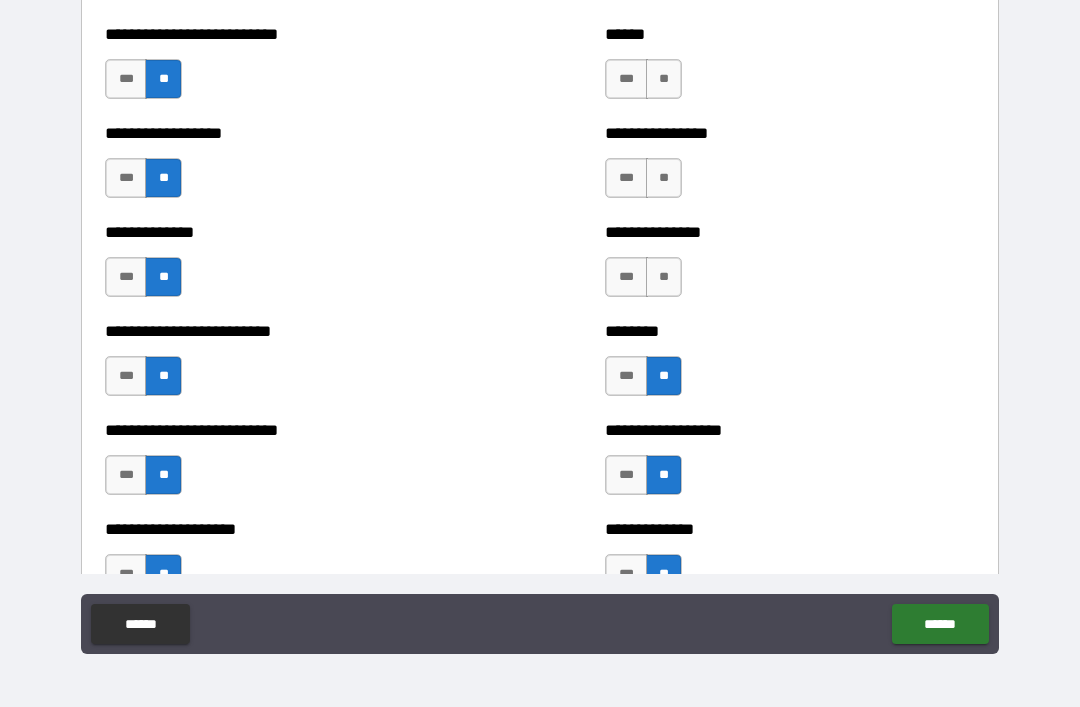 click on "**" at bounding box center (664, 277) 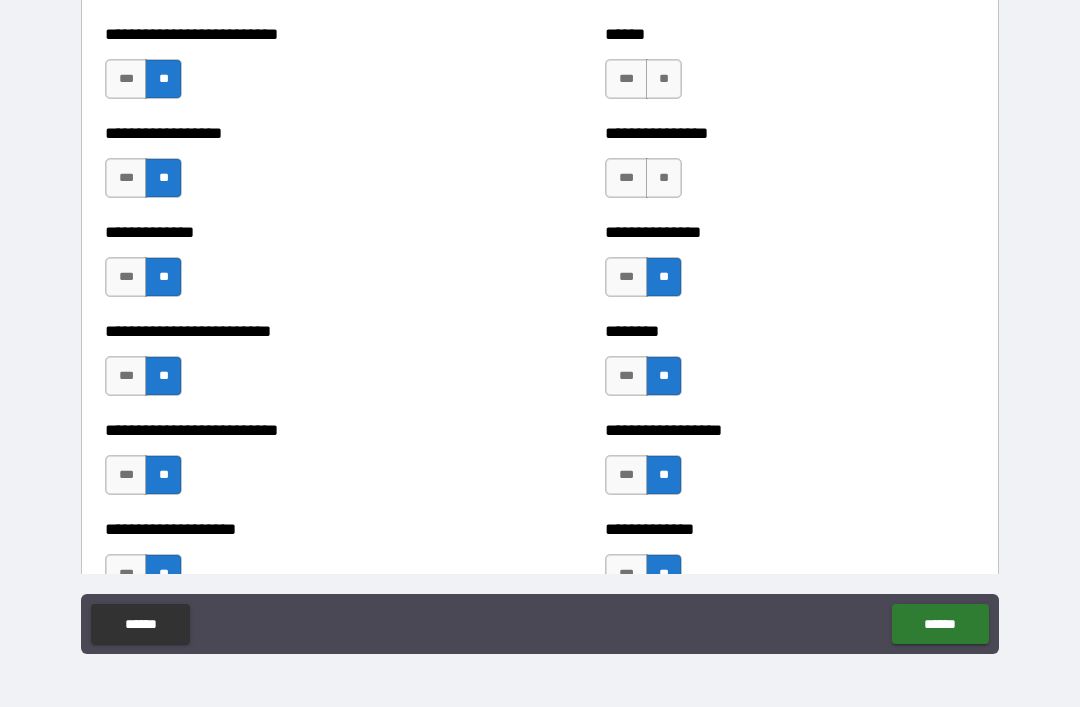 click on "**" at bounding box center (664, 178) 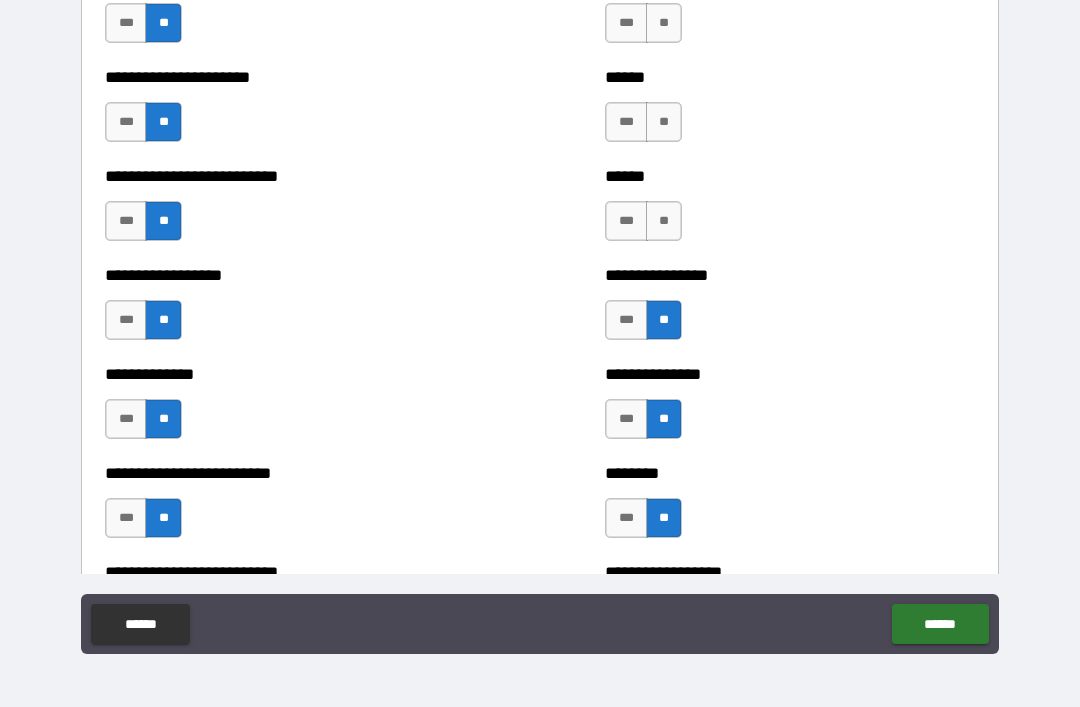 scroll, scrollTop: 3040, scrollLeft: 0, axis: vertical 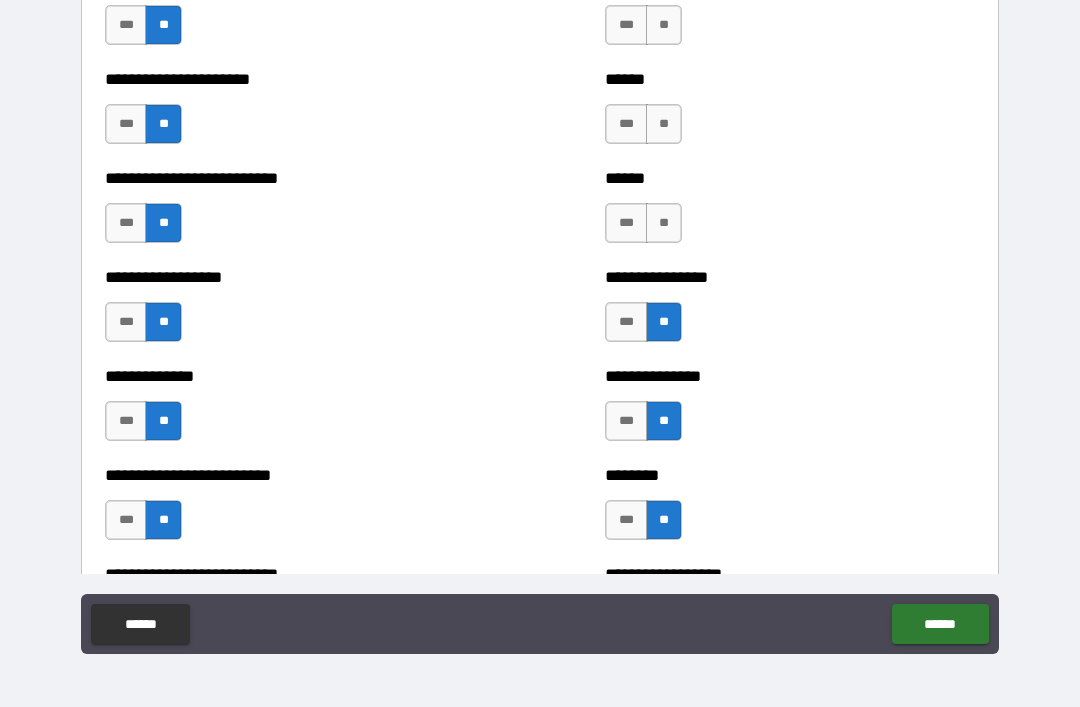 click on "**" at bounding box center (664, 223) 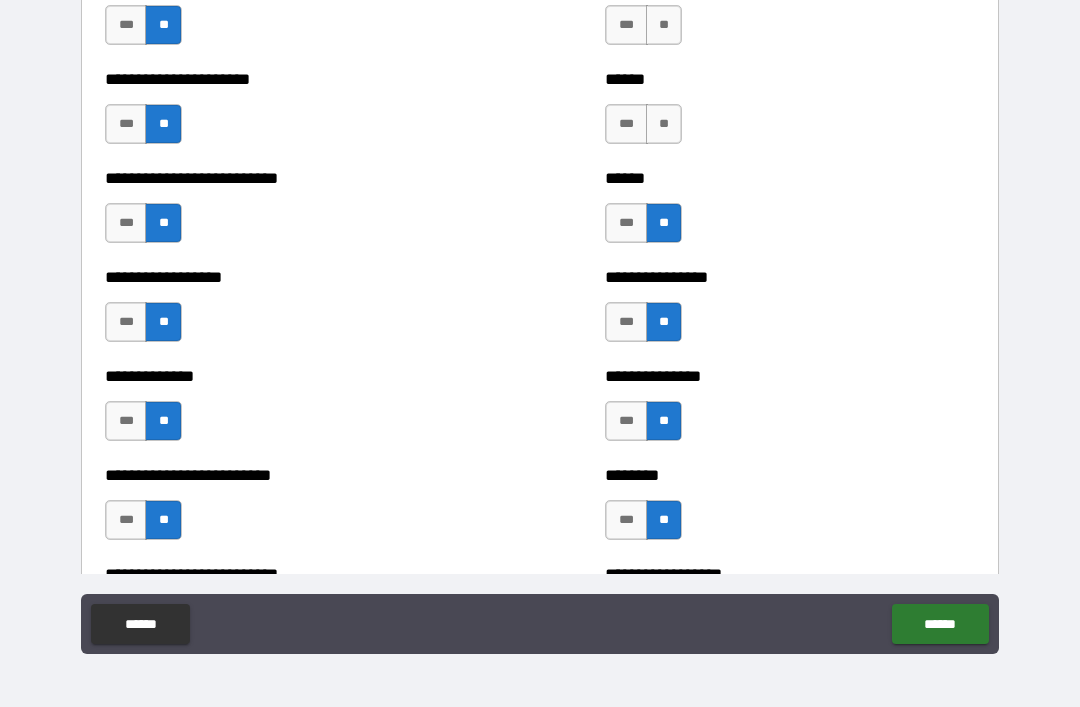 click on "**" at bounding box center (664, 124) 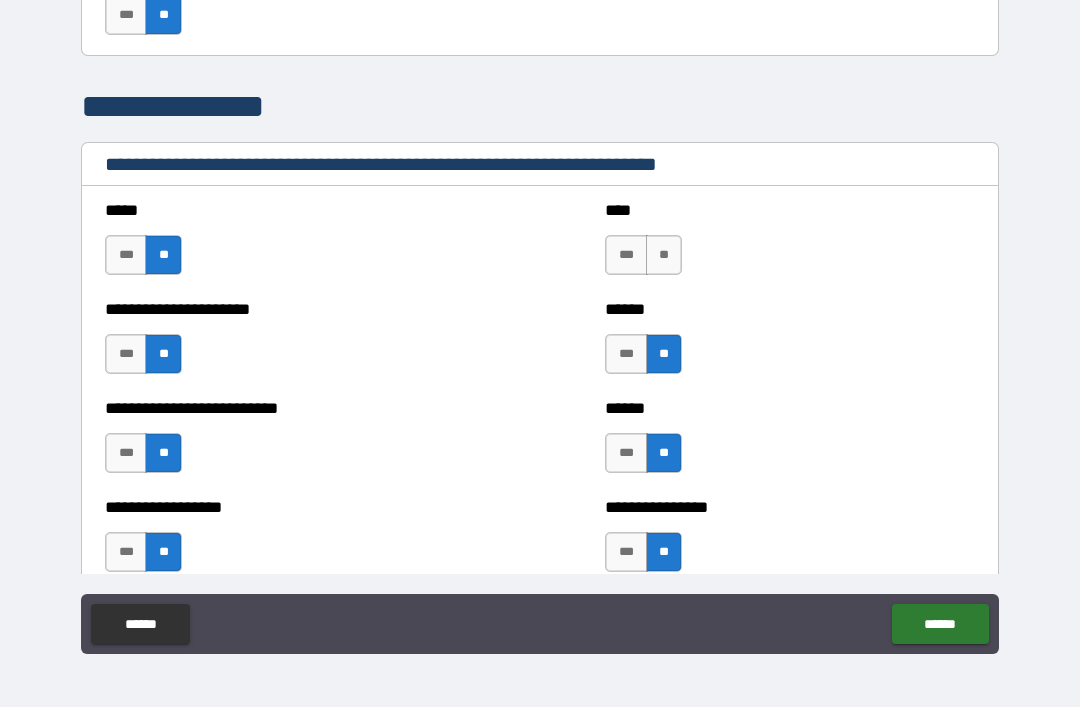 scroll, scrollTop: 2802, scrollLeft: 0, axis: vertical 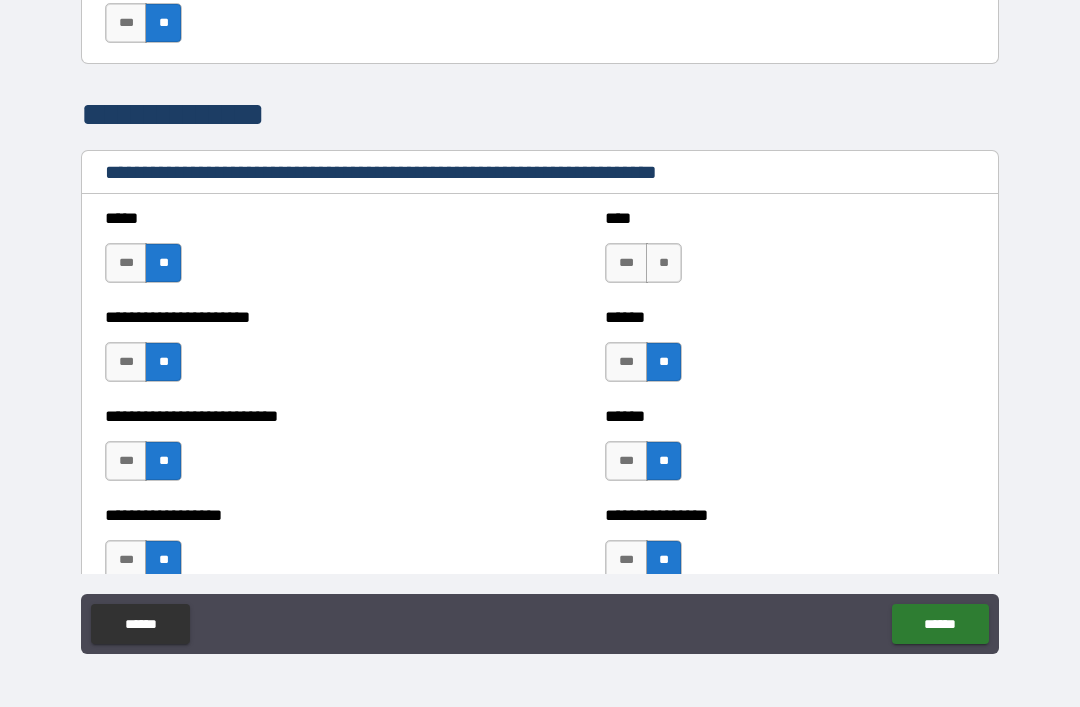 click on "**" at bounding box center (664, 263) 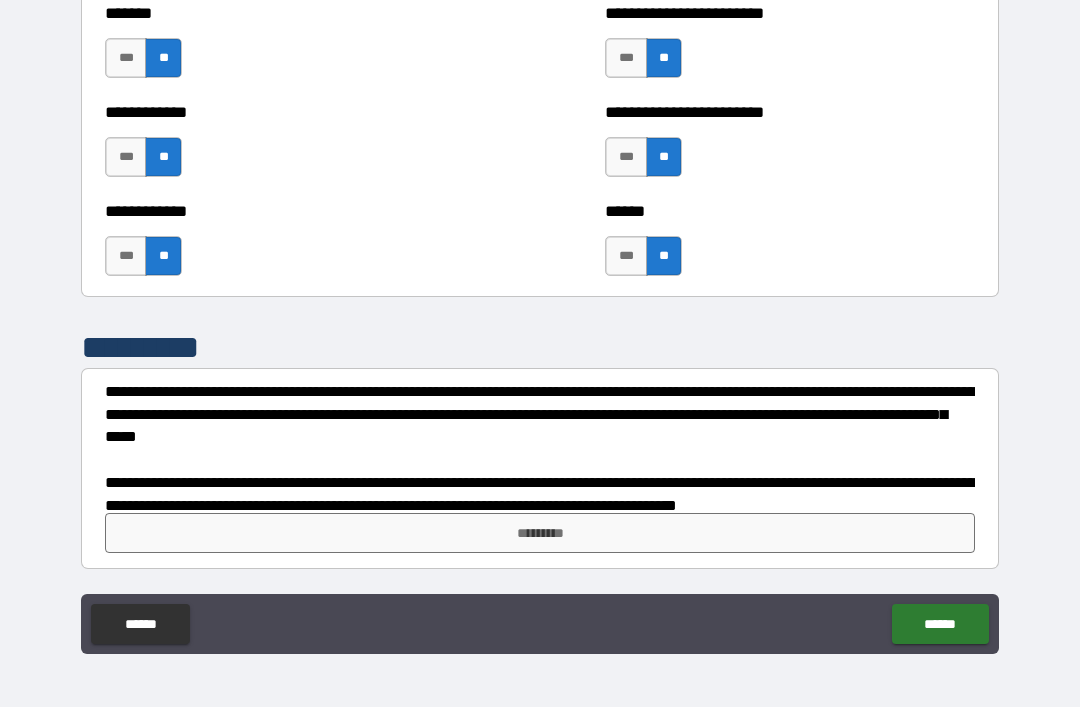 scroll, scrollTop: 4294, scrollLeft: 0, axis: vertical 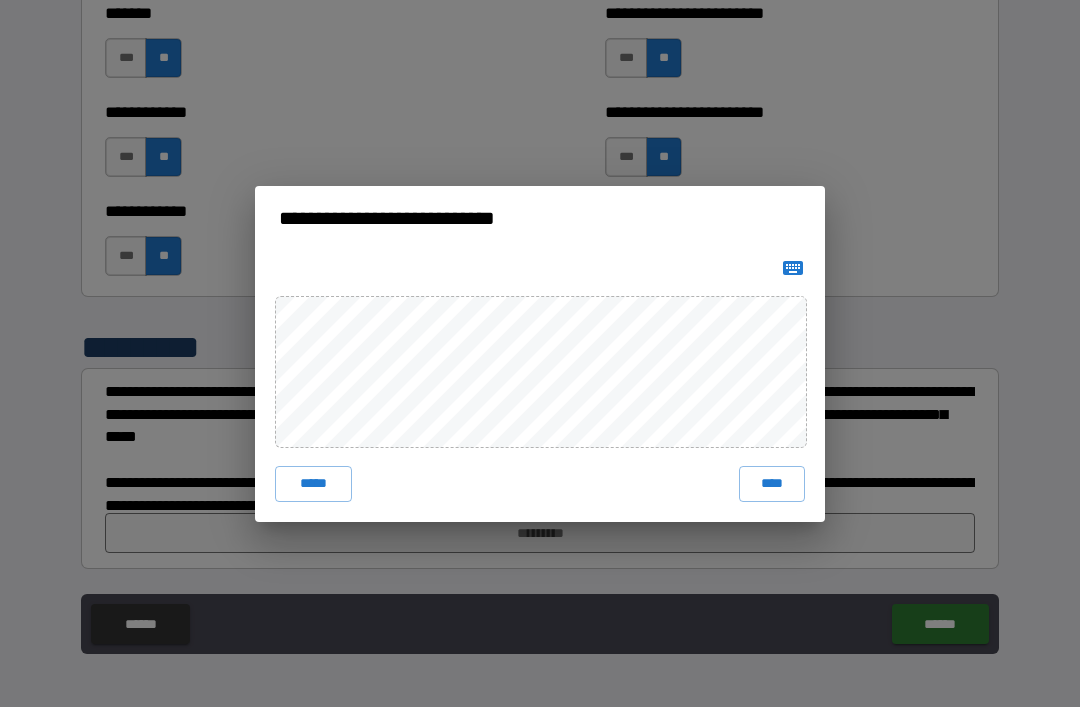 click on "****" at bounding box center (772, 484) 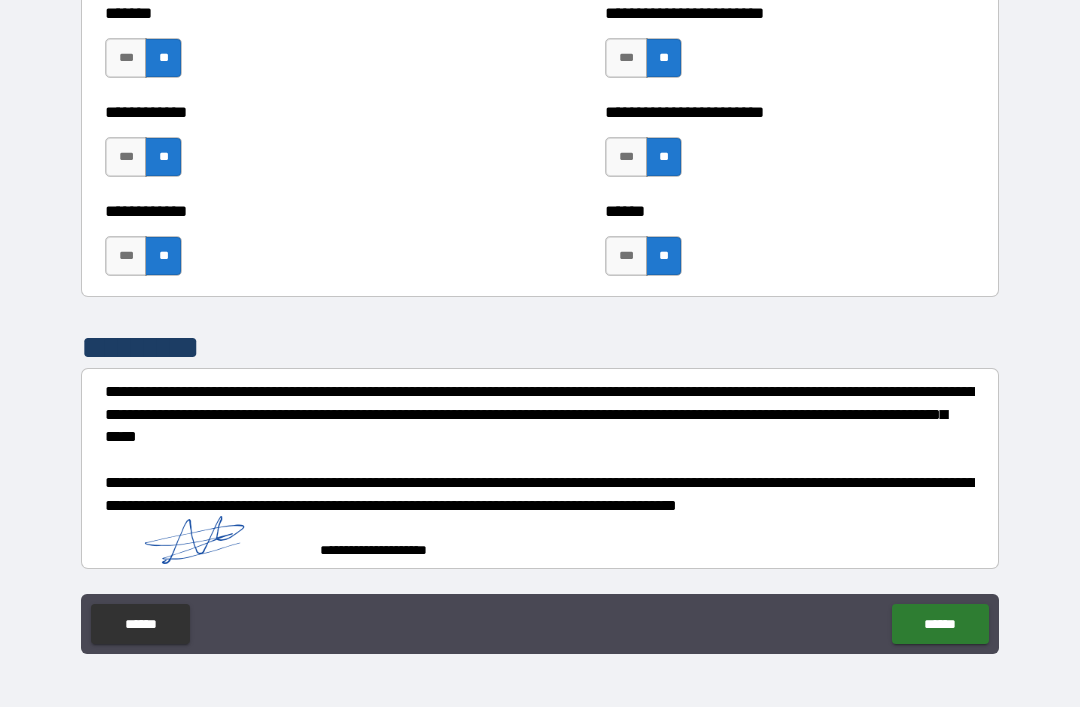scroll, scrollTop: 4284, scrollLeft: 0, axis: vertical 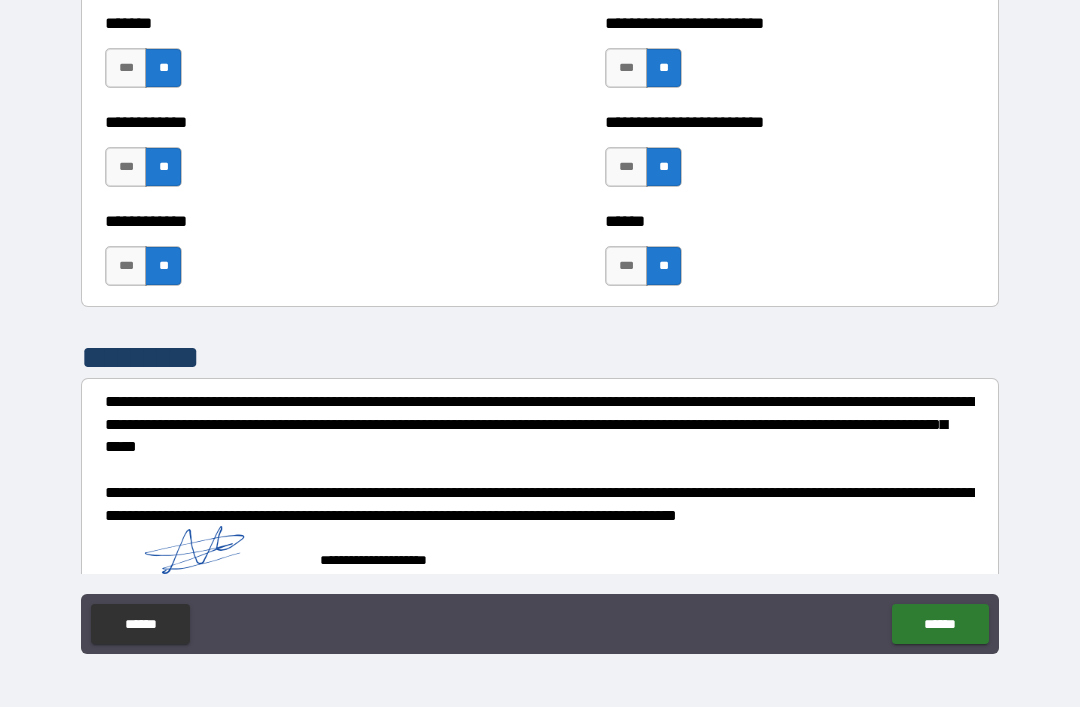click on "******" at bounding box center (940, 624) 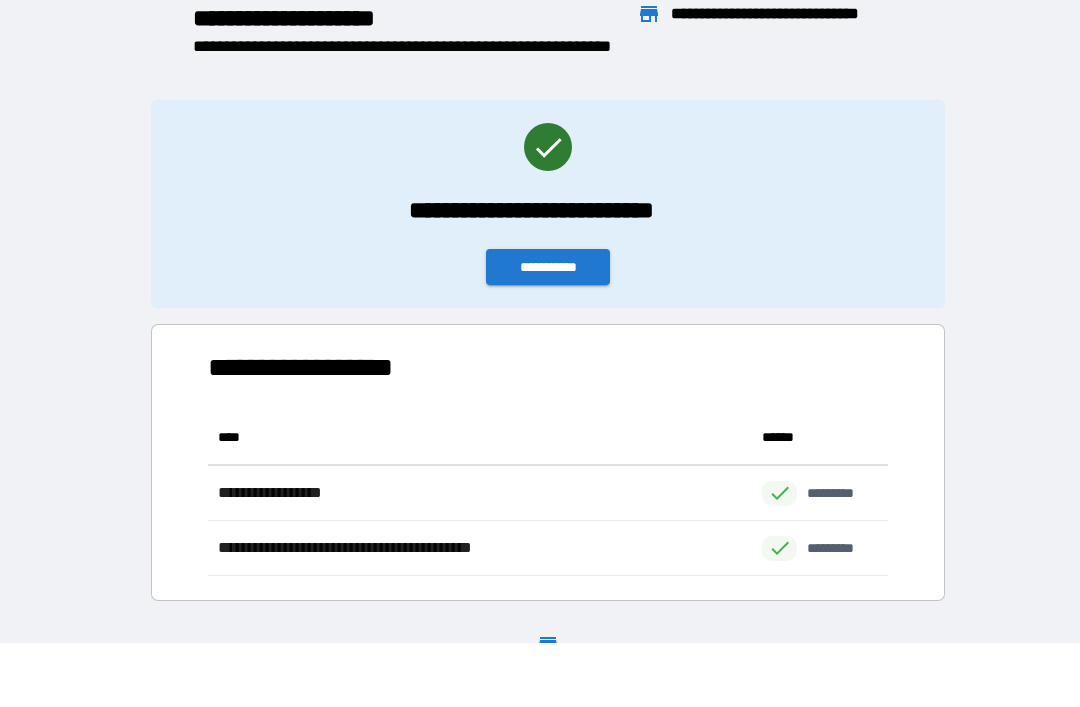 scroll, scrollTop: 1, scrollLeft: 1, axis: both 